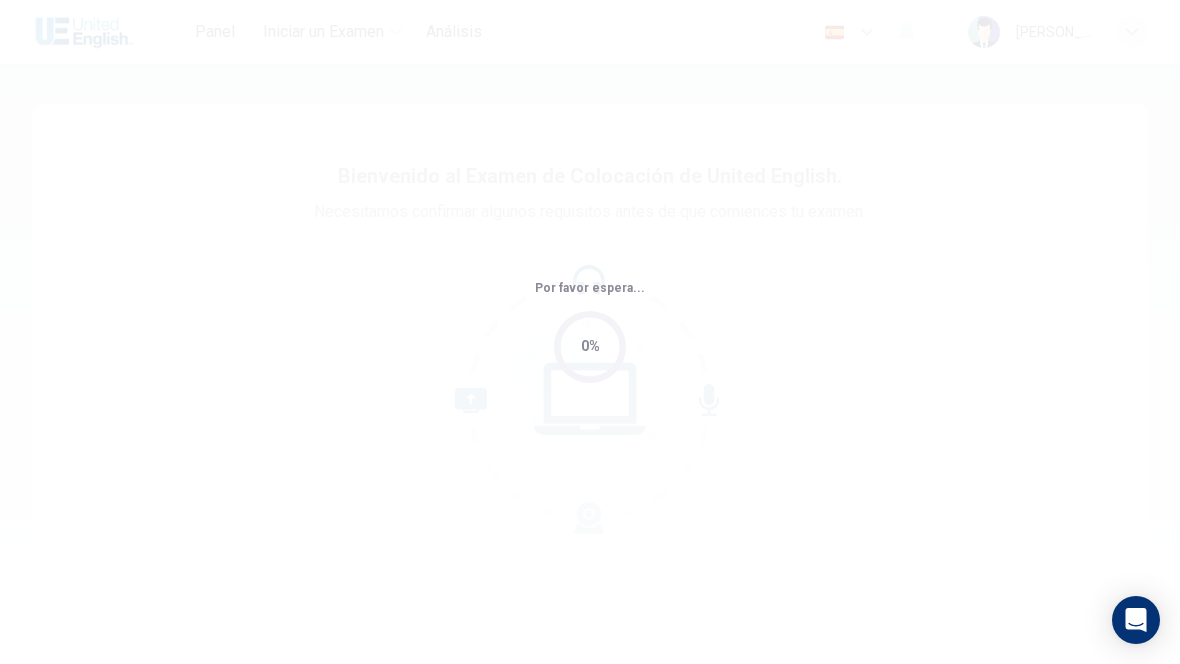 scroll, scrollTop: 0, scrollLeft: 0, axis: both 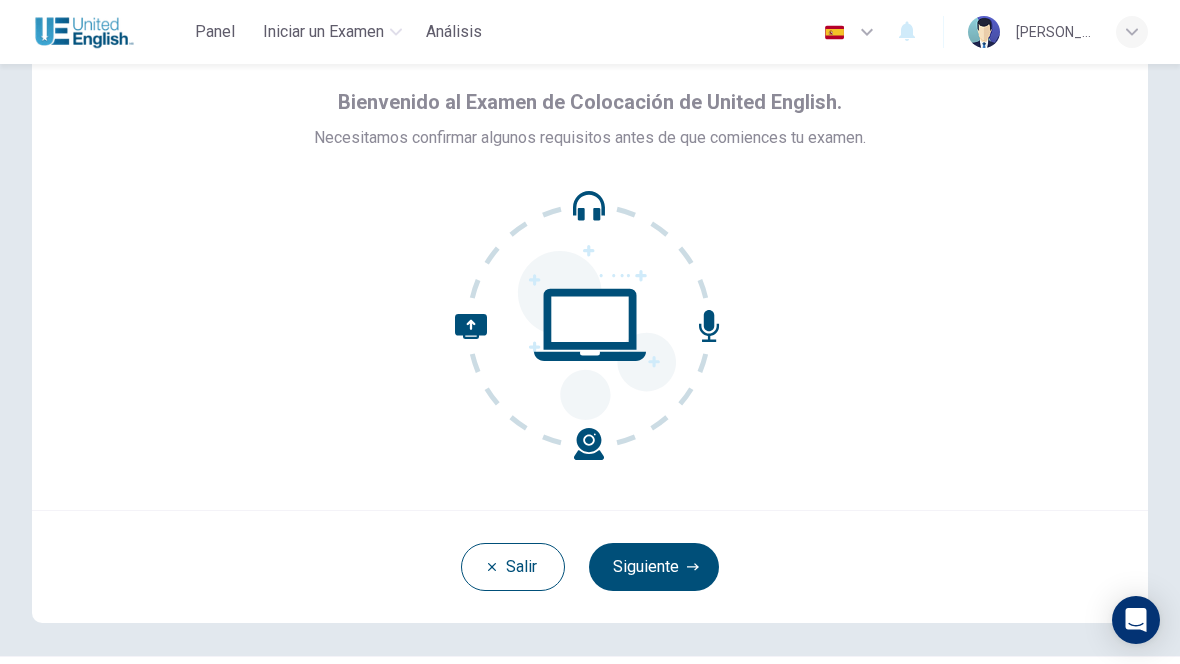 click on "Siguiente" at bounding box center (654, 567) 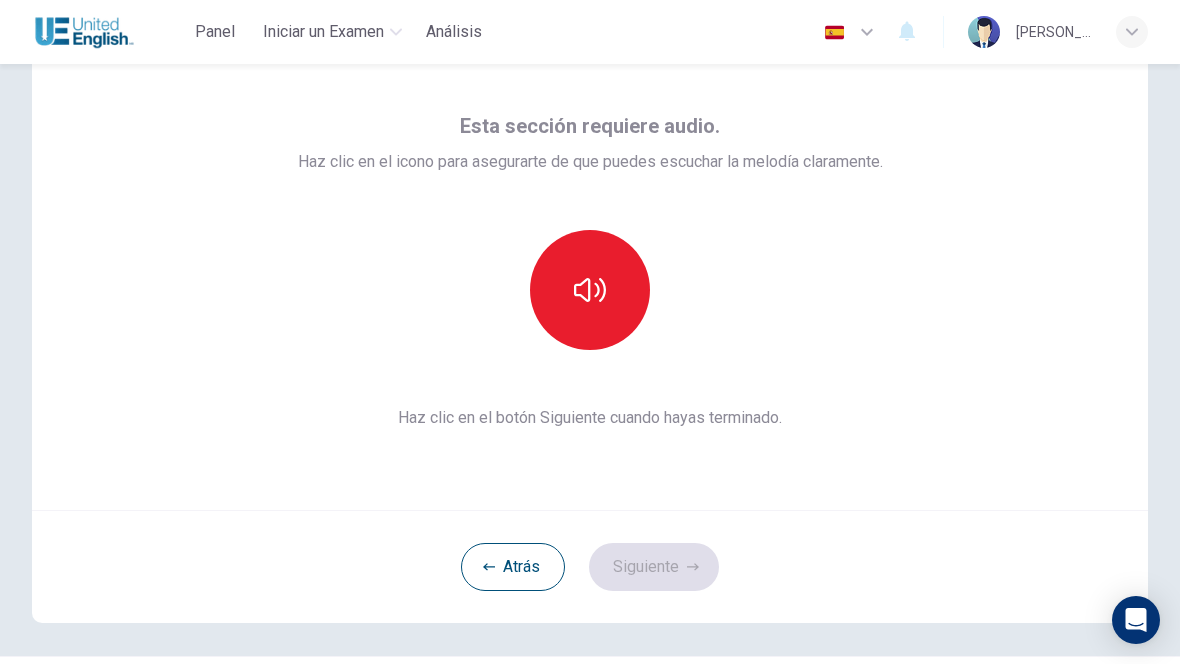 click on "Atrás Siguiente" at bounding box center [590, 566] 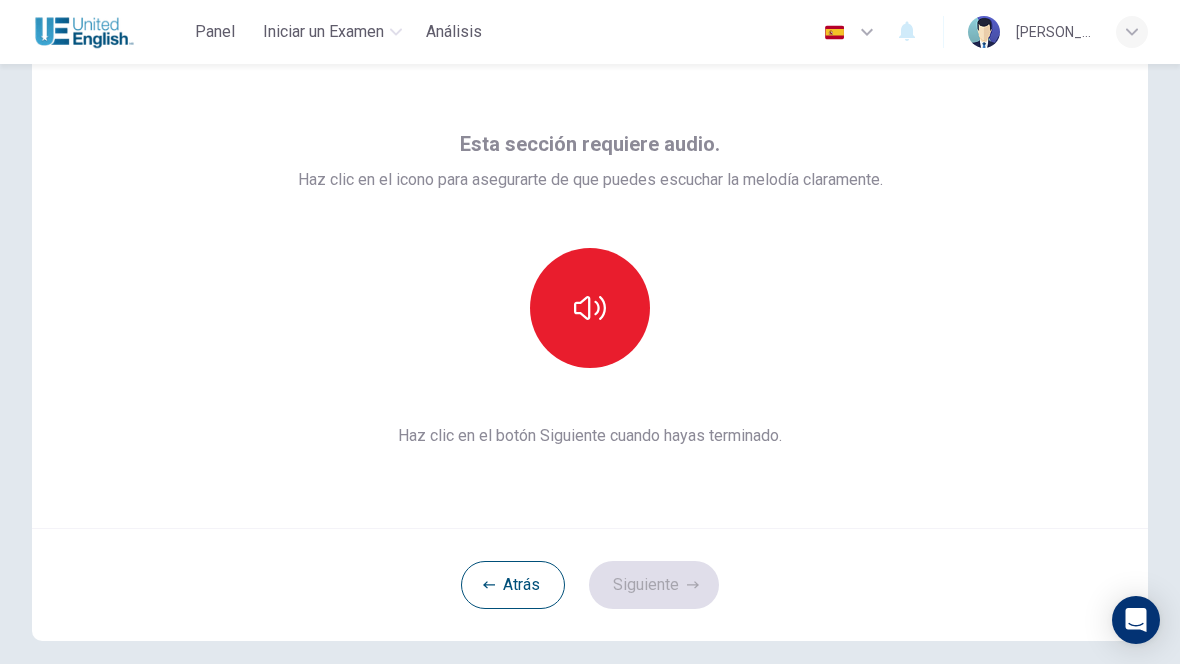 scroll, scrollTop: 55, scrollLeft: 0, axis: vertical 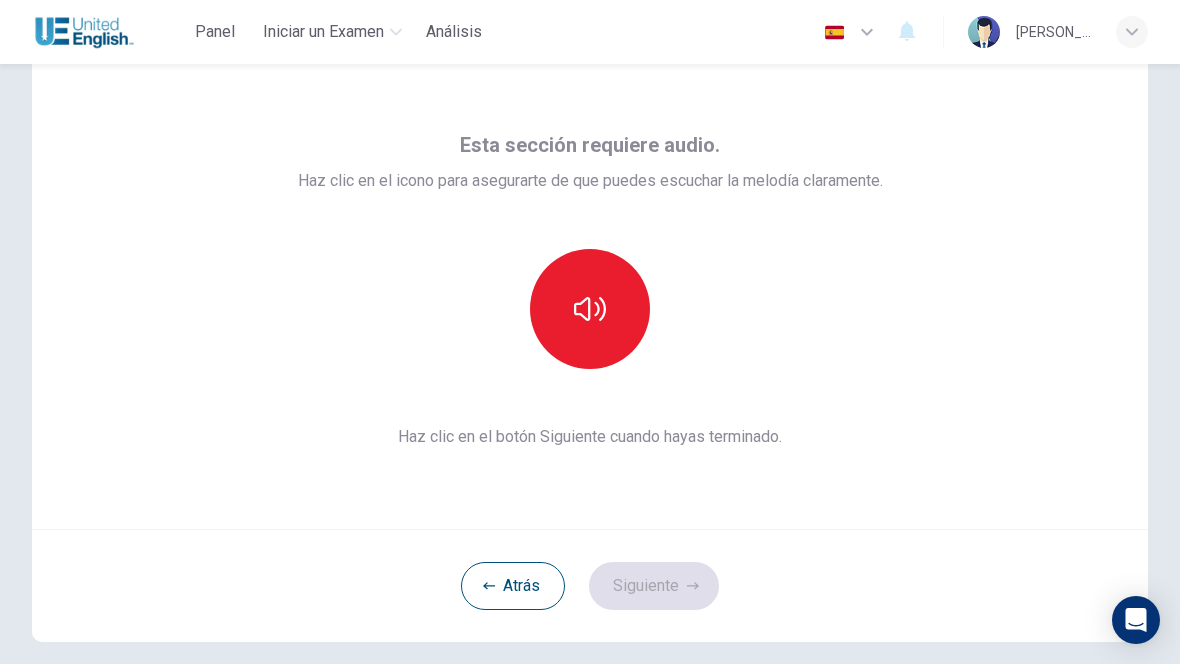 click 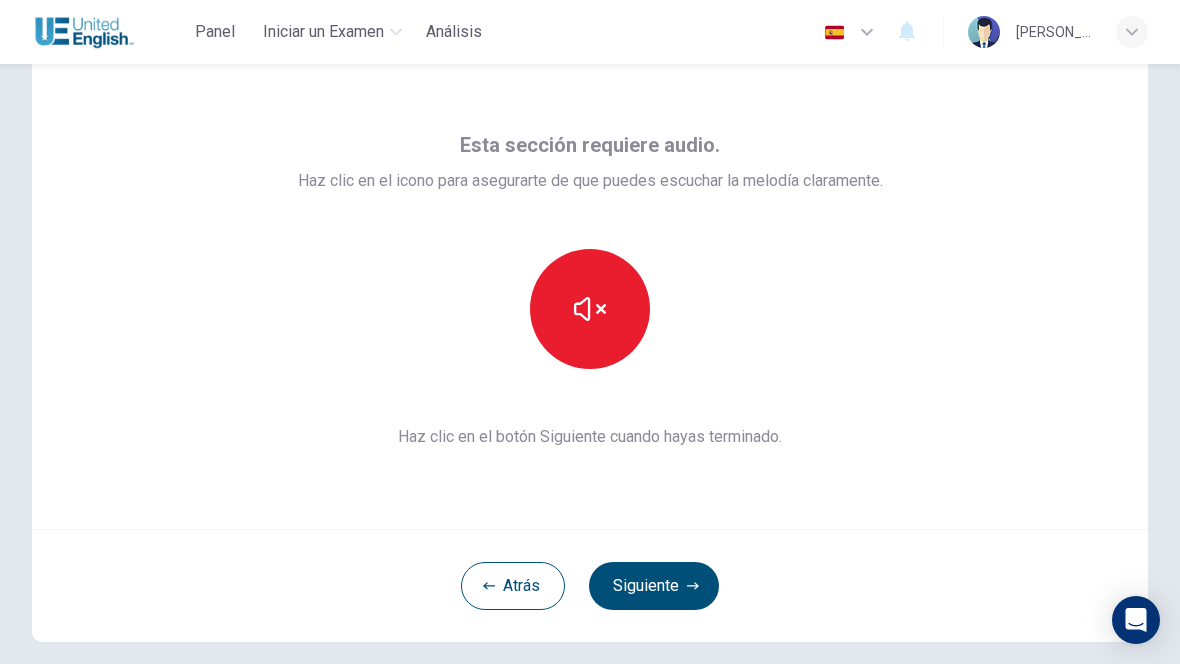 click at bounding box center [590, 309] 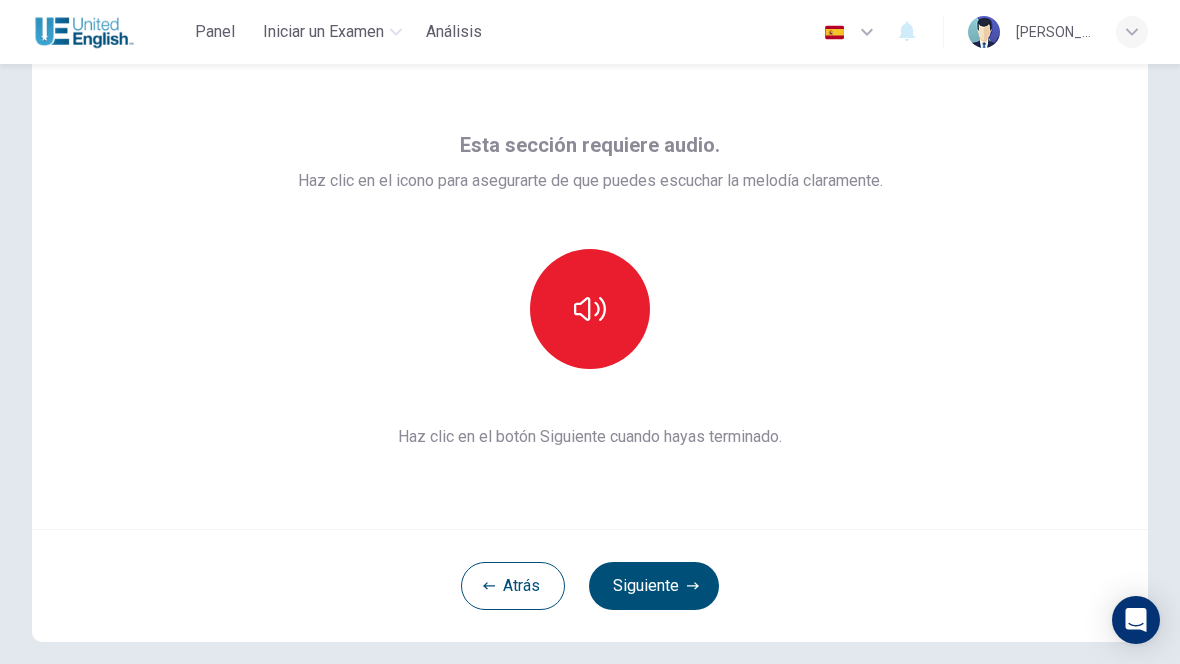 click 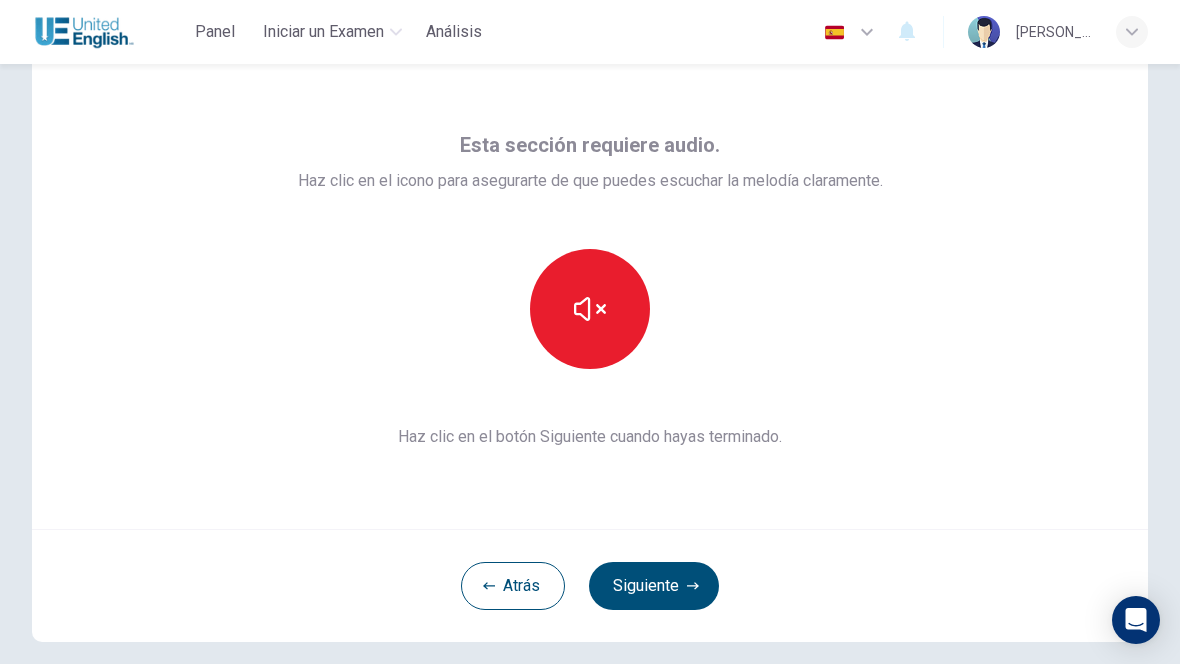 click 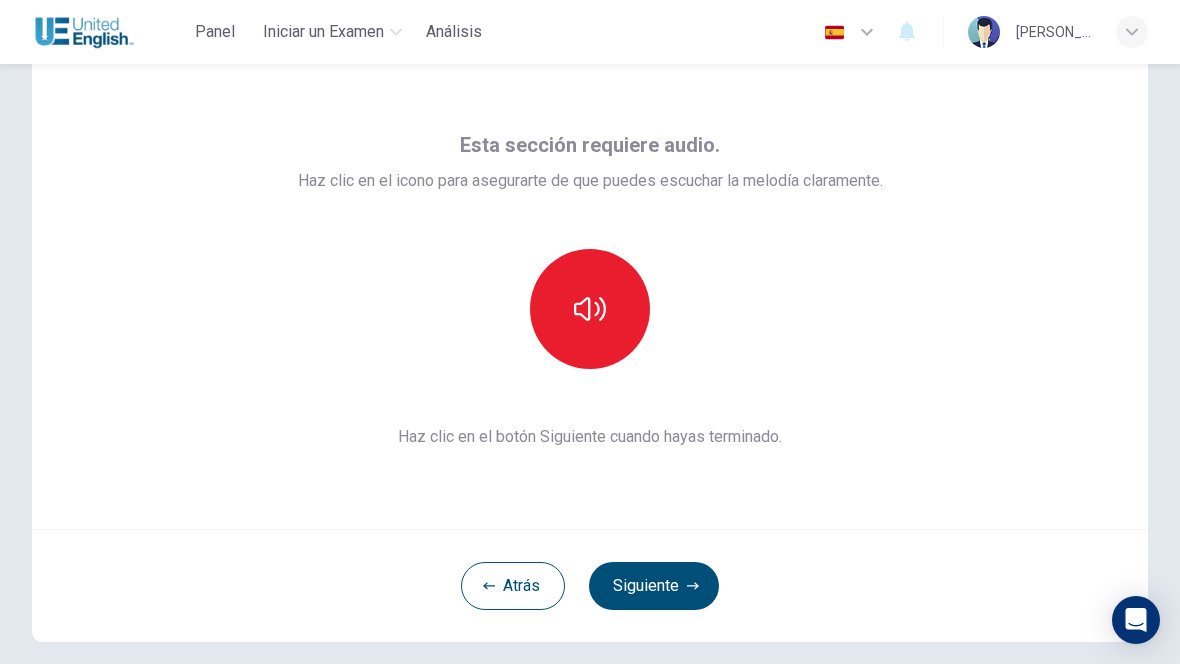 click on "Siguiente" at bounding box center (654, 586) 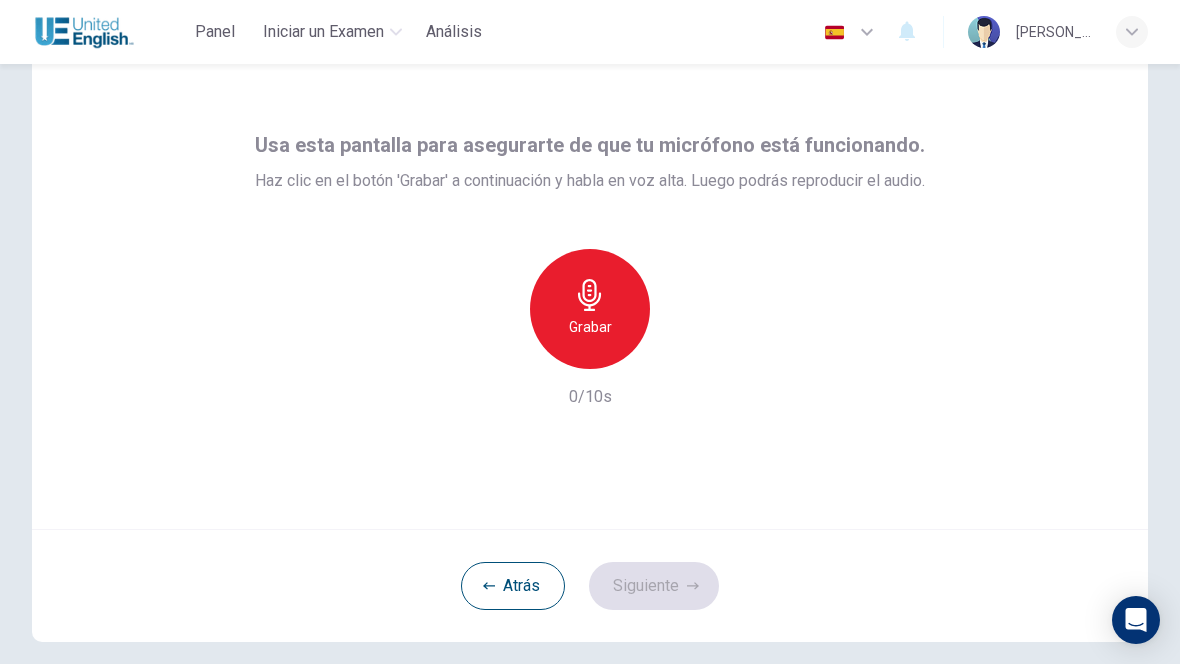 click 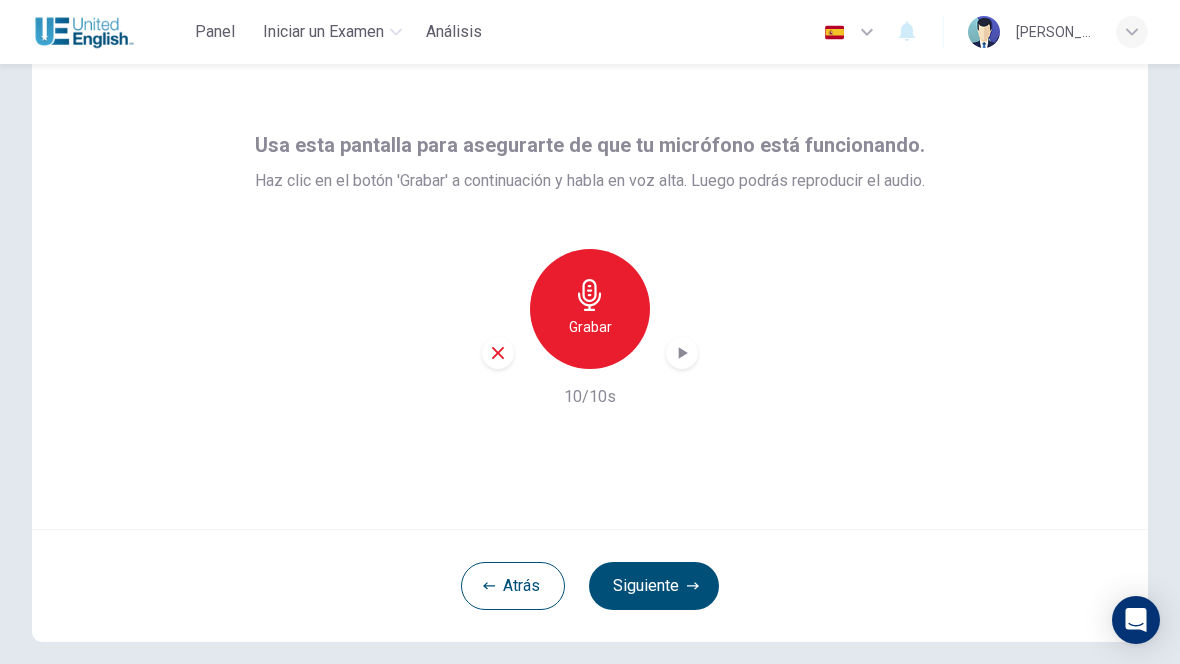 click on "Grabar" at bounding box center (590, 309) 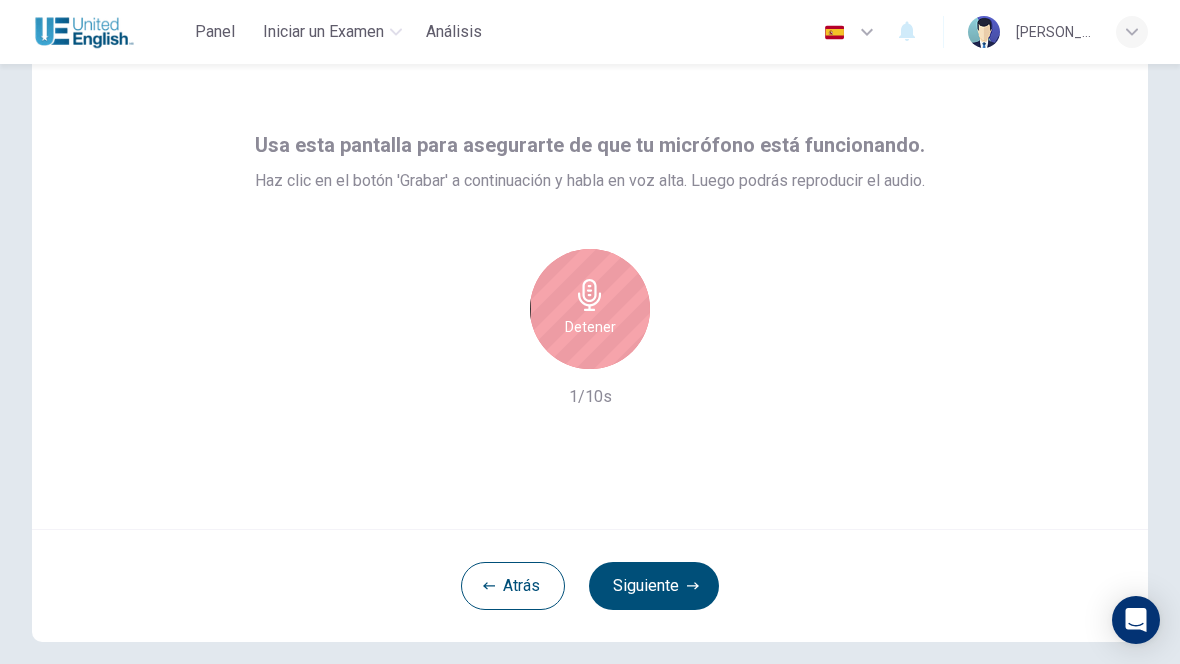 click on "Detener" at bounding box center [590, 309] 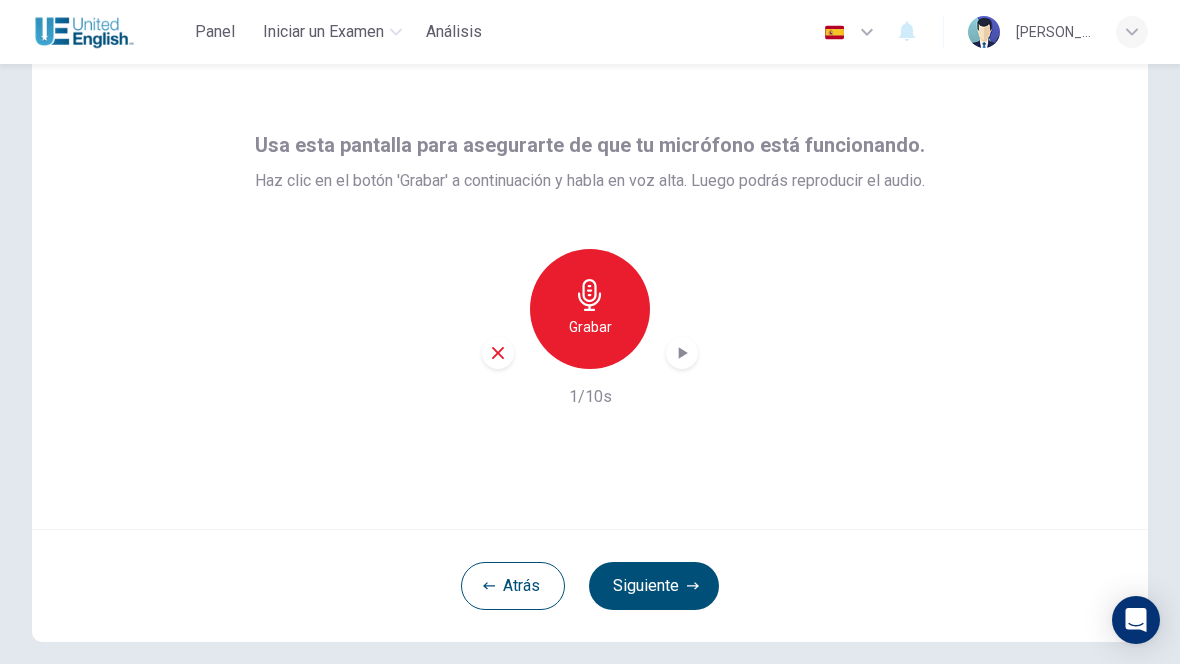 click 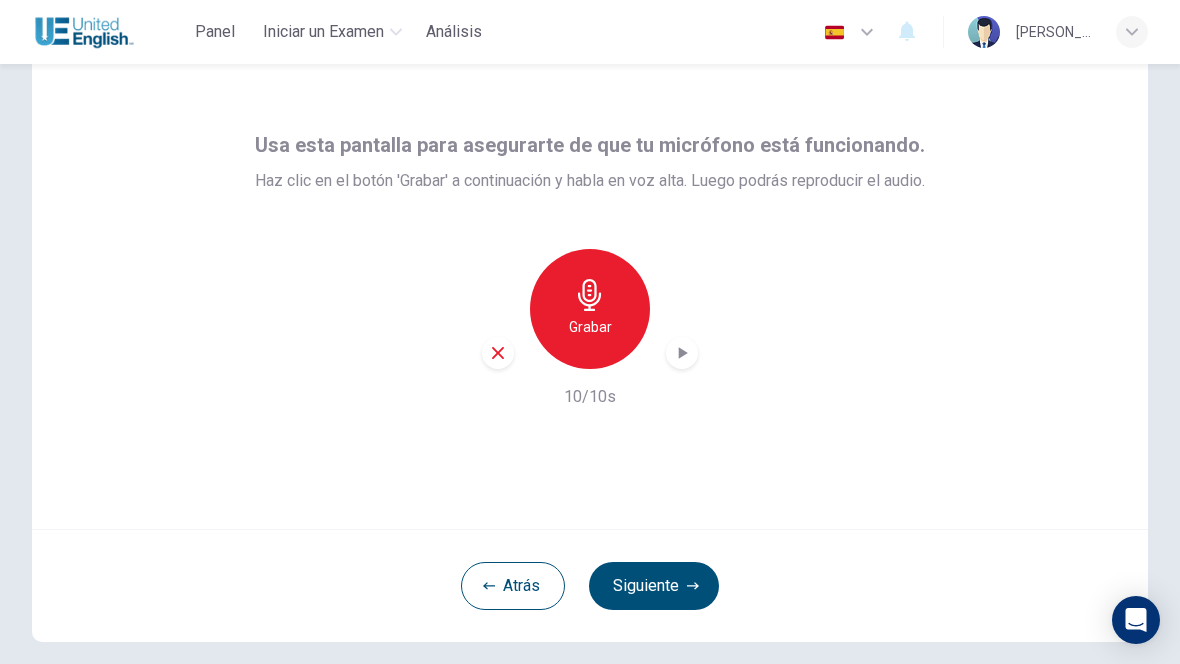 click 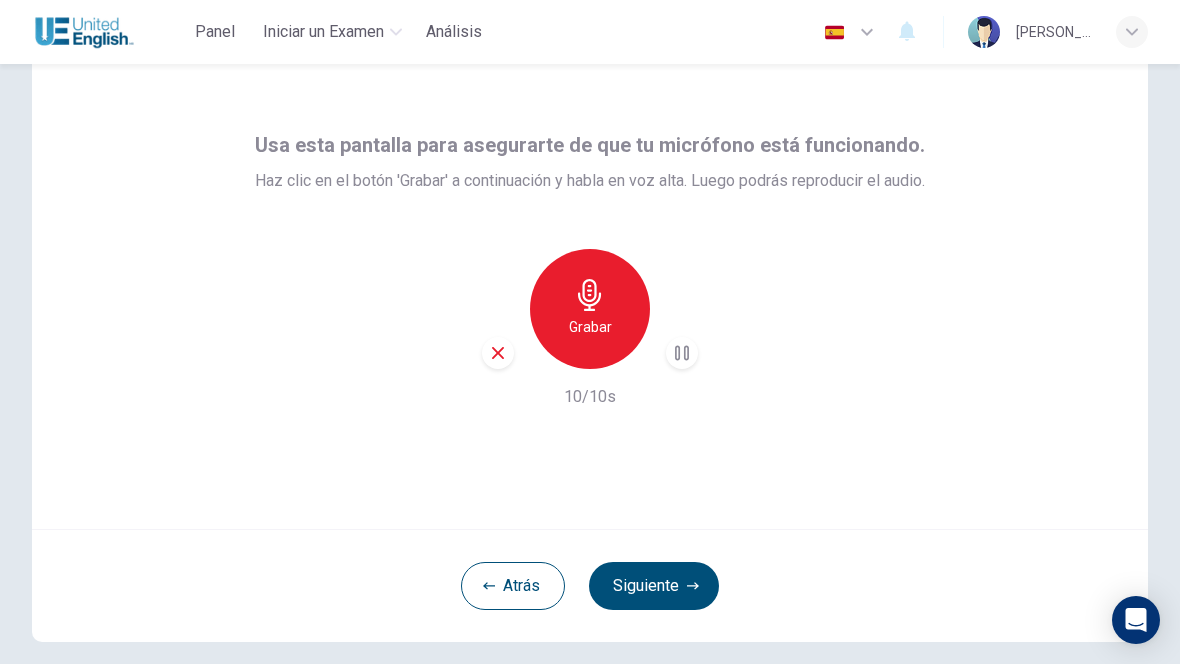 click 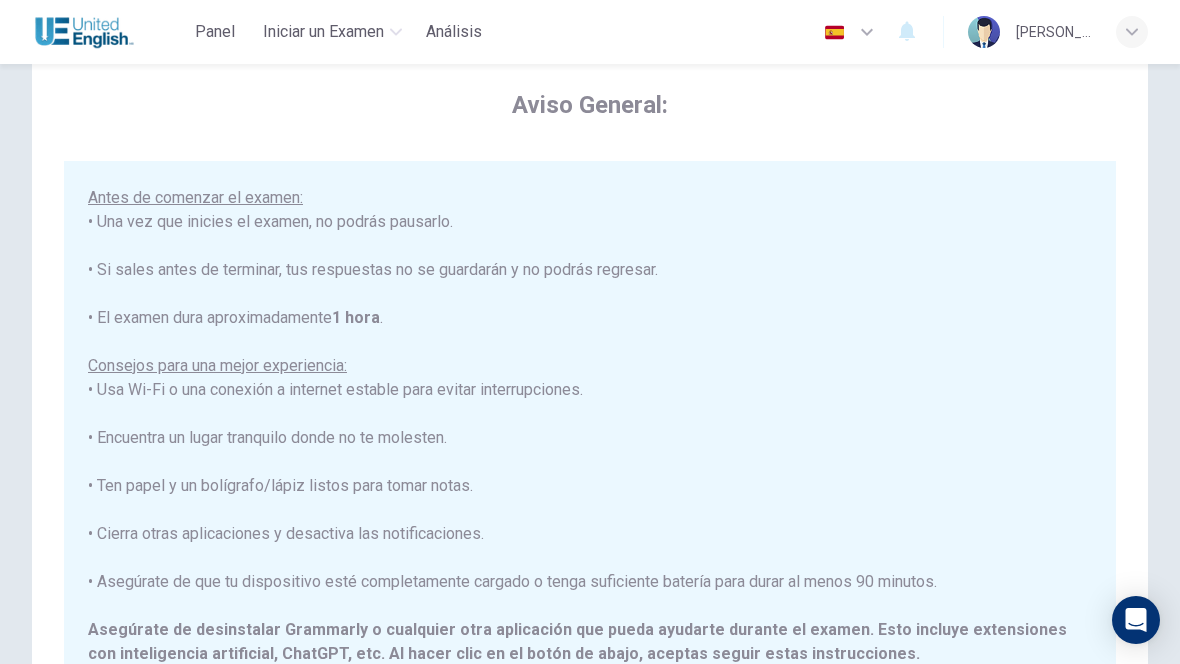 scroll, scrollTop: 189, scrollLeft: 0, axis: vertical 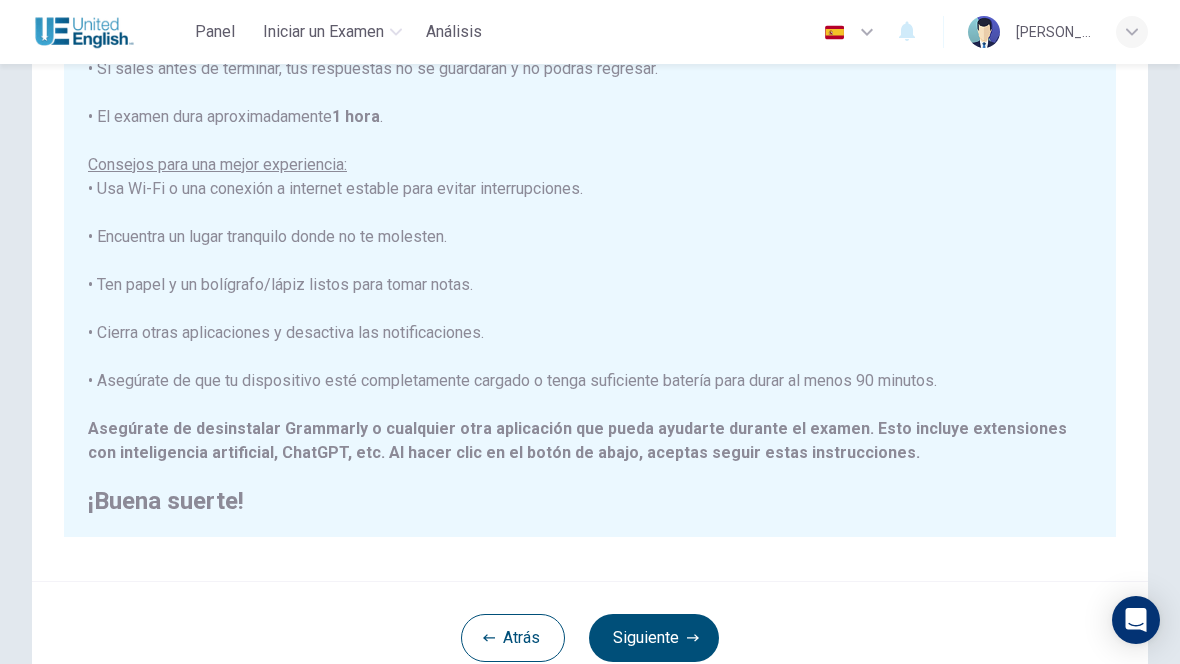 click on "Siguiente" at bounding box center [654, 638] 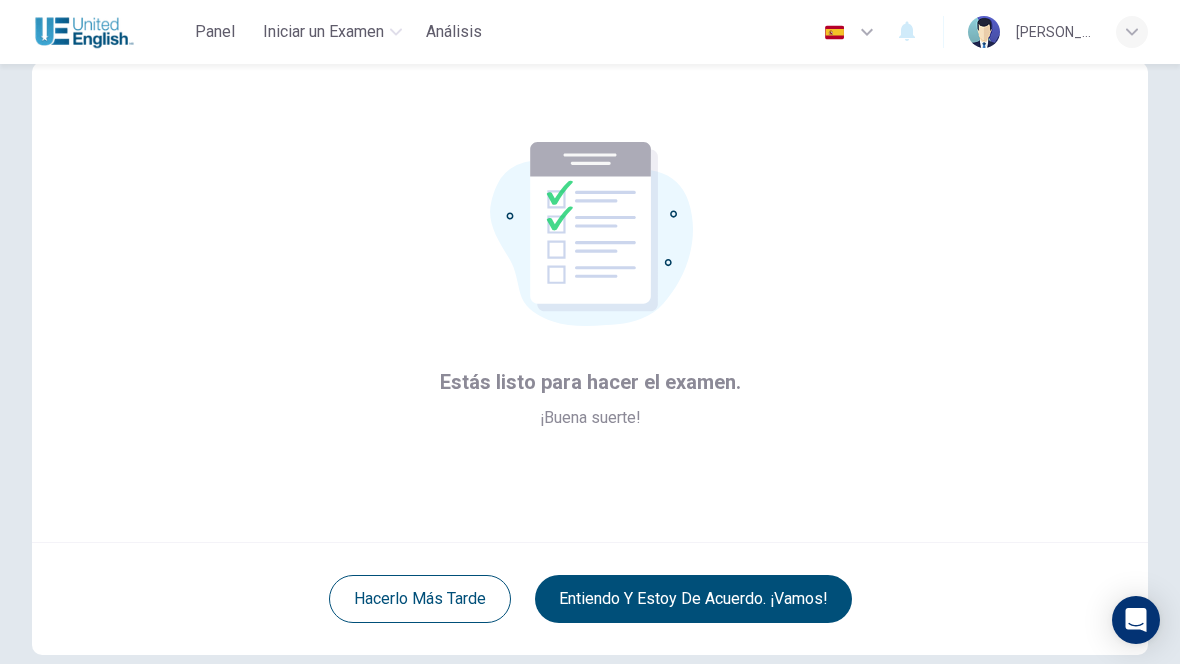 scroll, scrollTop: 40, scrollLeft: 0, axis: vertical 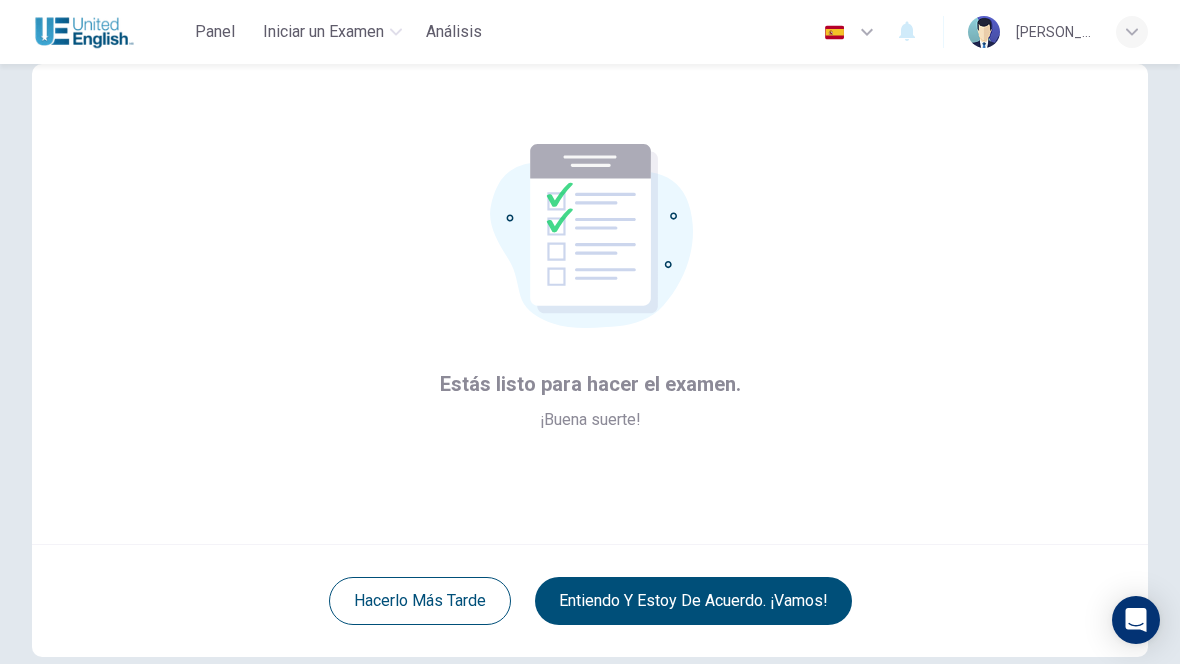 click on "Entiendo y estoy de acuerdo. ¡Vamos!" at bounding box center (693, 601) 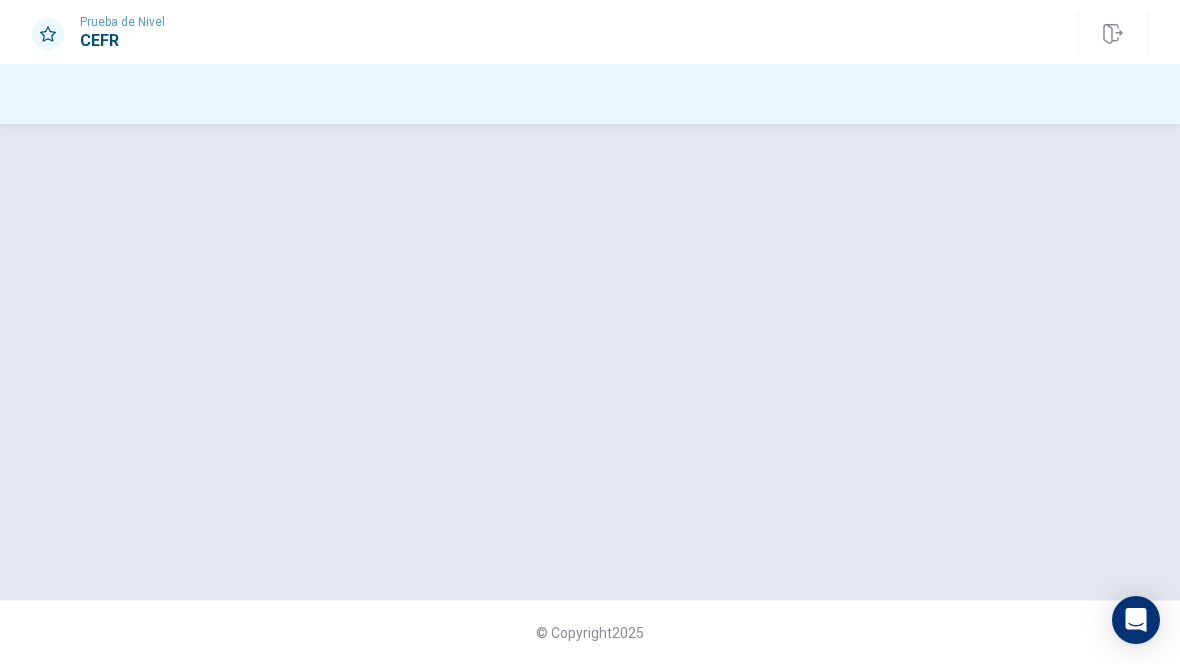 click at bounding box center (590, 96) 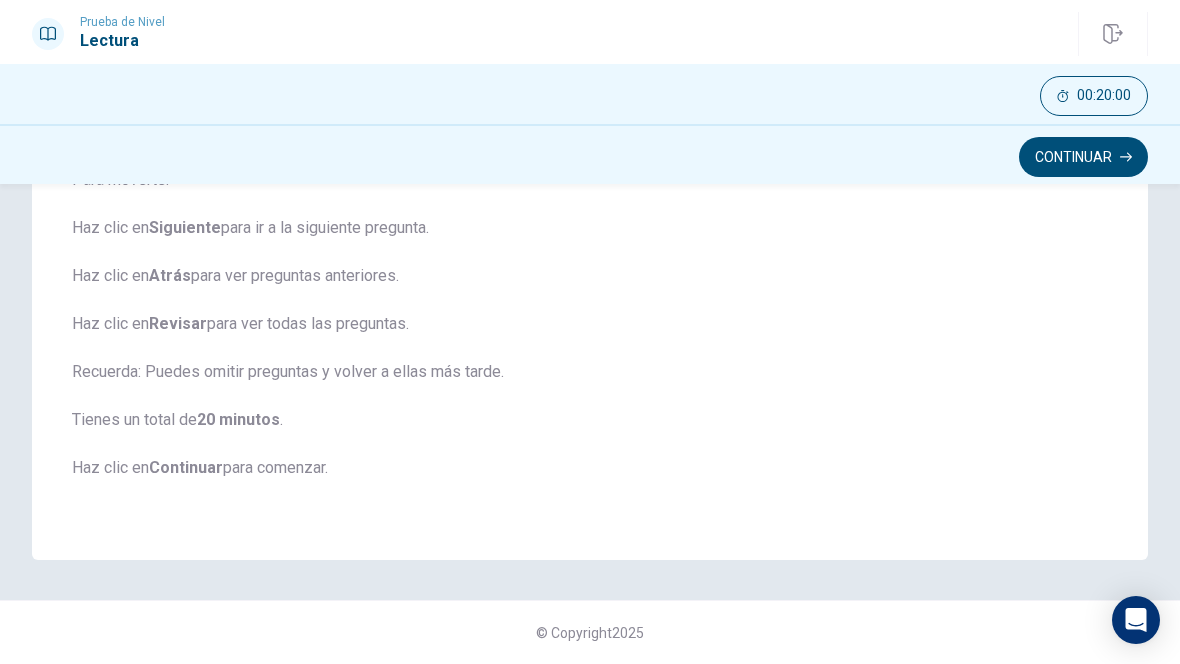 scroll, scrollTop: 328, scrollLeft: 0, axis: vertical 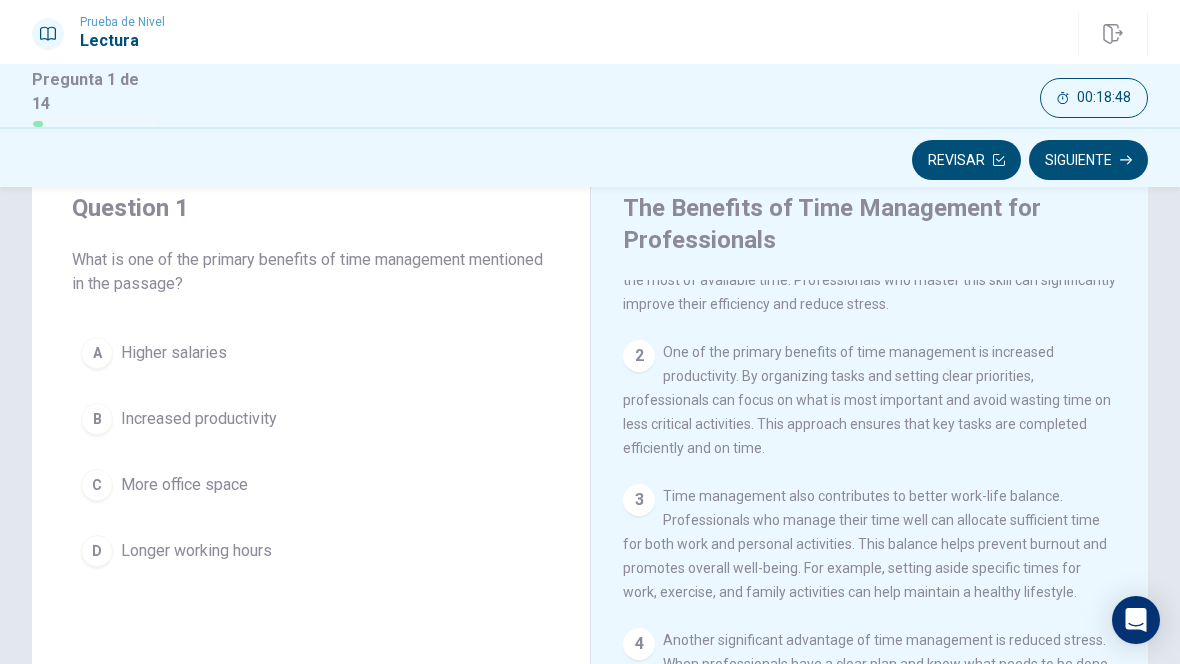click on "B Increased productivity" at bounding box center [311, 419] 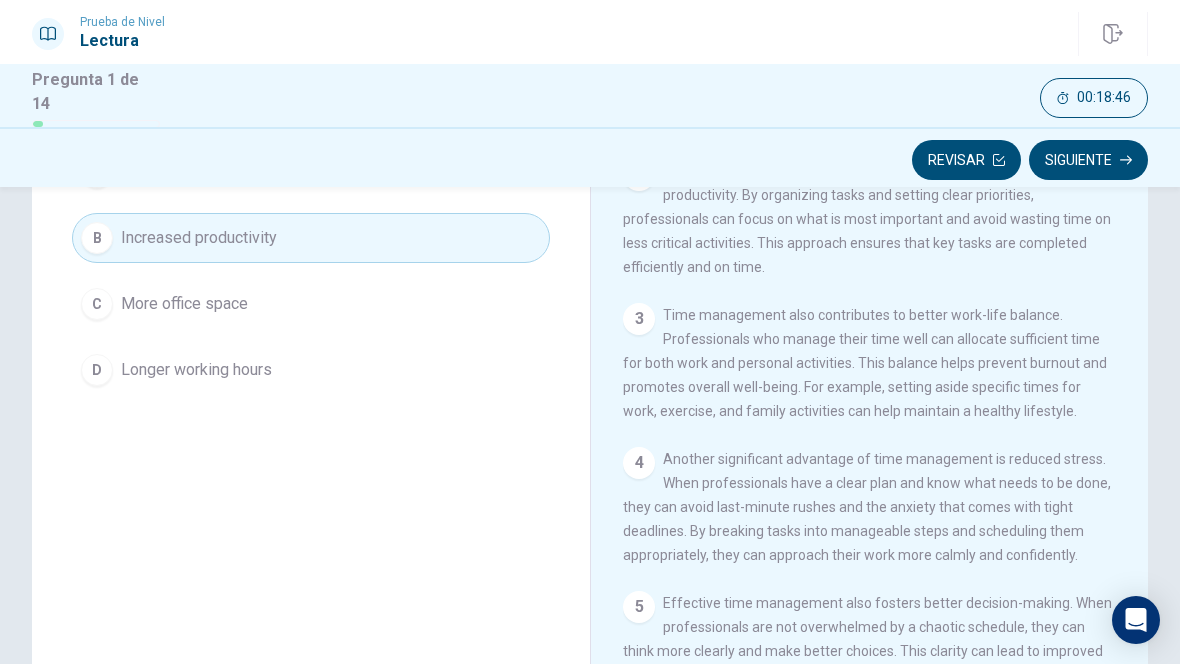 scroll, scrollTop: 257, scrollLeft: 0, axis: vertical 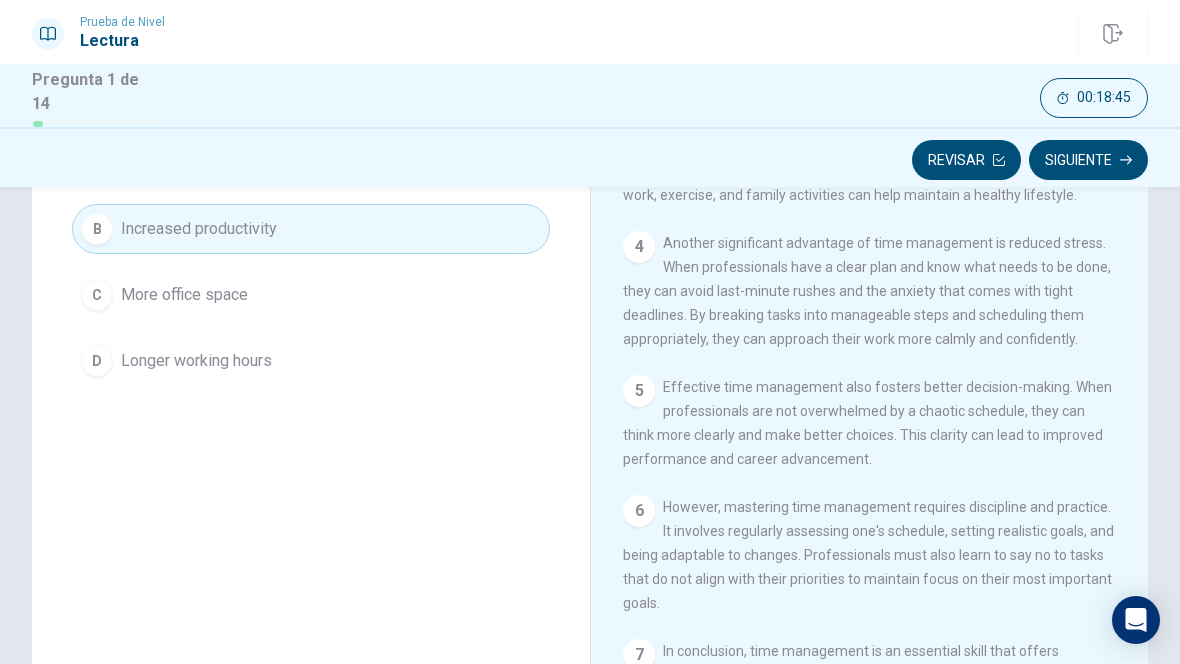click on "Siguiente" at bounding box center [1088, 160] 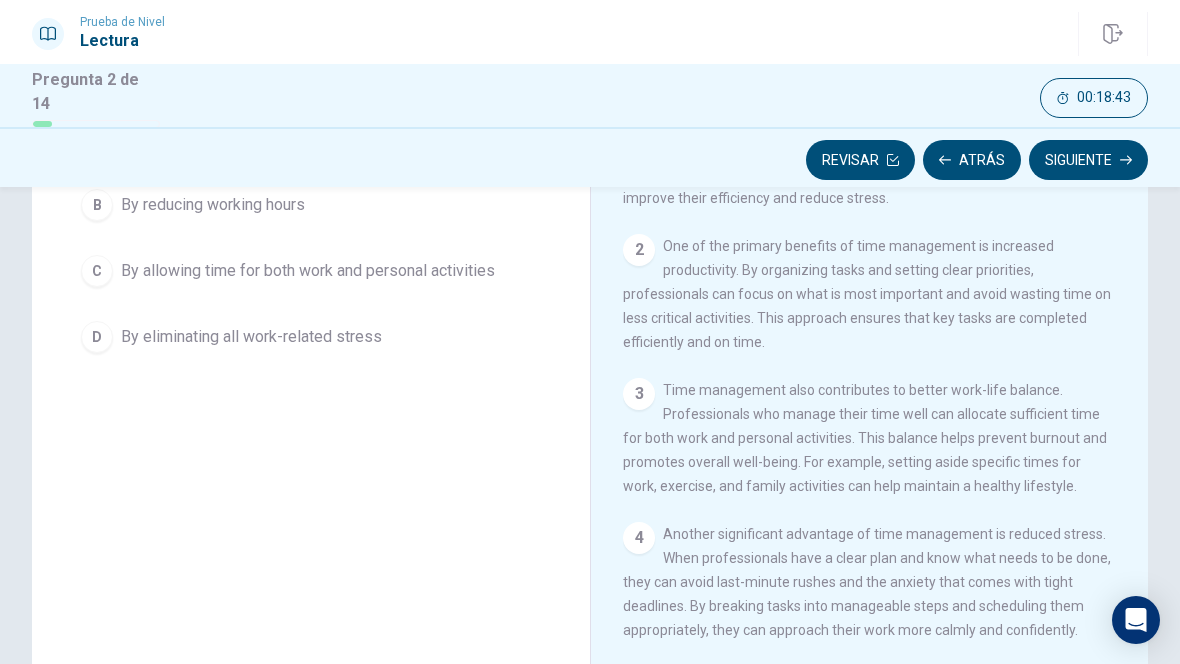 scroll, scrollTop: -1, scrollLeft: 0, axis: vertical 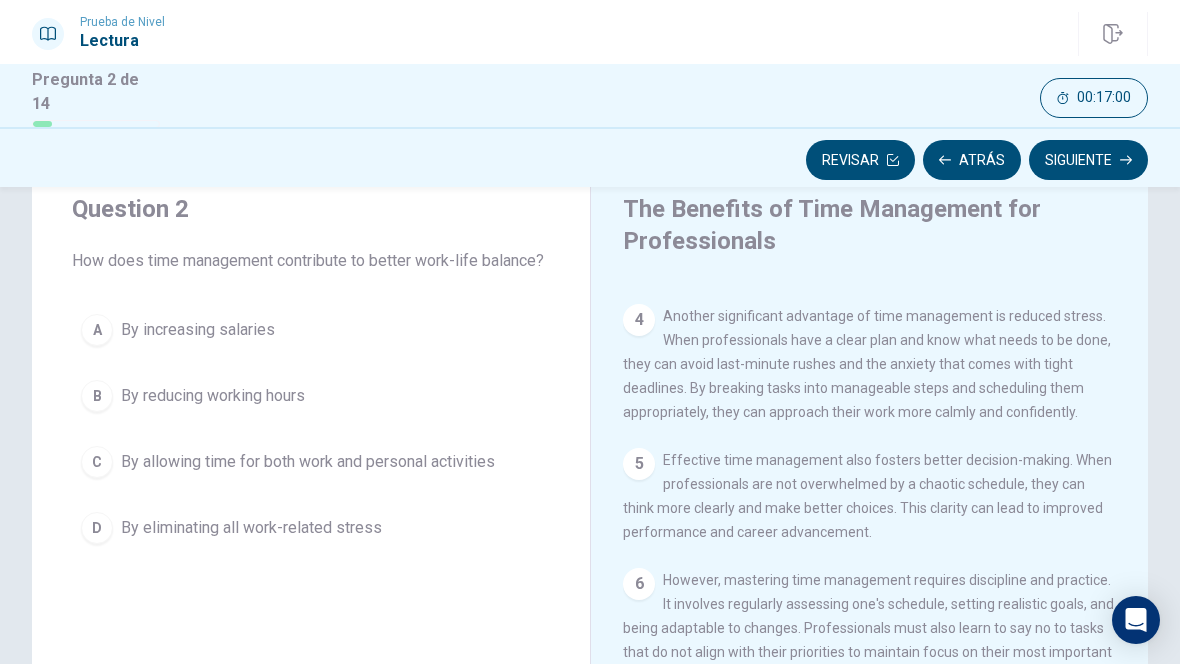 click on "D By eliminating all work-related stress" at bounding box center (311, 528) 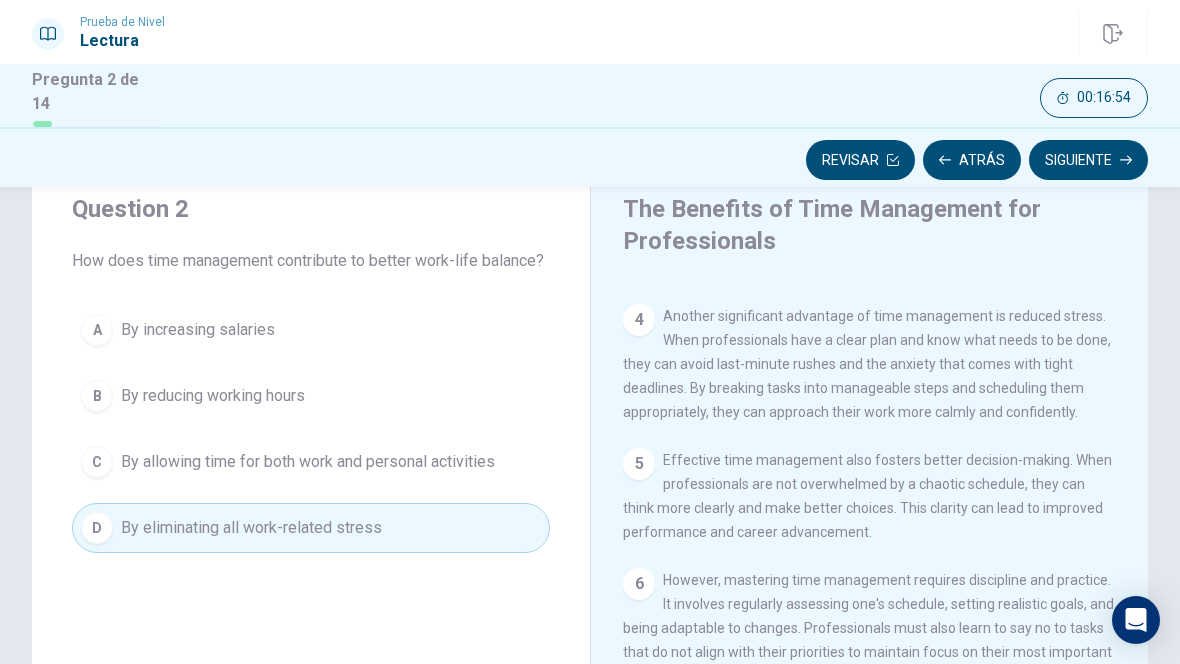 click on "Siguiente" at bounding box center [1088, 160] 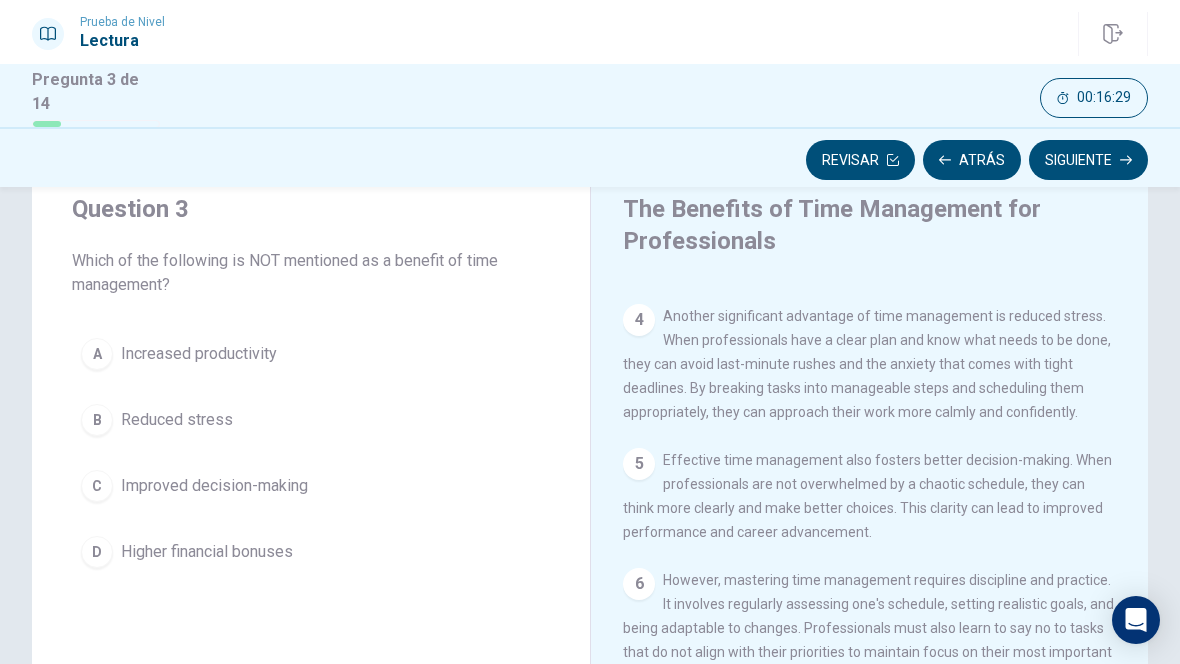scroll, scrollTop: 443, scrollLeft: 0, axis: vertical 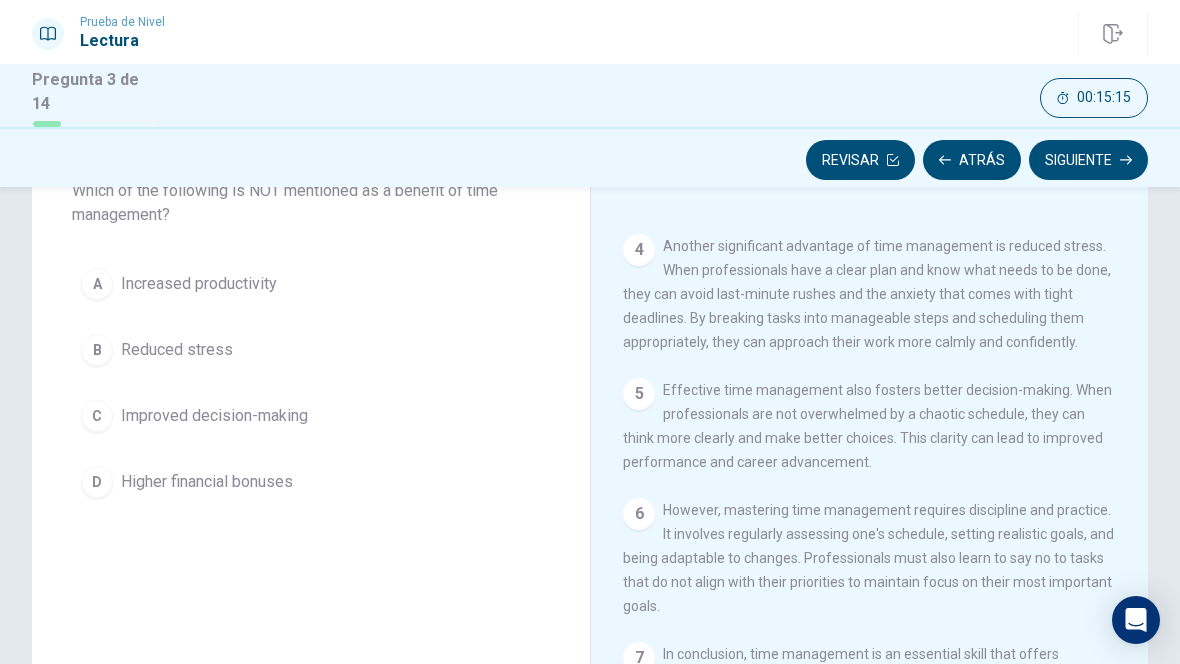 click on "D" at bounding box center [97, 482] 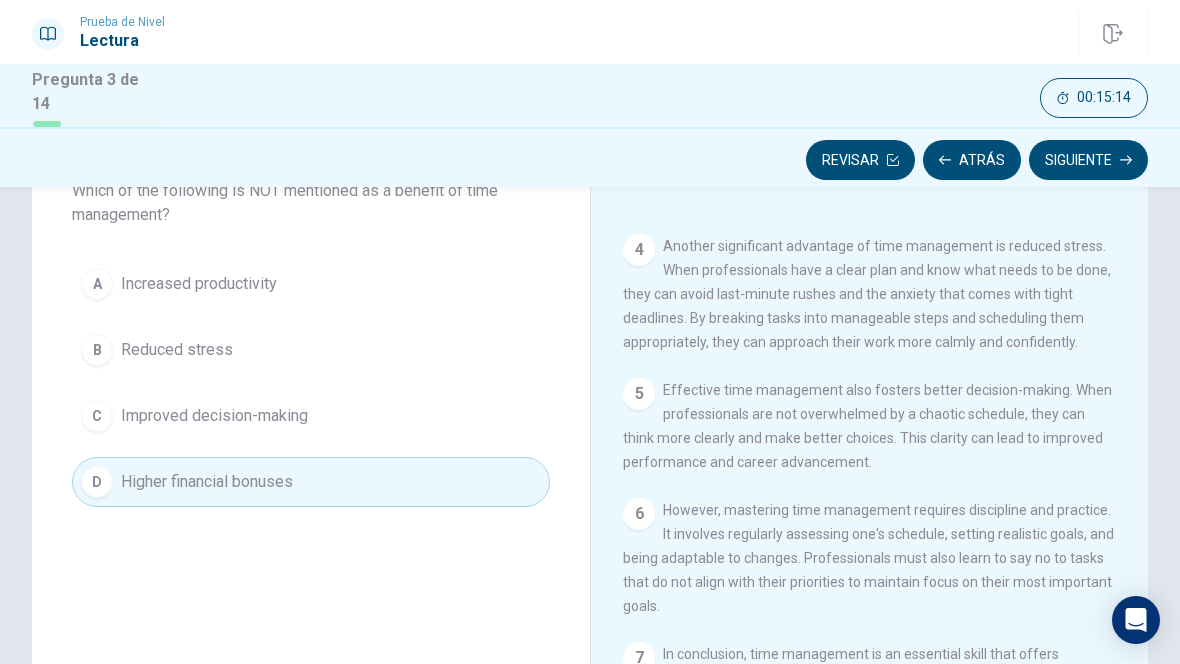 click on "Siguiente" at bounding box center [1088, 160] 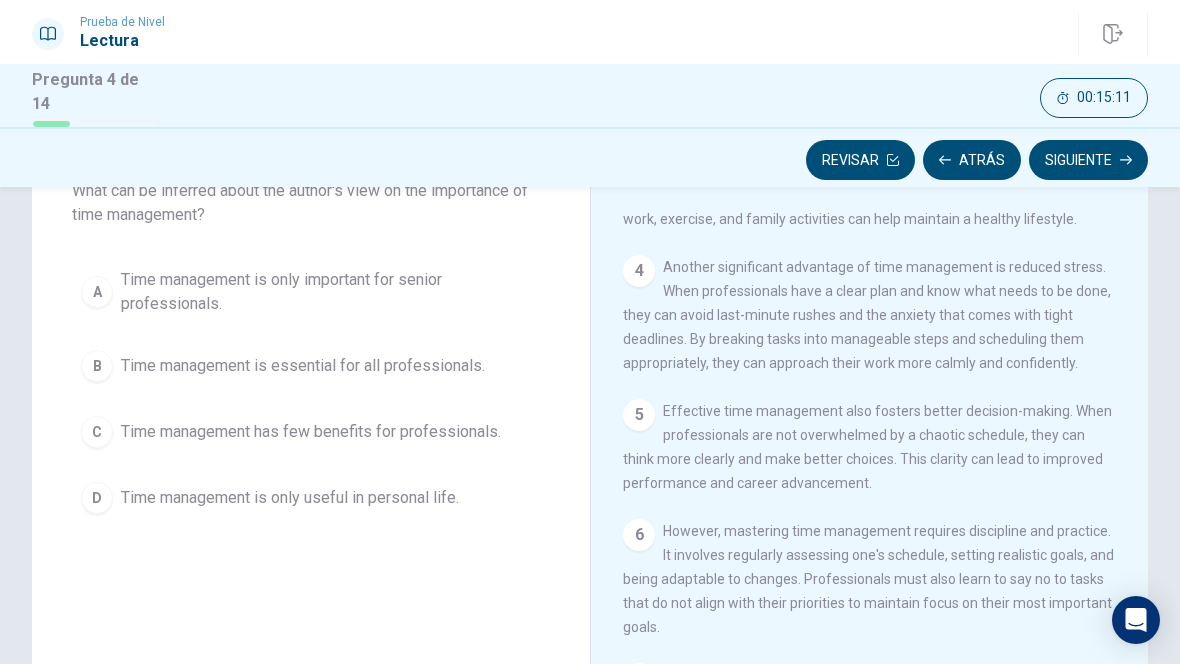 scroll, scrollTop: 386, scrollLeft: 0, axis: vertical 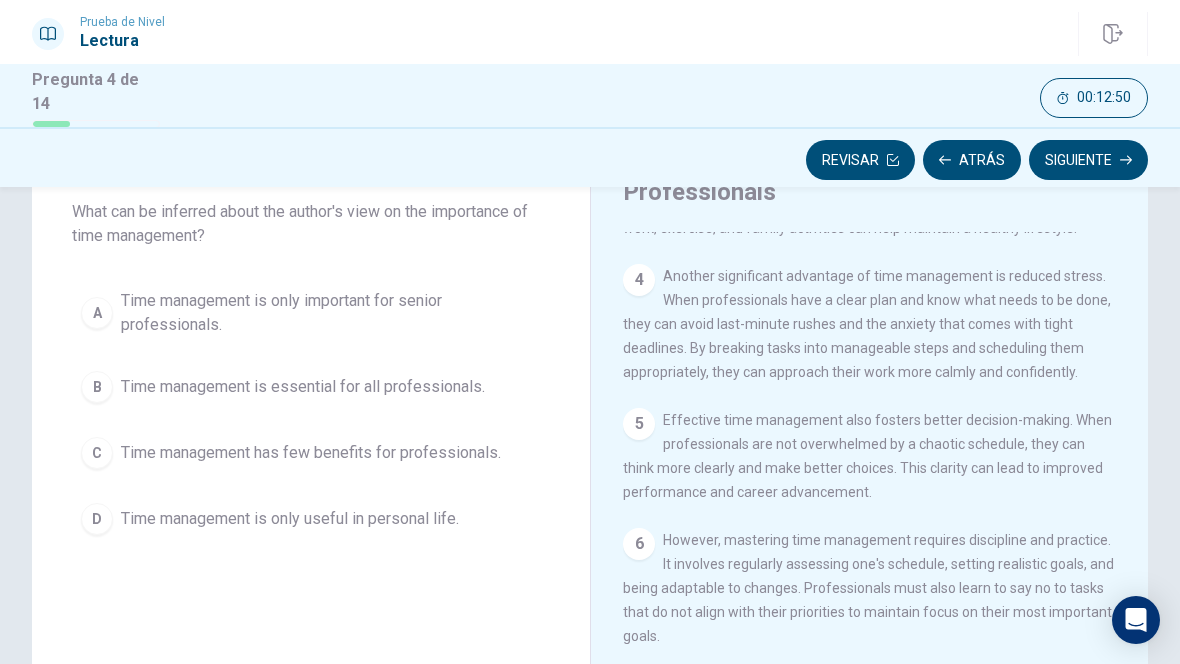 click on "B Time management is essential for all professionals." at bounding box center [311, 387] 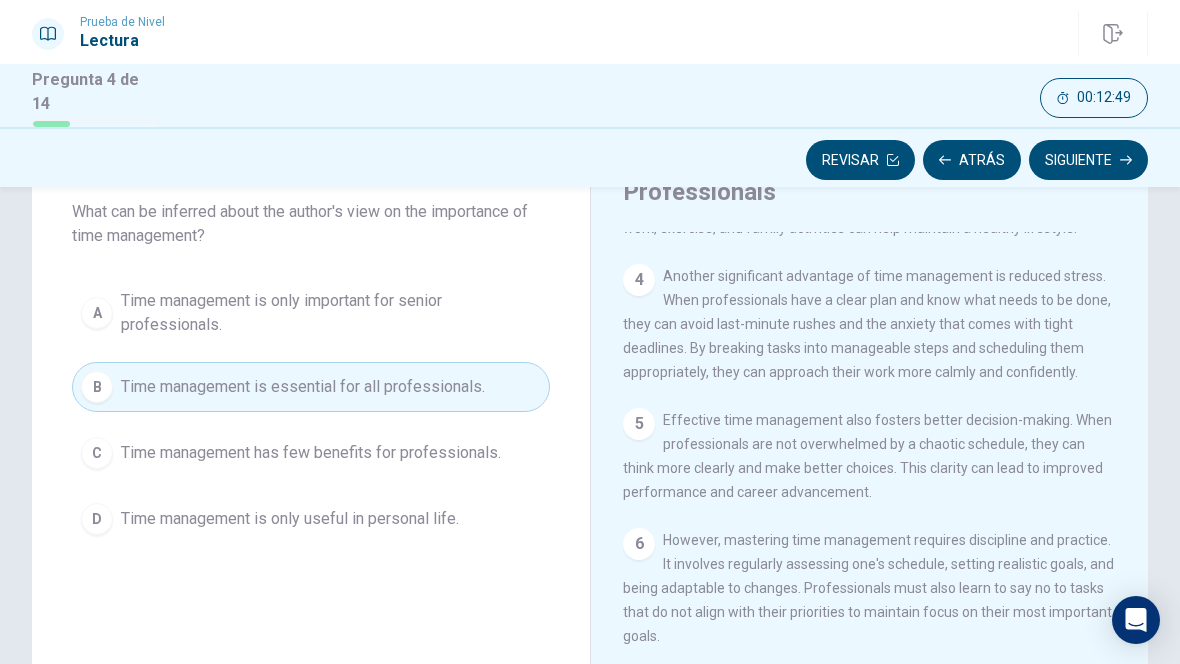 click on "Siguiente" at bounding box center [1088, 160] 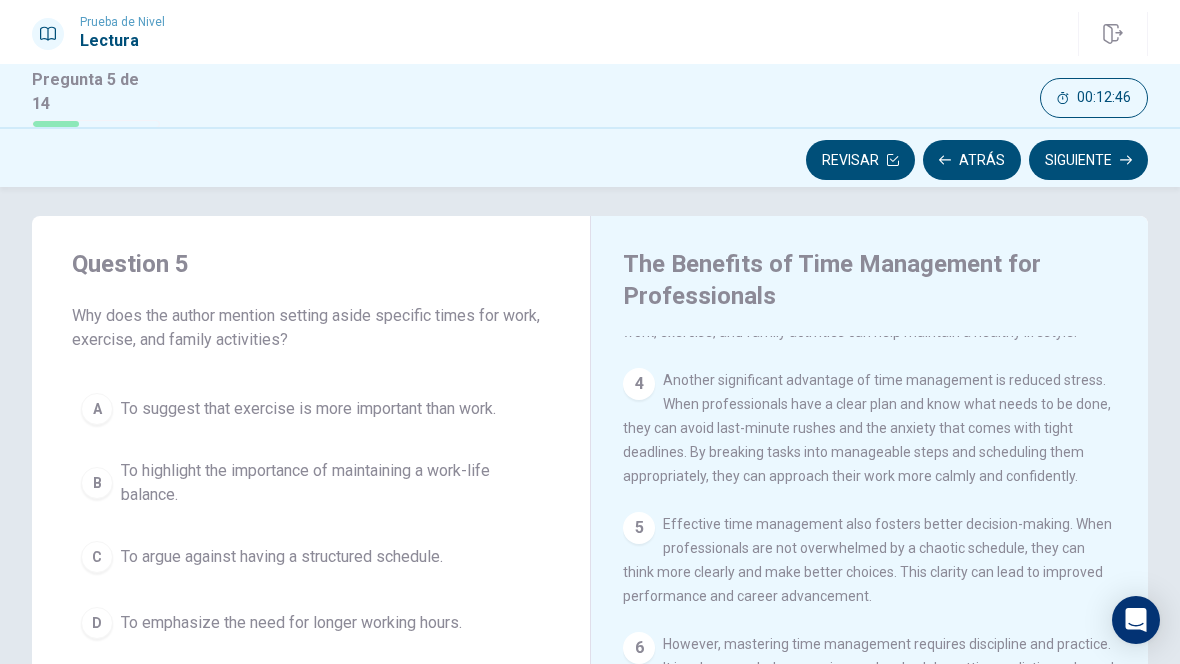 scroll, scrollTop: 8, scrollLeft: 0, axis: vertical 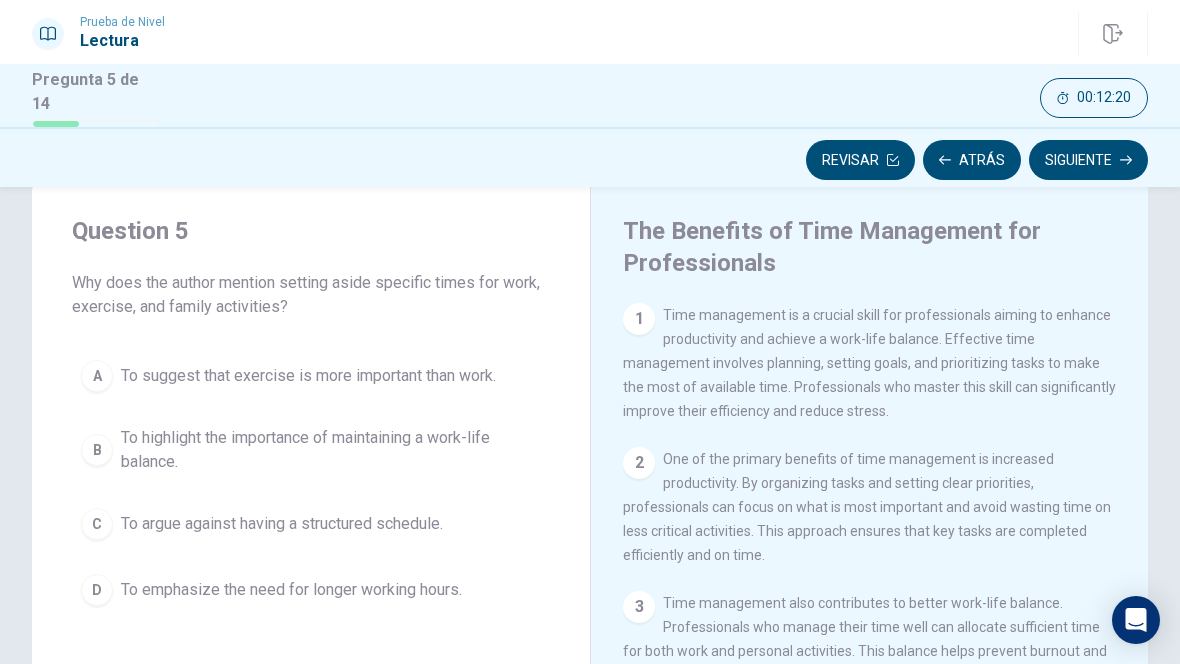 click on "To highlight the importance of maintaining a work-life balance." at bounding box center [331, 450] 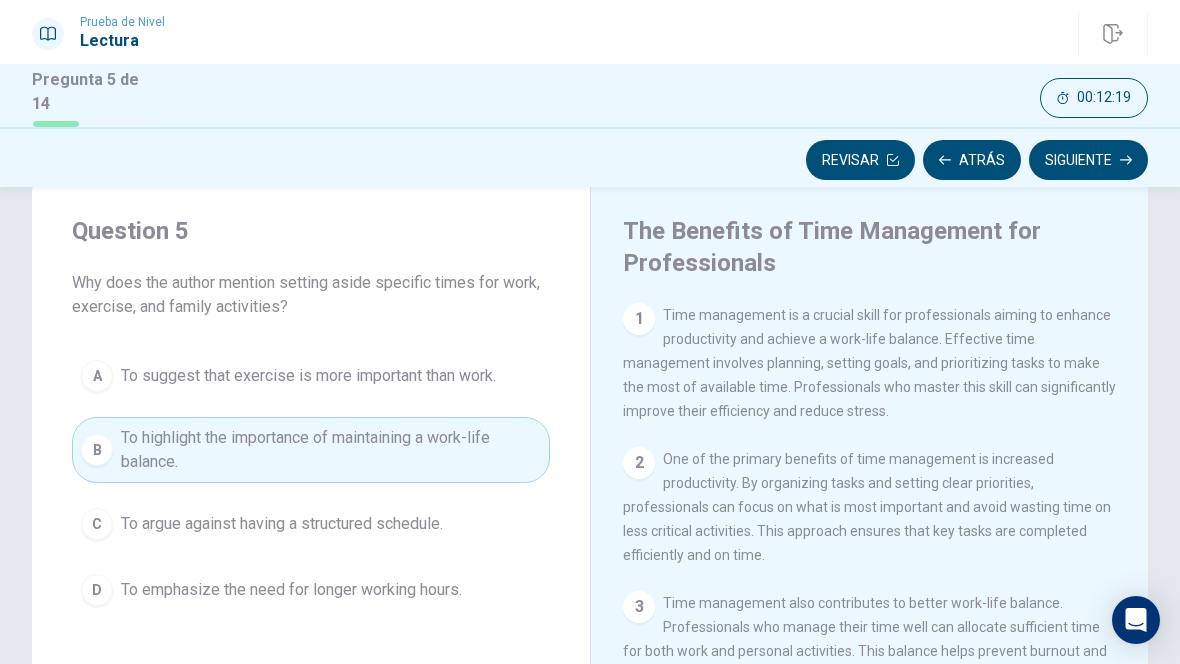 click on "Siguiente" at bounding box center (1088, 160) 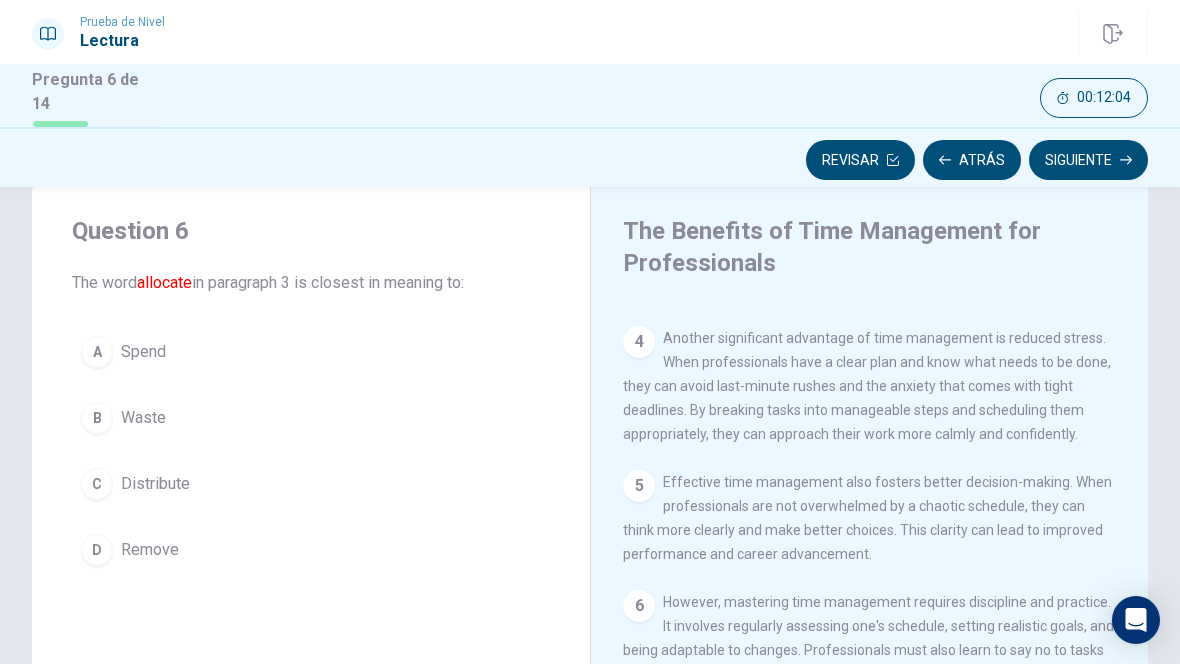 scroll, scrollTop: 443, scrollLeft: 0, axis: vertical 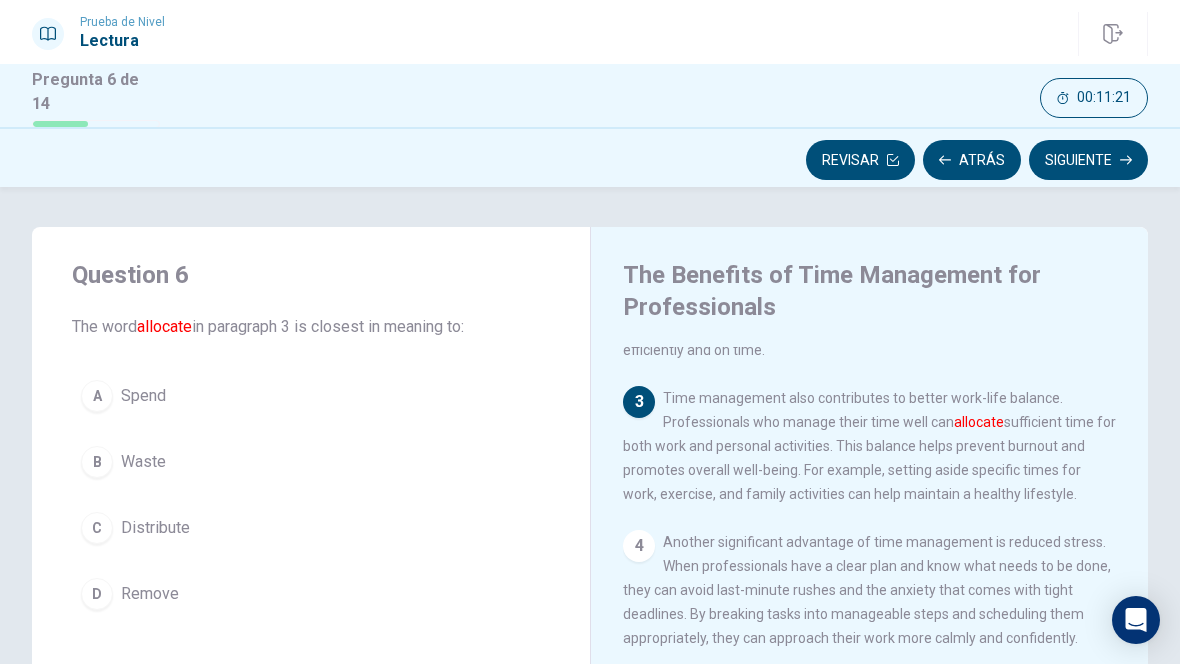 click on "Remove" at bounding box center [150, 594] 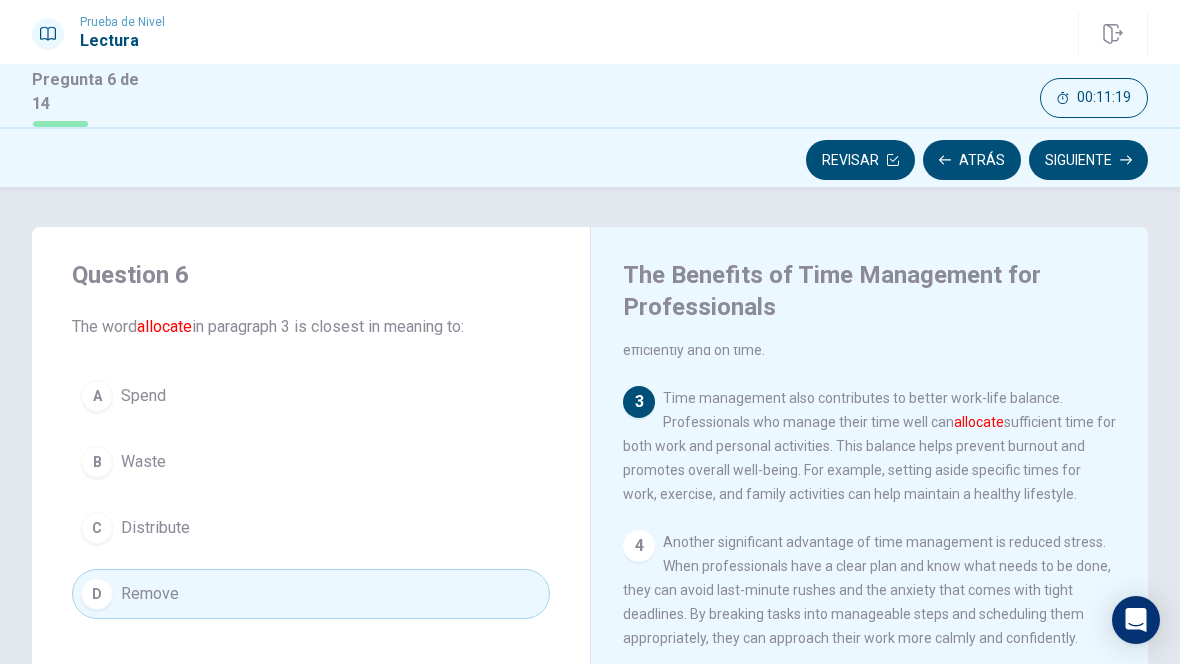 click on "Siguiente" at bounding box center (1088, 160) 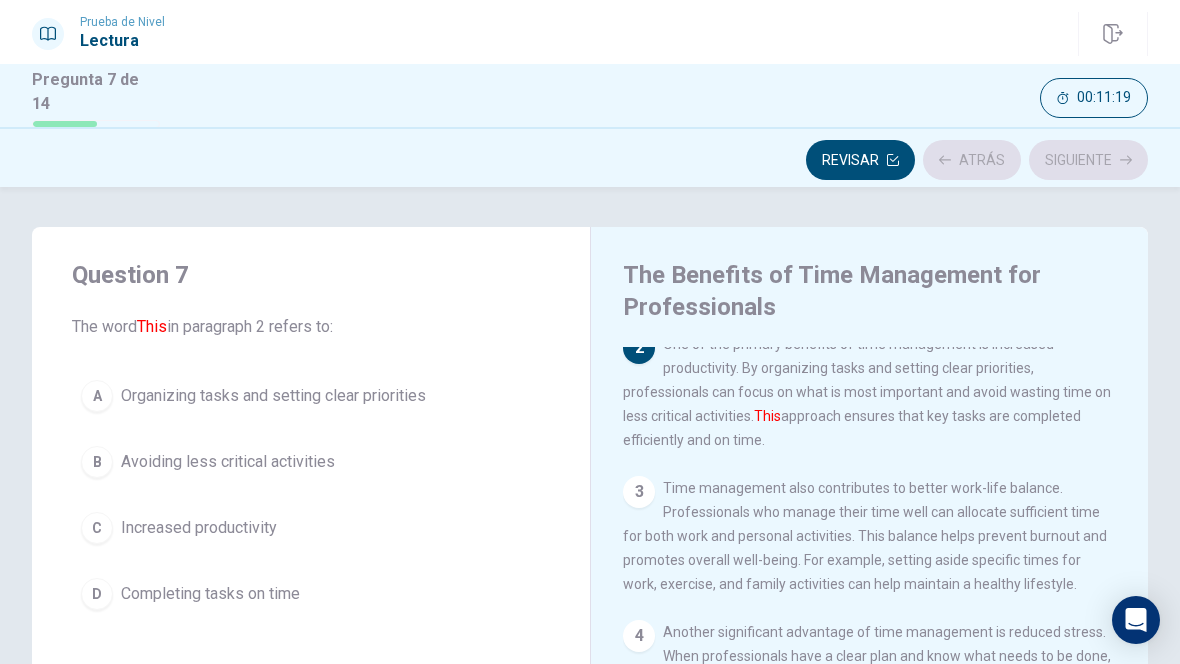 scroll, scrollTop: 149, scrollLeft: 0, axis: vertical 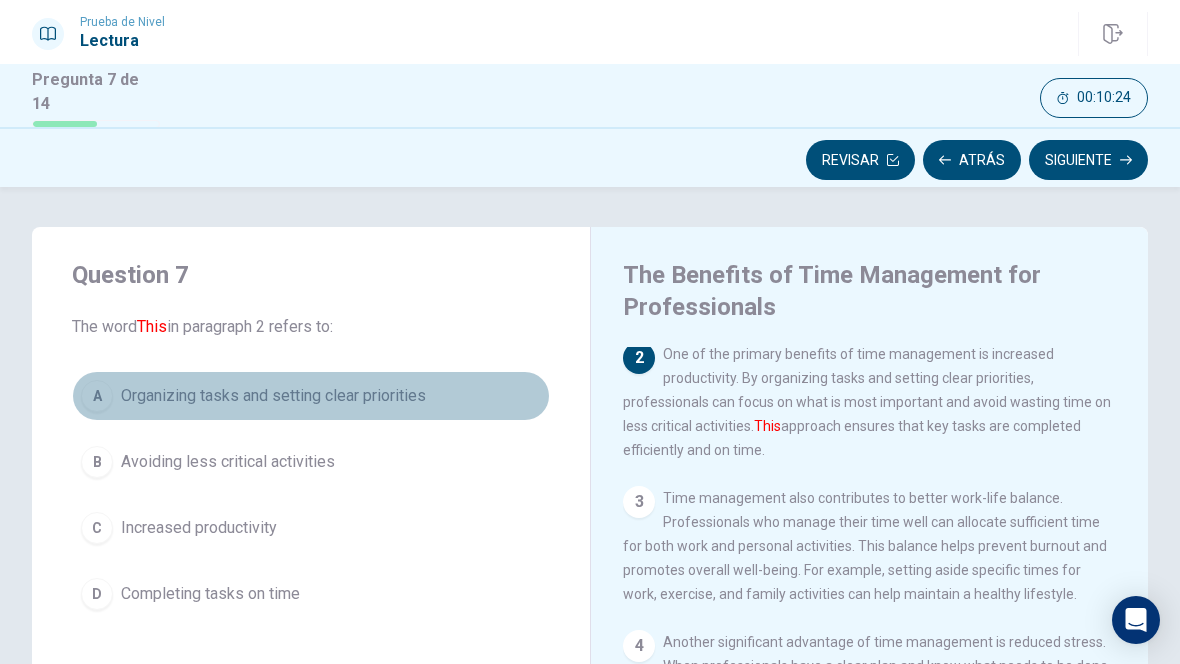 click on "A" at bounding box center (97, 396) 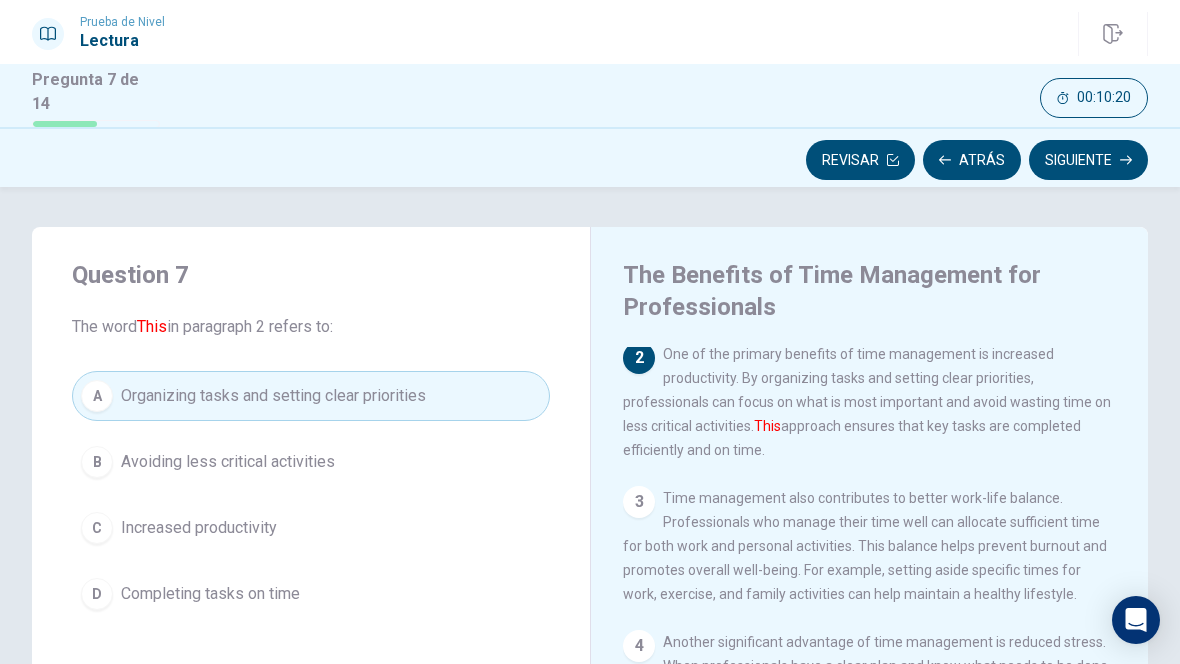 click on "Siguiente" at bounding box center (1088, 160) 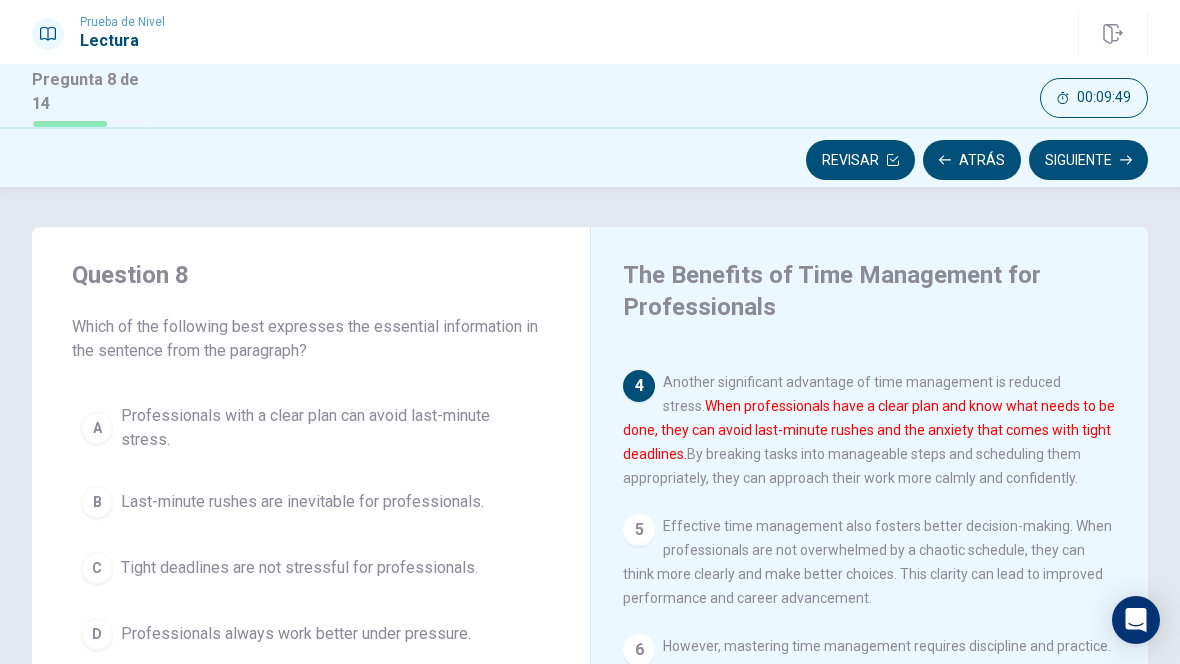 scroll, scrollTop: 418, scrollLeft: 0, axis: vertical 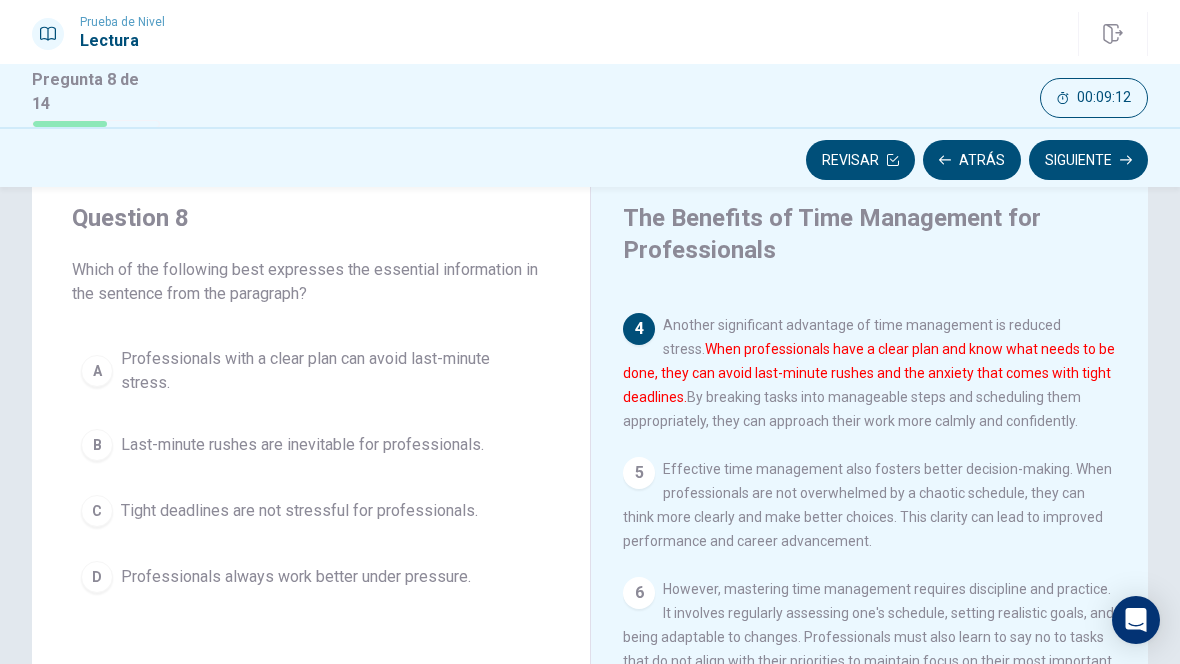 click on "Professionals with a clear plan can avoid last-minute stress." at bounding box center [331, 371] 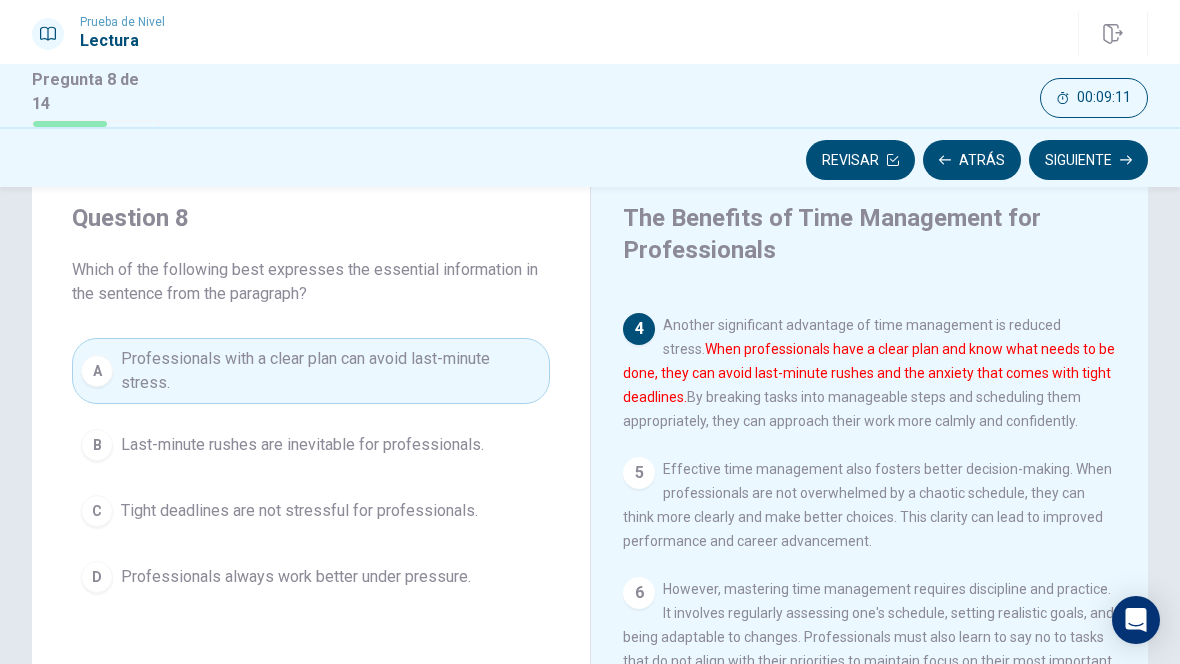 click on "The Benefits of Time Management for Professionals" at bounding box center (867, 234) 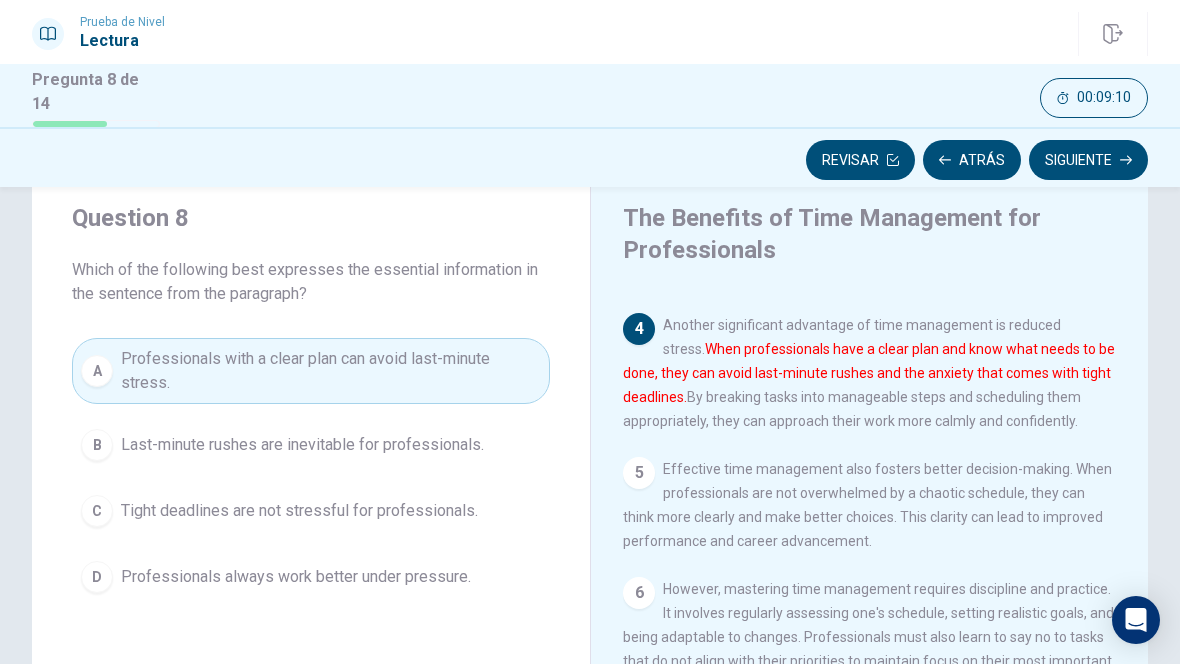 click on "Siguiente" at bounding box center [1088, 160] 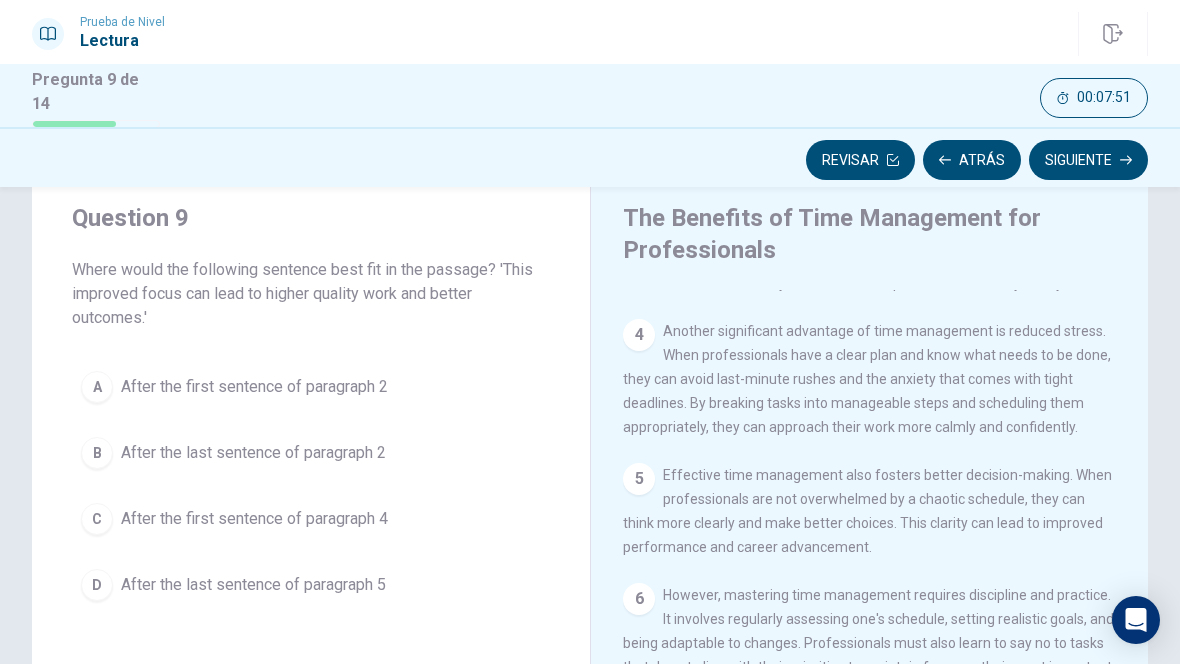 scroll, scrollTop: 403, scrollLeft: 0, axis: vertical 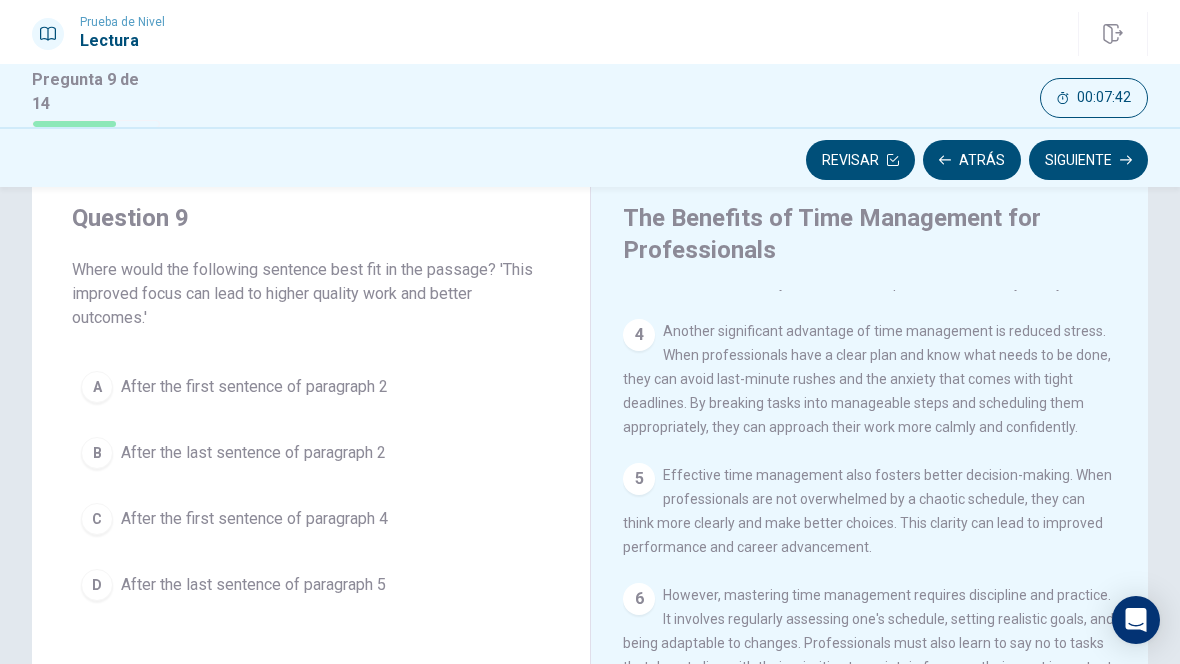 click on "B After the last sentence of paragraph 2" at bounding box center (311, 453) 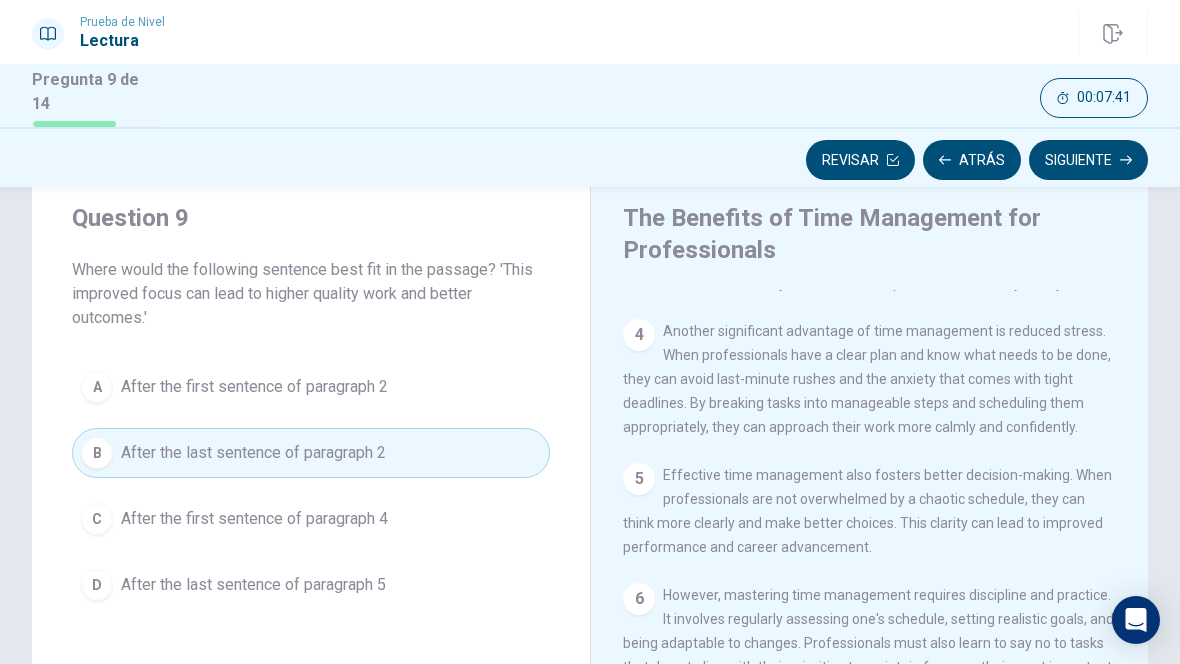 click on "Siguiente" at bounding box center [1088, 160] 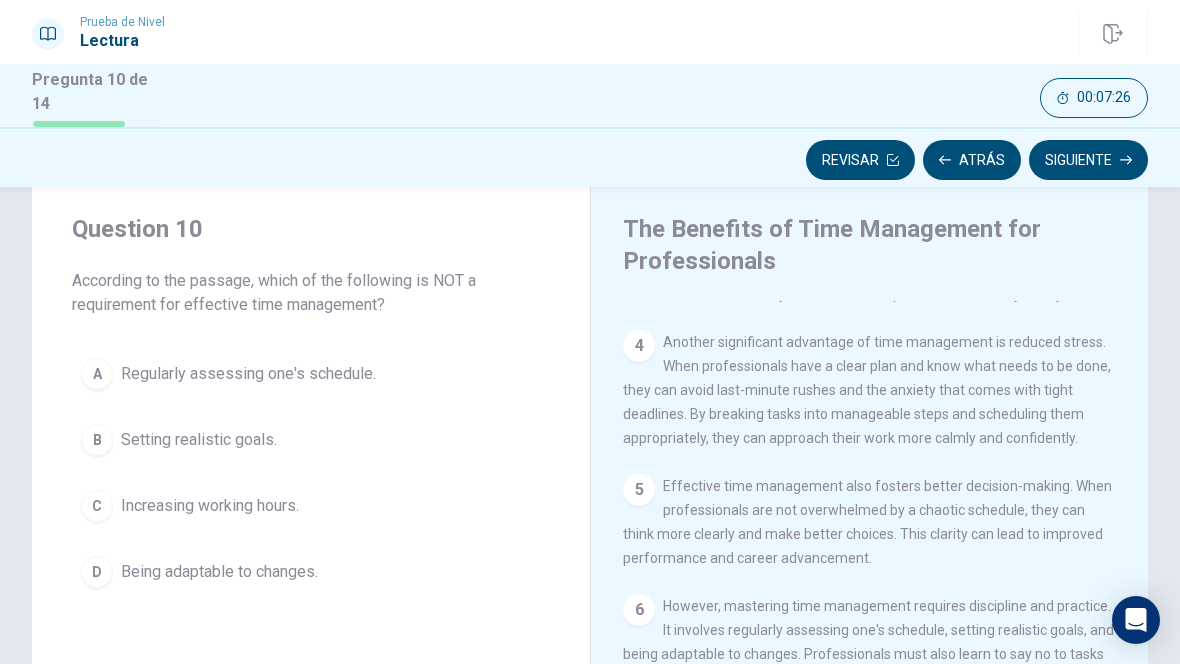 scroll, scrollTop: 44, scrollLeft: 0, axis: vertical 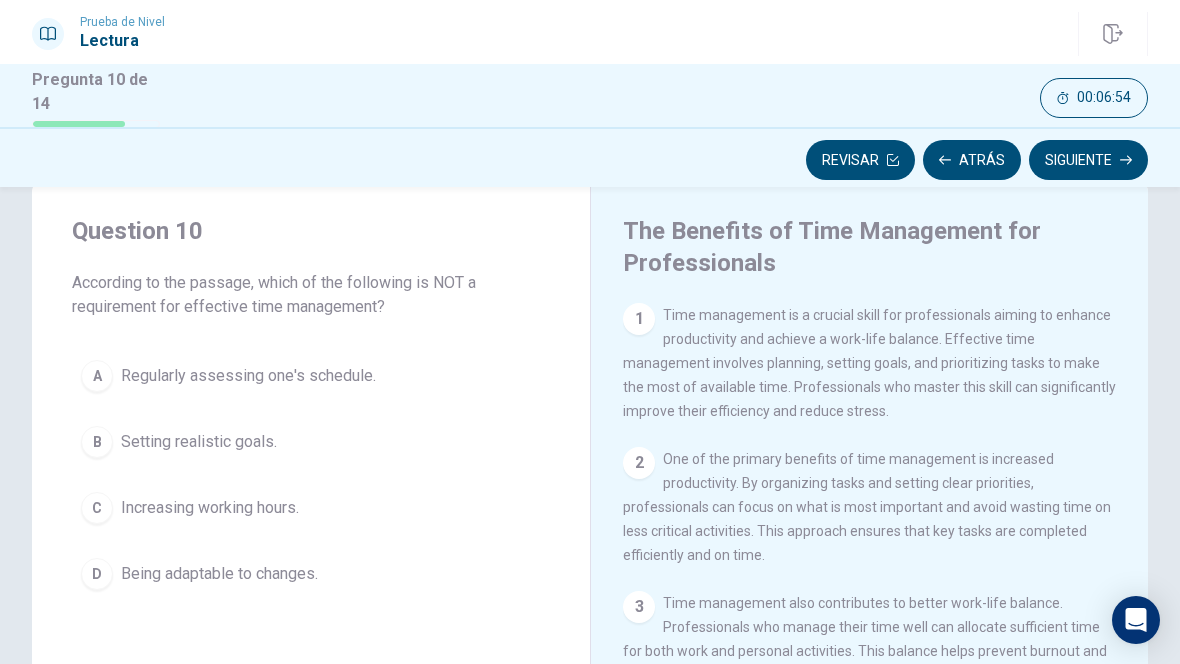 click on "Increasing working hours." at bounding box center (210, 508) 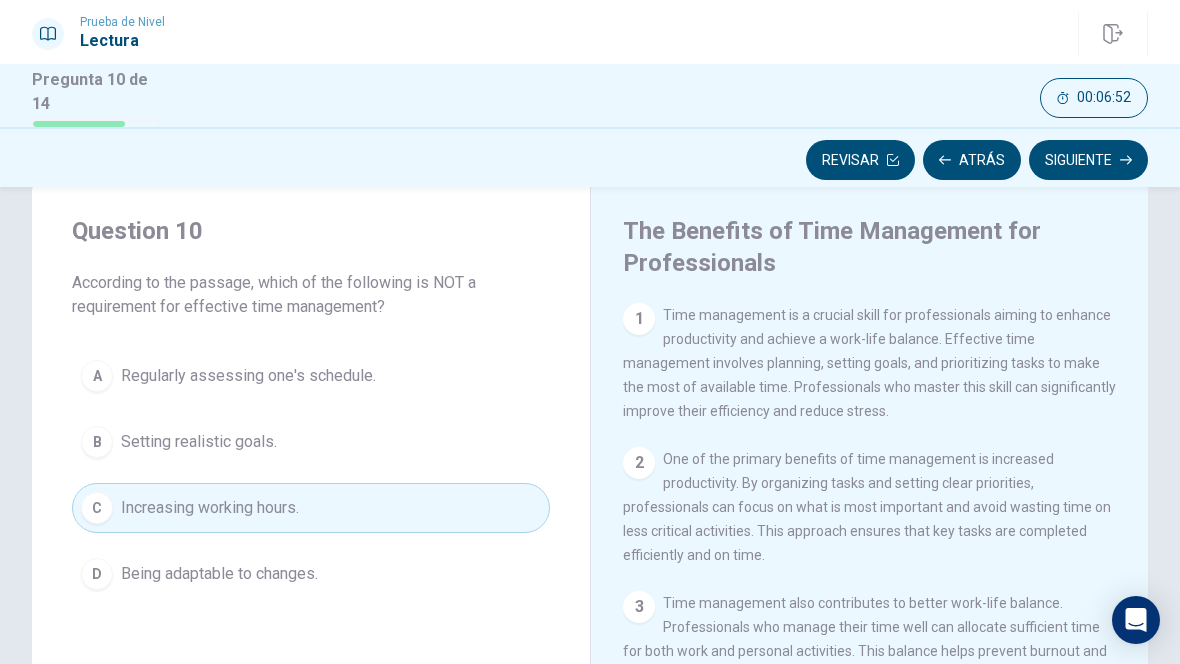 click on "Siguiente" at bounding box center (1088, 160) 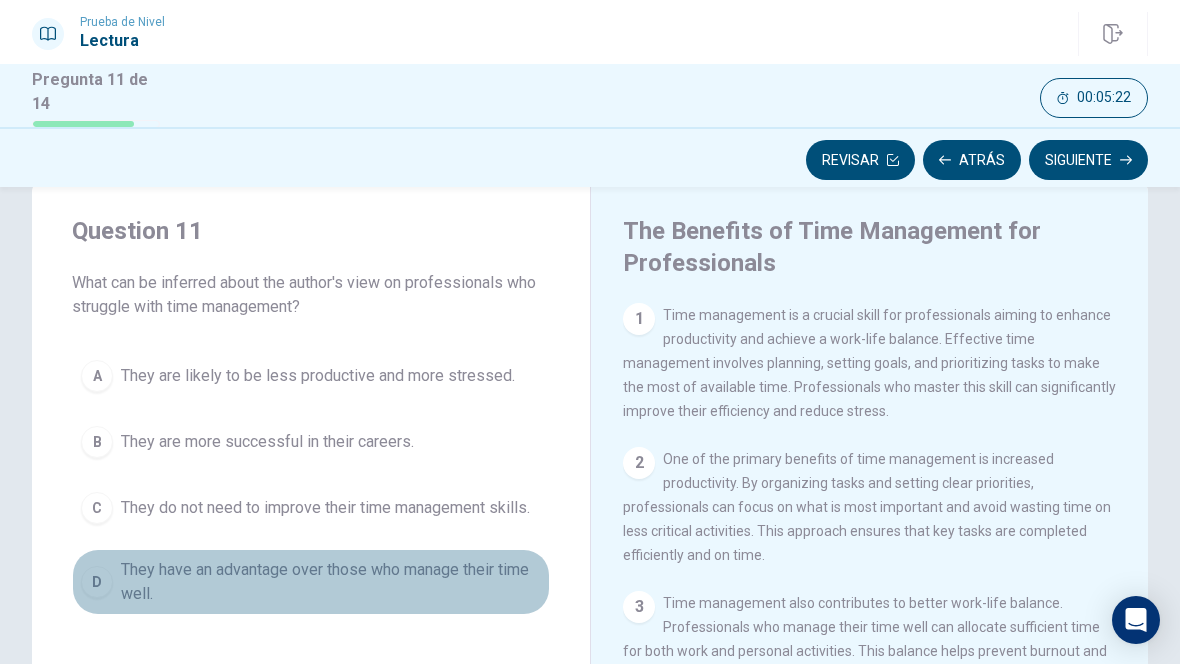 click on "They have an advantage over those who manage their time well." at bounding box center (331, 582) 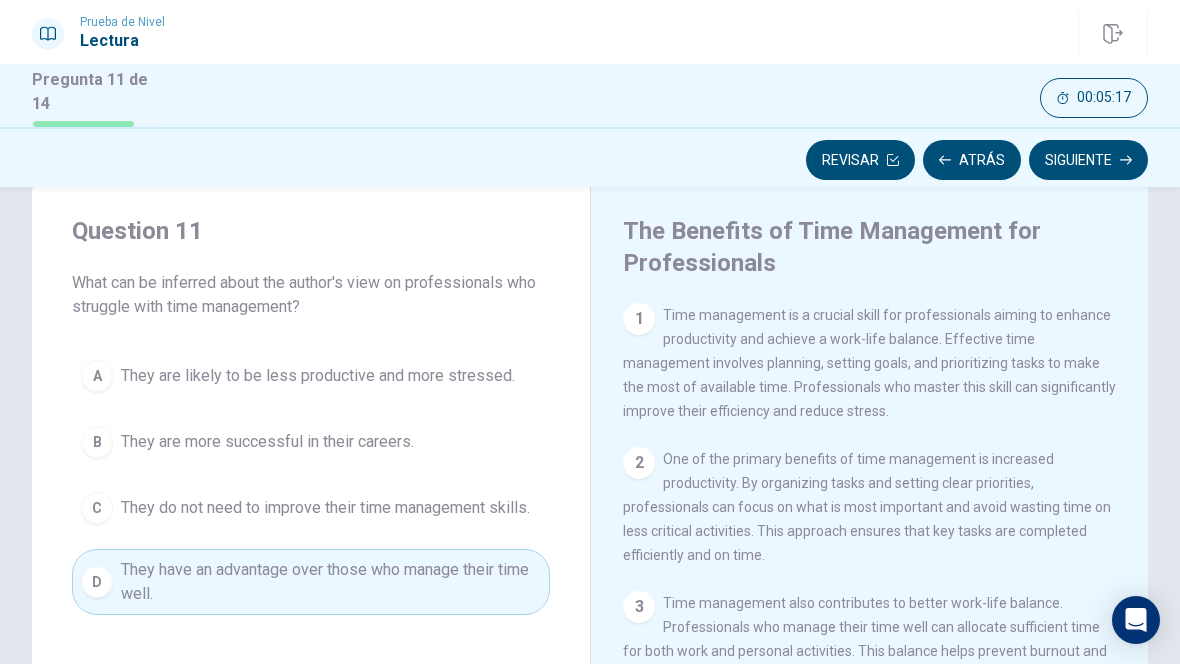 click on "Siguiente" at bounding box center [1088, 160] 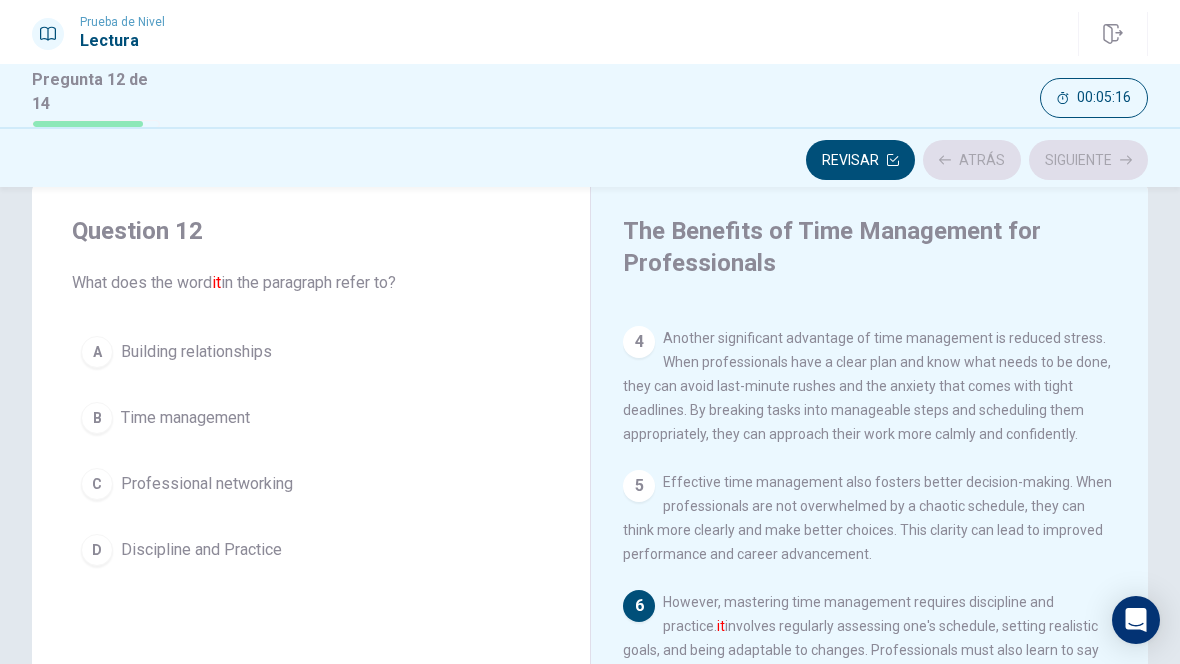 scroll, scrollTop: 443, scrollLeft: 0, axis: vertical 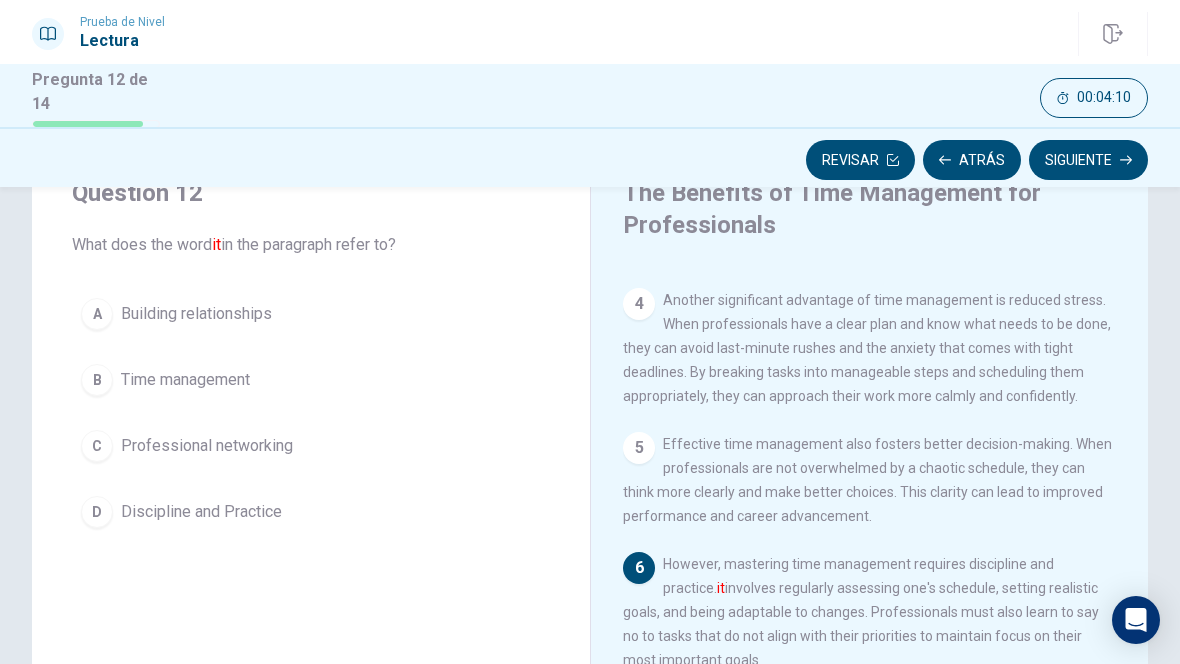 click on "C Professional networking" at bounding box center (311, 446) 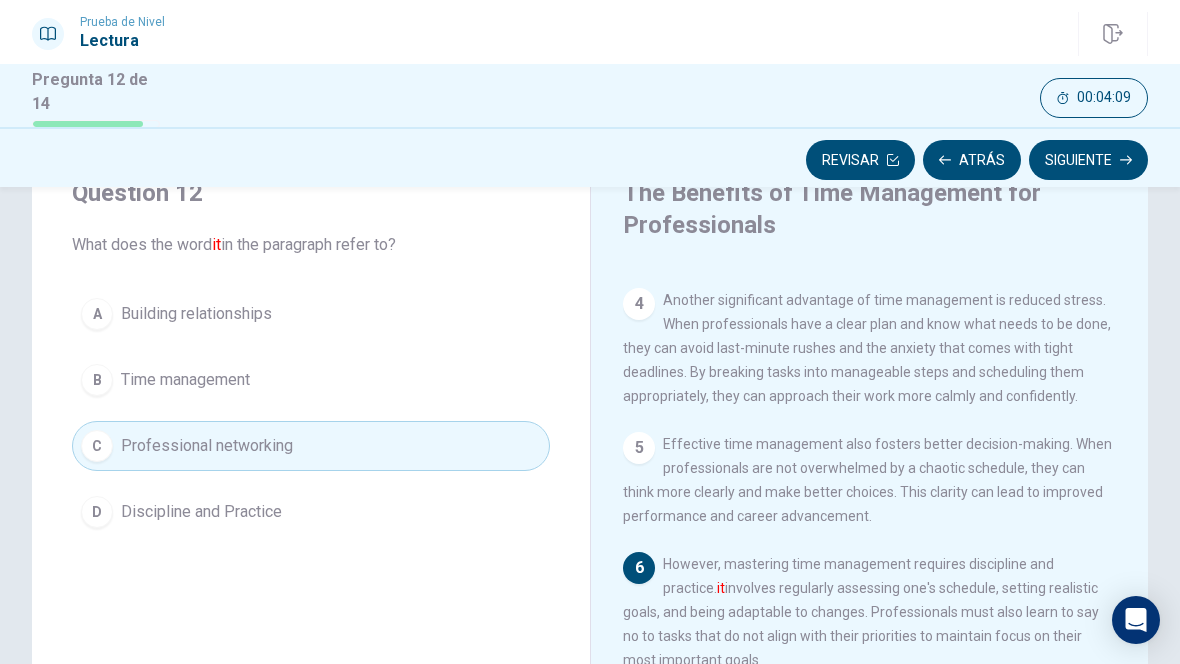 click on "Siguiente" at bounding box center [1088, 160] 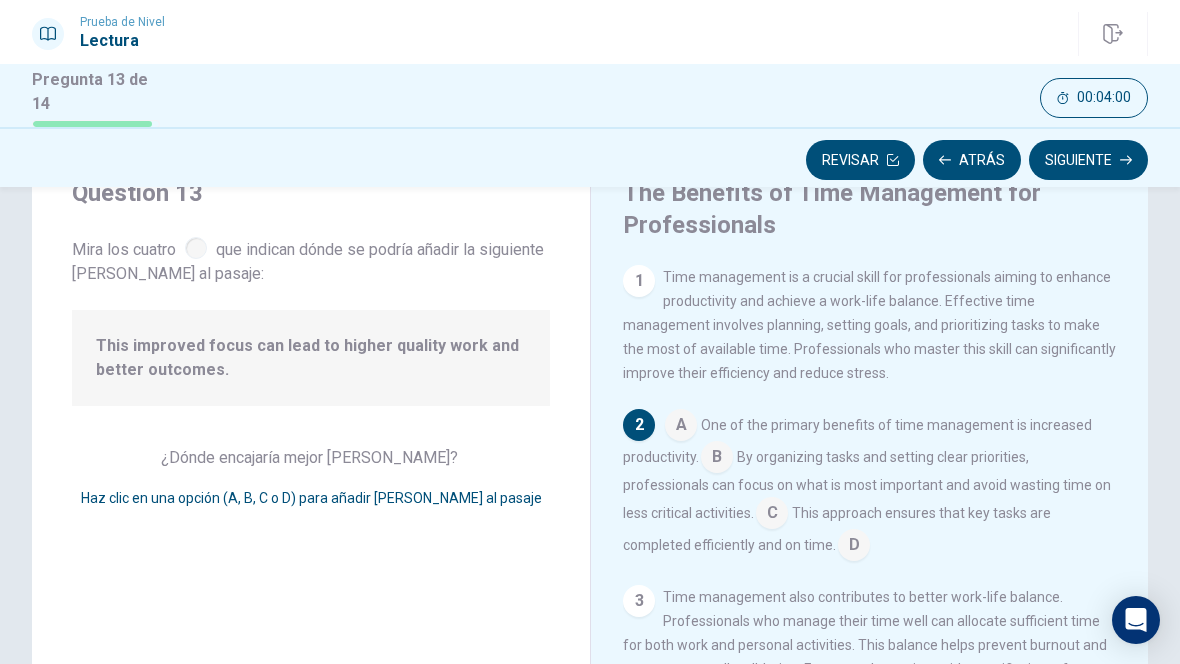 scroll, scrollTop: 0, scrollLeft: 0, axis: both 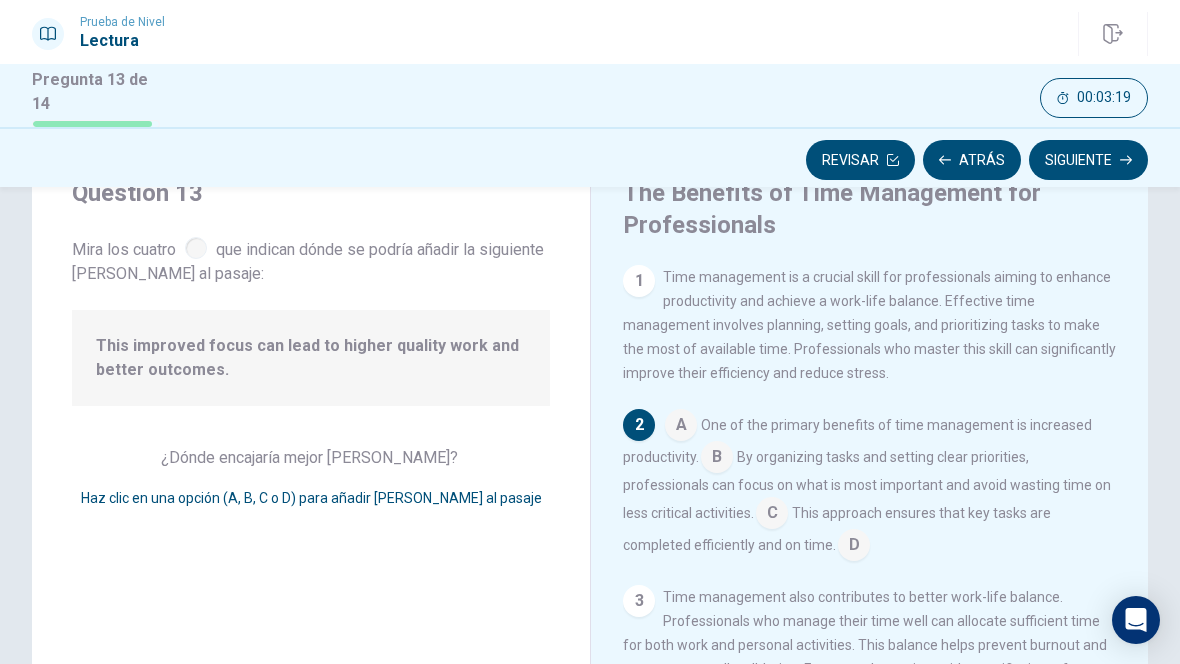 click at bounding box center [717, 459] 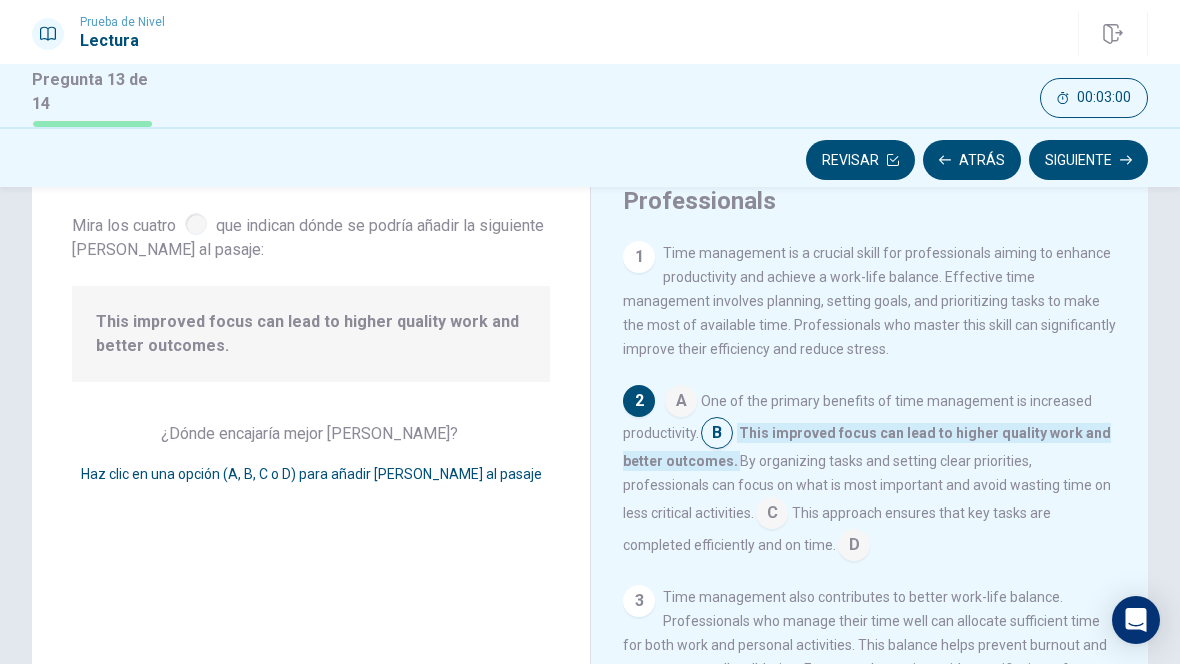 scroll, scrollTop: 86, scrollLeft: 0, axis: vertical 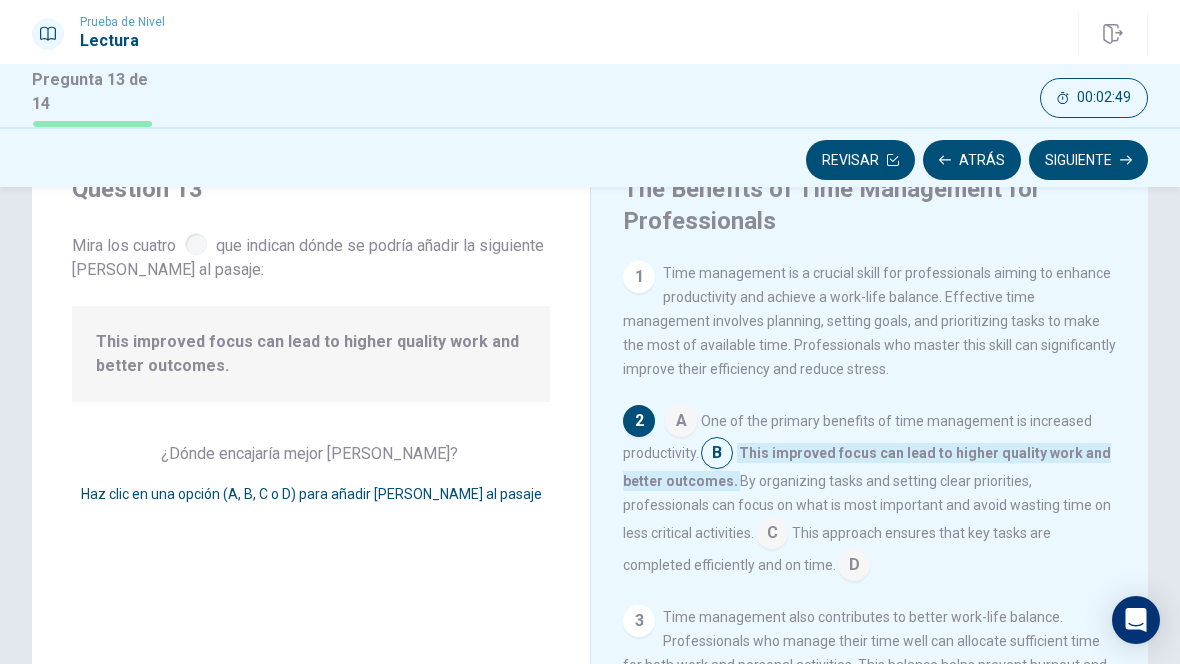 click on "Siguiente" at bounding box center [1088, 160] 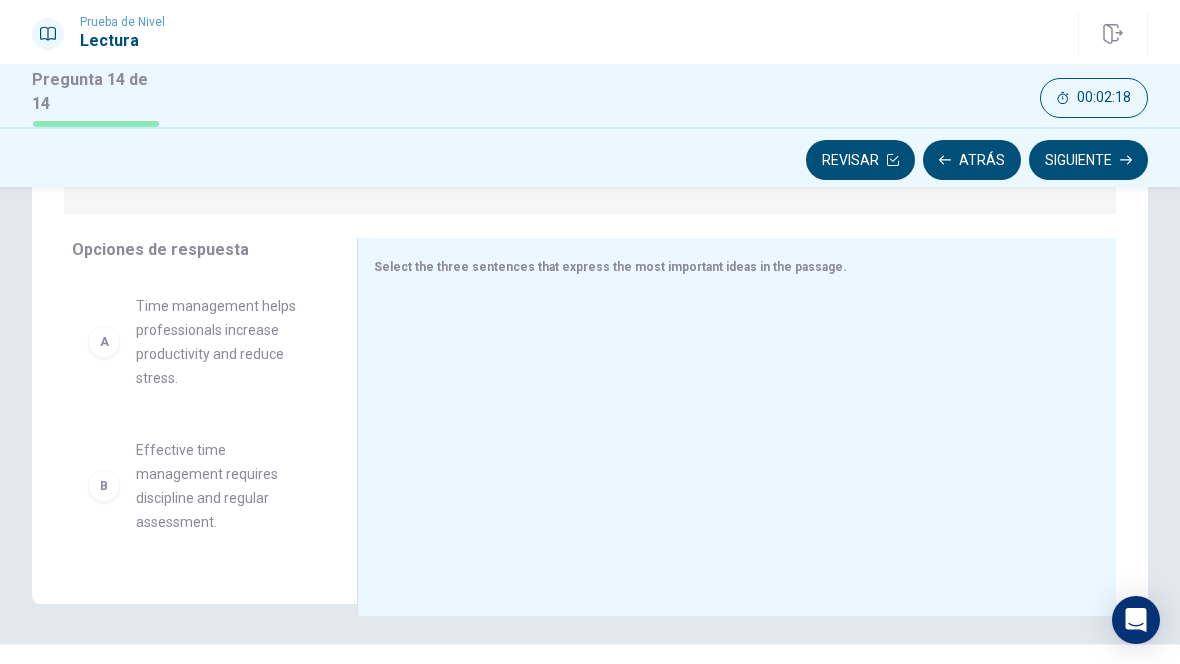 scroll, scrollTop: 319, scrollLeft: 0, axis: vertical 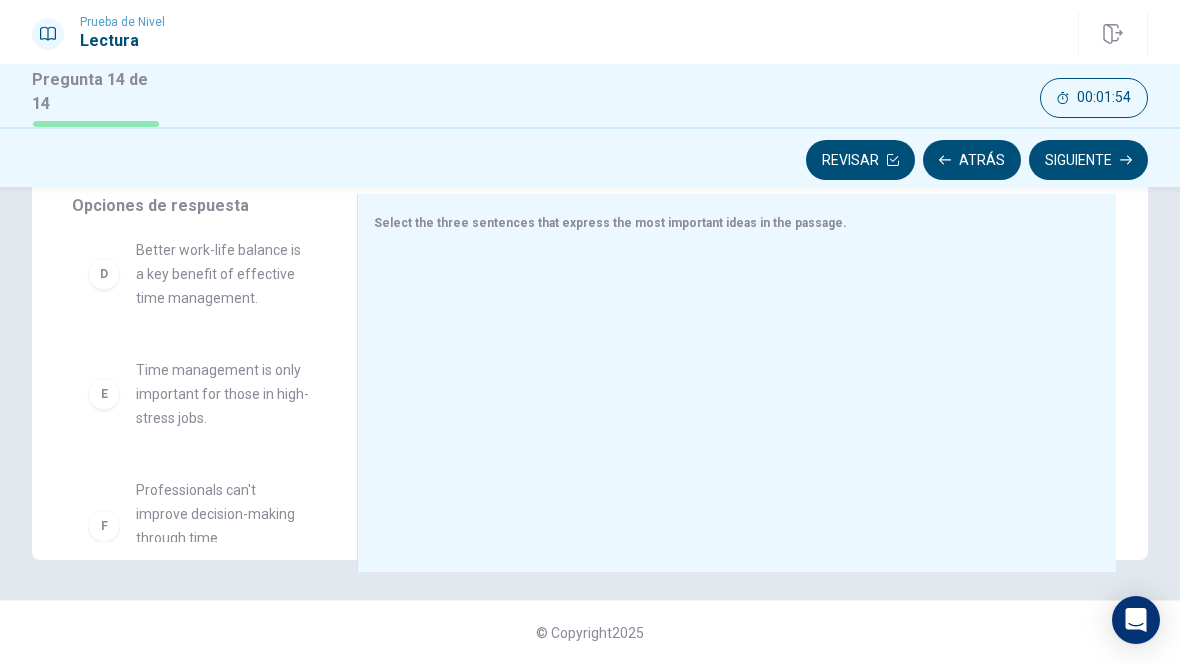 click on "F" at bounding box center (104, 526) 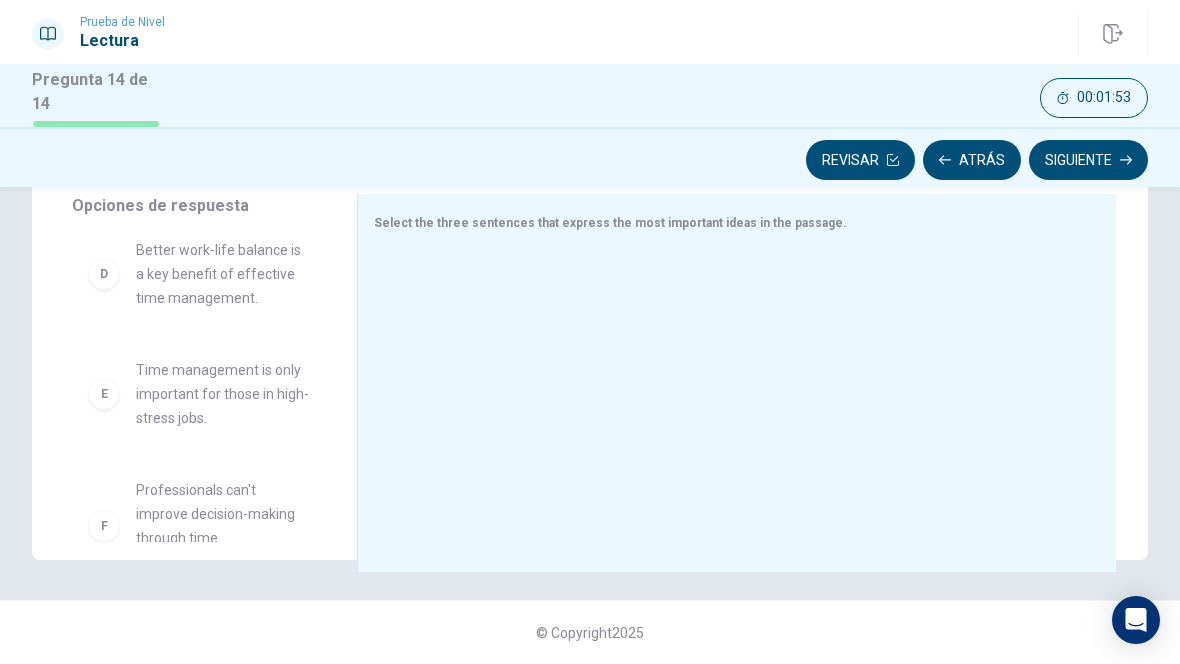 click on "F" at bounding box center (104, 526) 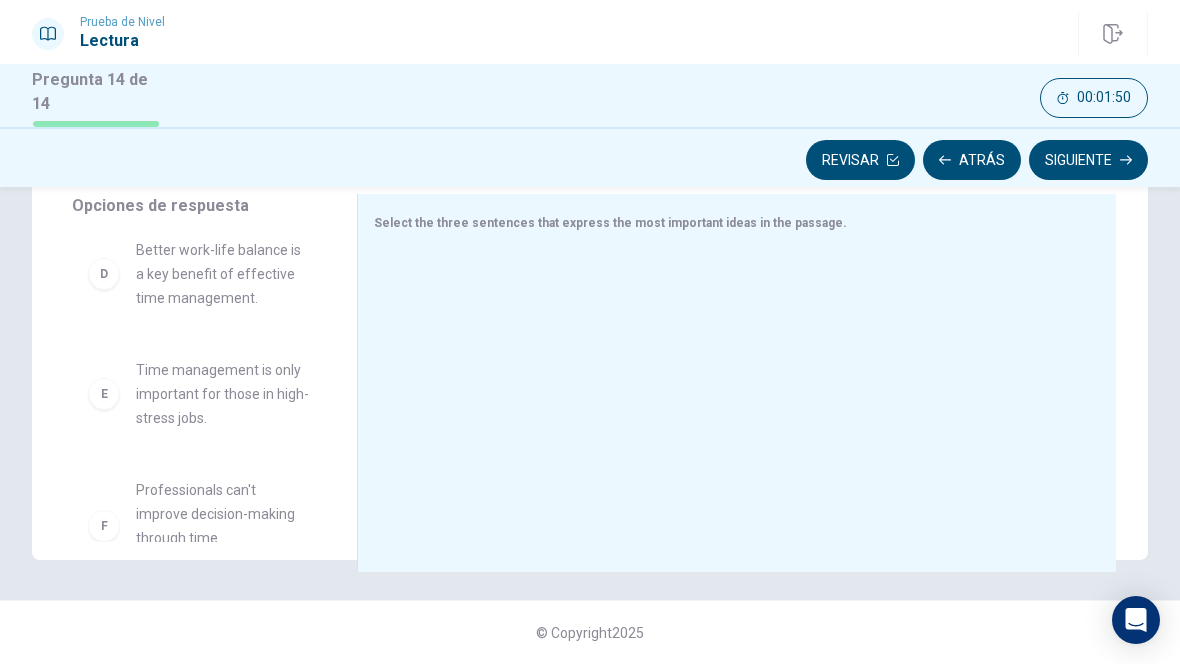 click on "Professionals can't improve decision-making through time management." at bounding box center [222, 526] 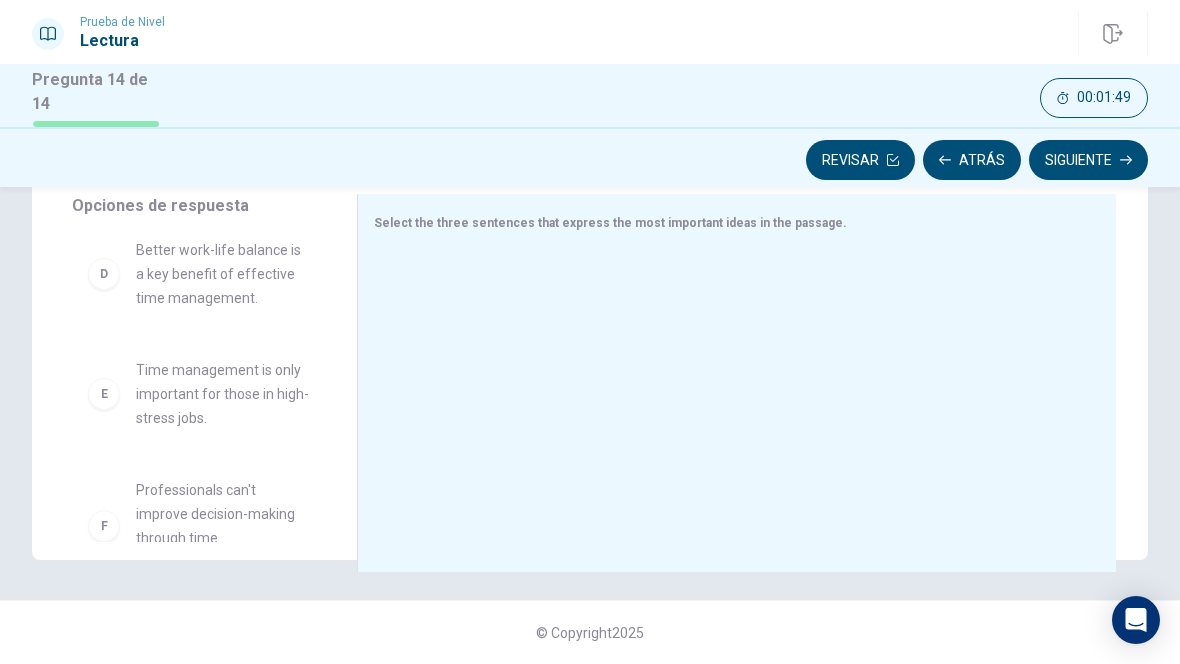 click on "Professionals can't improve decision-making through time management." at bounding box center [222, 526] 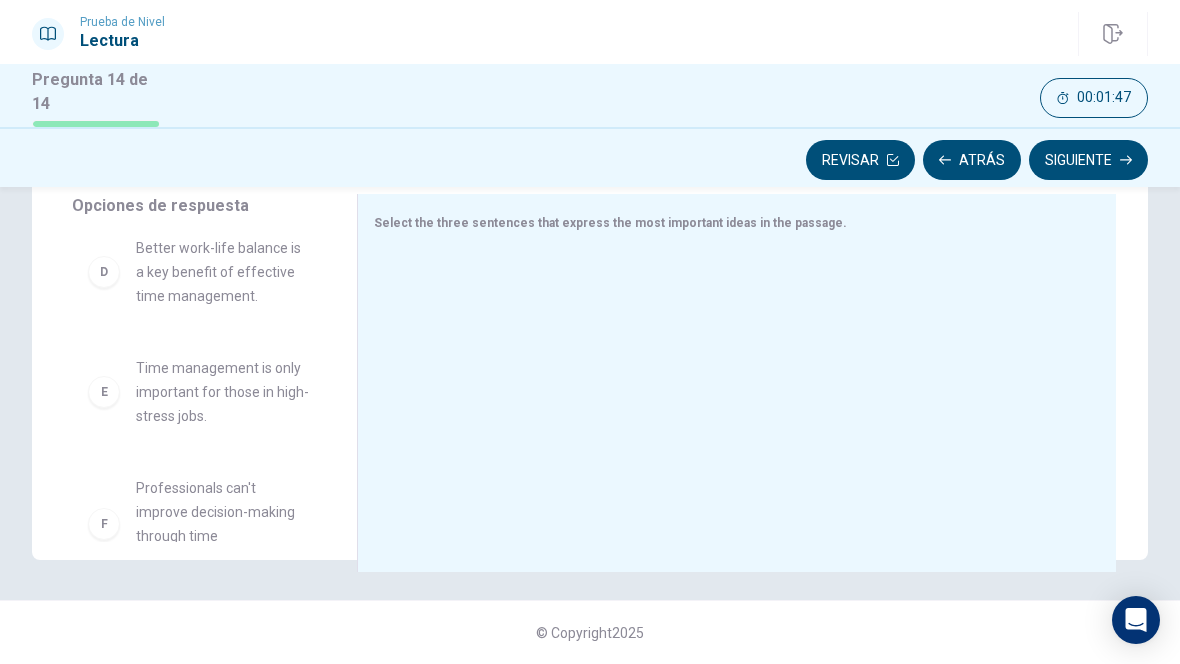 scroll, scrollTop: 420, scrollLeft: 0, axis: vertical 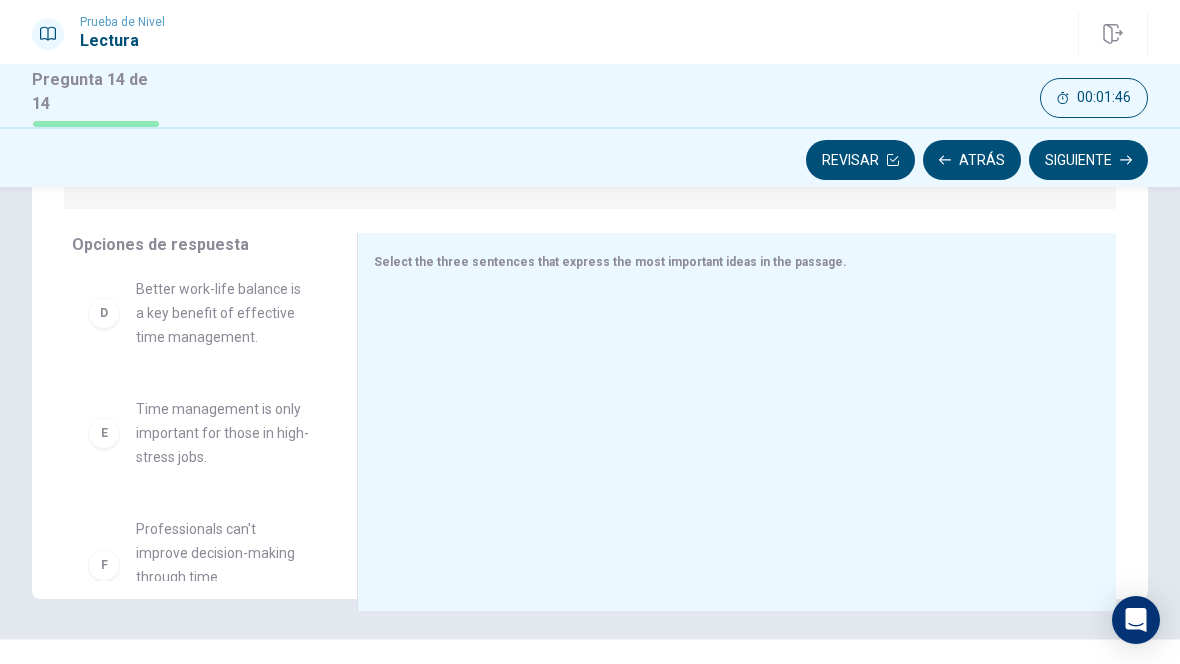 click on "Professionals can't improve decision-making through time management." at bounding box center [222, 565] 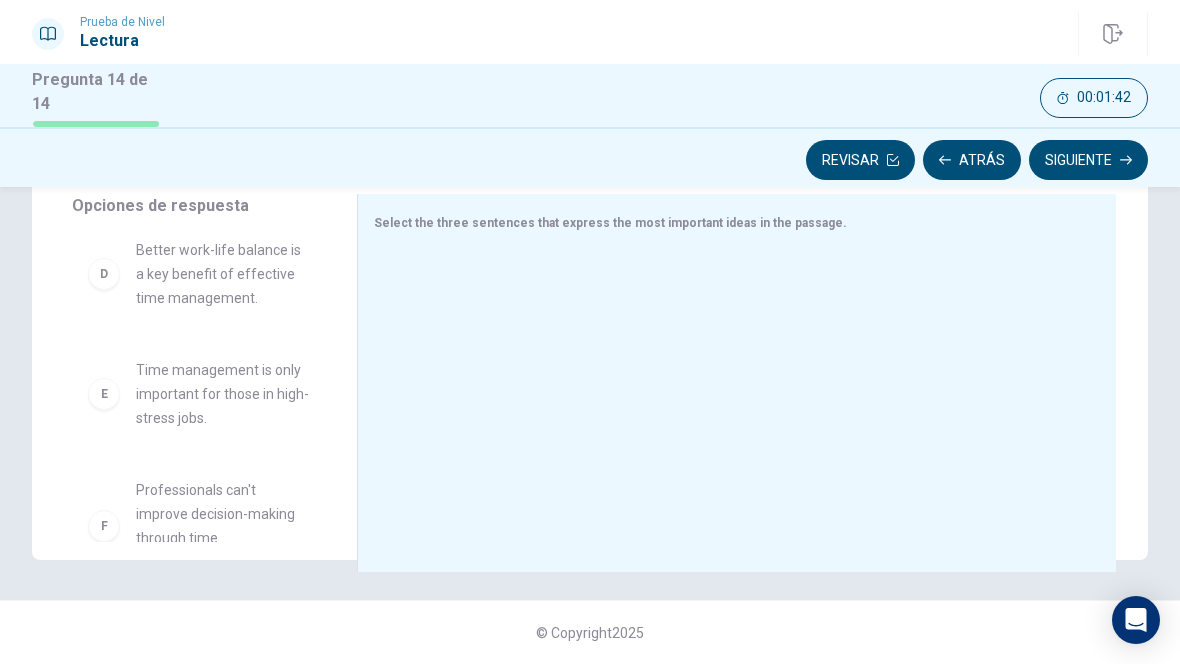 scroll, scrollTop: 362, scrollLeft: 0, axis: vertical 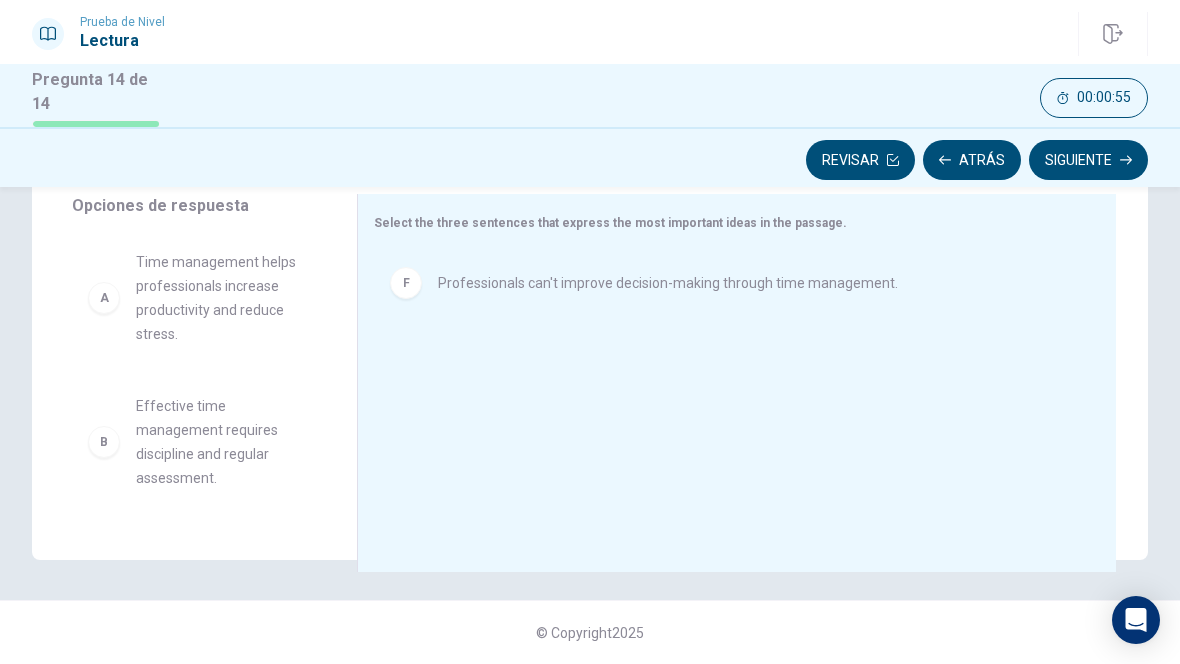 click on "Professionals can't improve decision-making through time management." at bounding box center [668, 283] 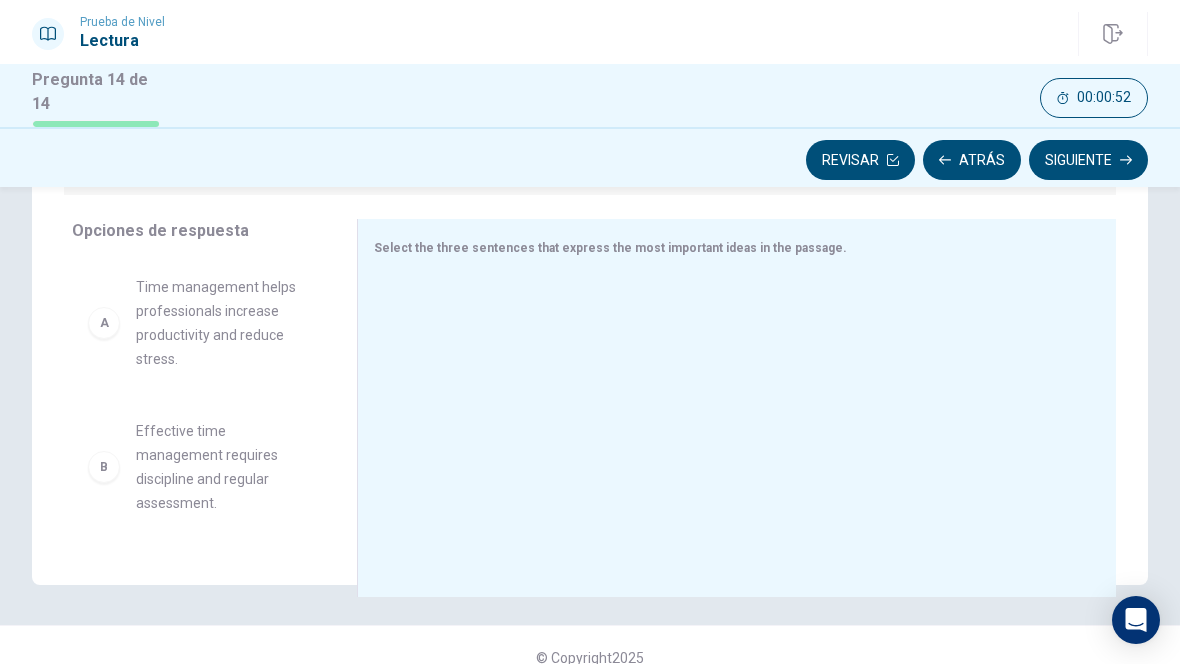 scroll, scrollTop: 335, scrollLeft: 0, axis: vertical 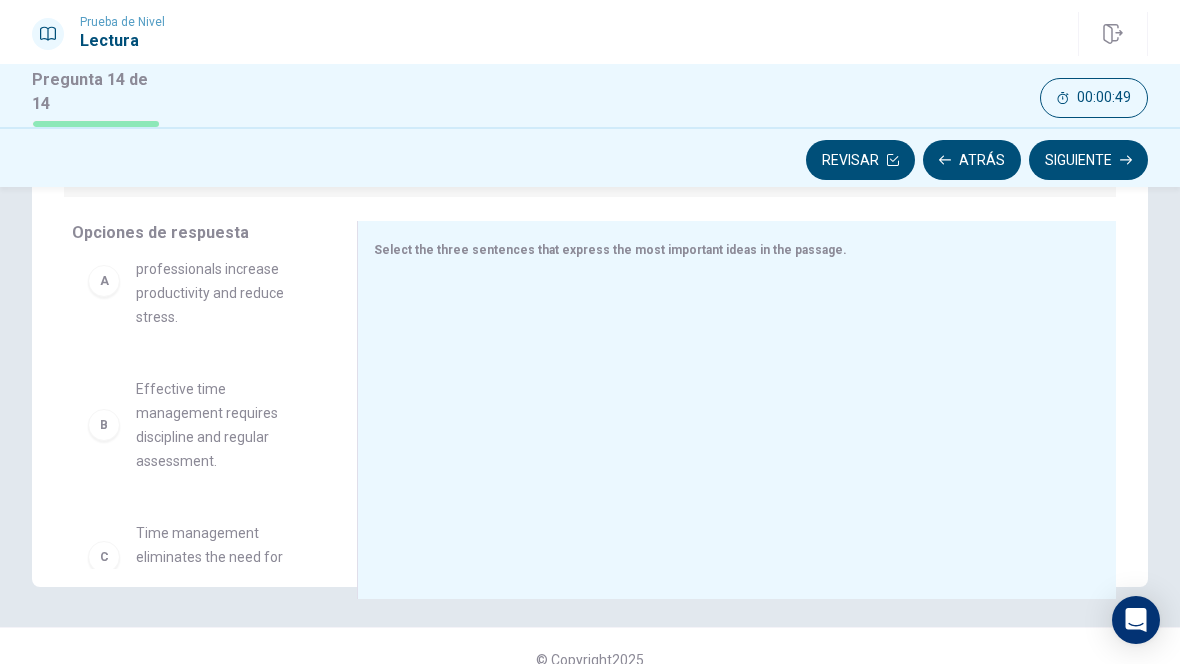 click on "Effective time management requires discipline and regular assessment." at bounding box center [222, 425] 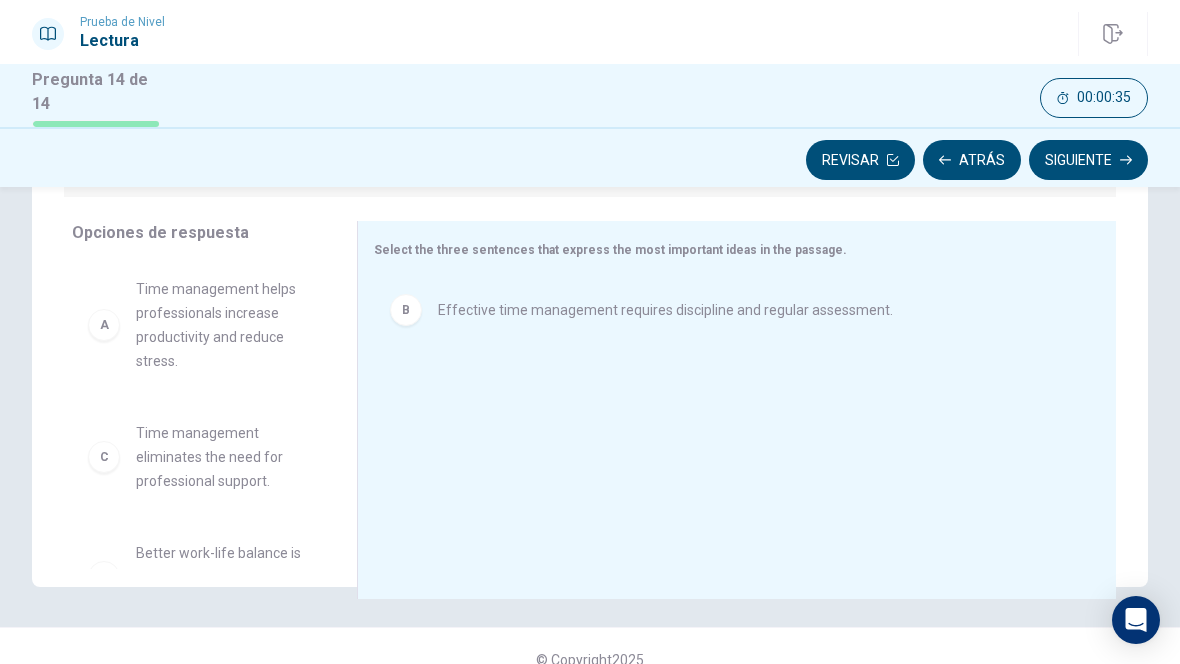 scroll, scrollTop: 0, scrollLeft: 0, axis: both 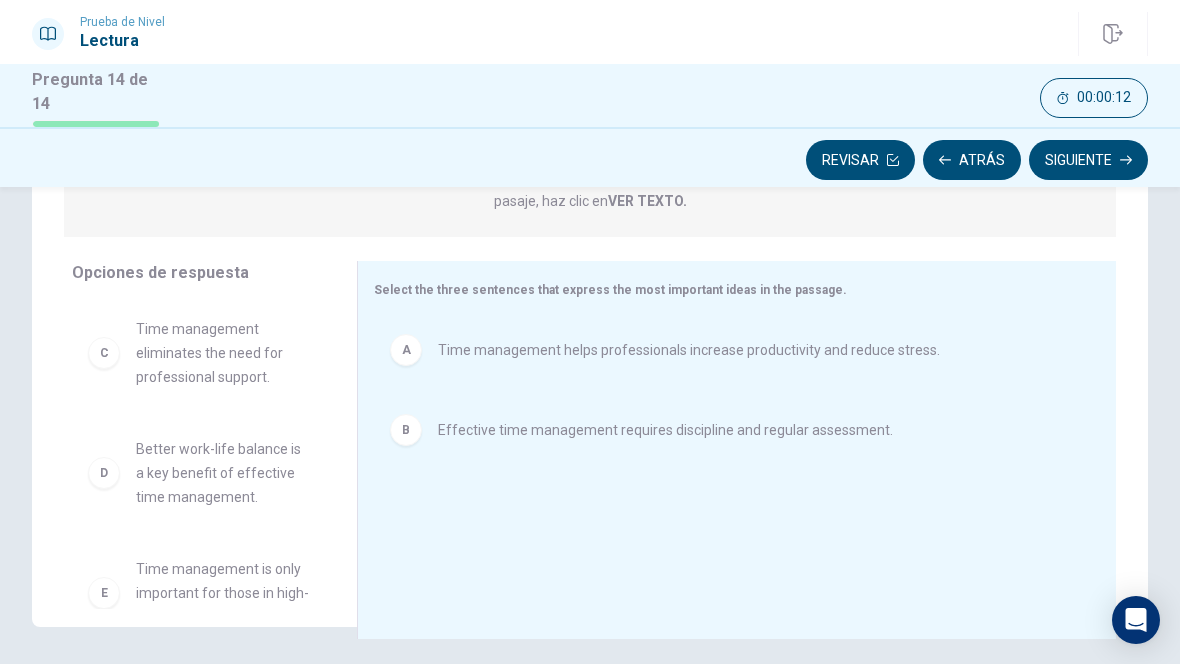 click on "B" at bounding box center [406, 430] 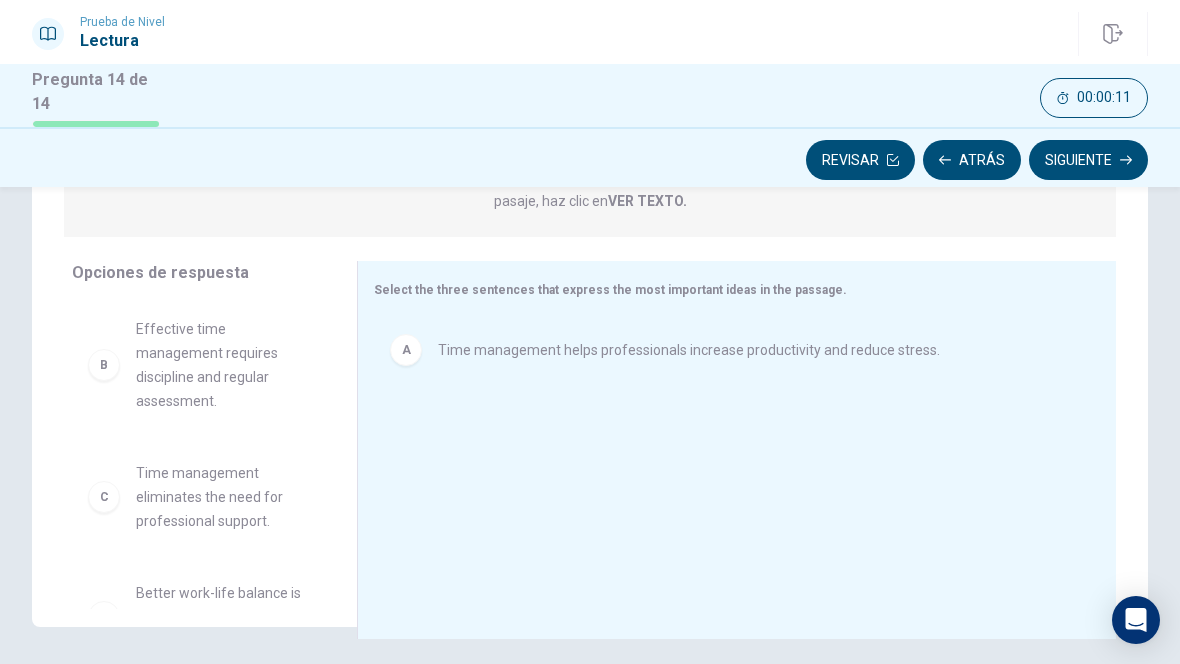 click on "Effective time management requires discipline and regular assessment." at bounding box center [222, 365] 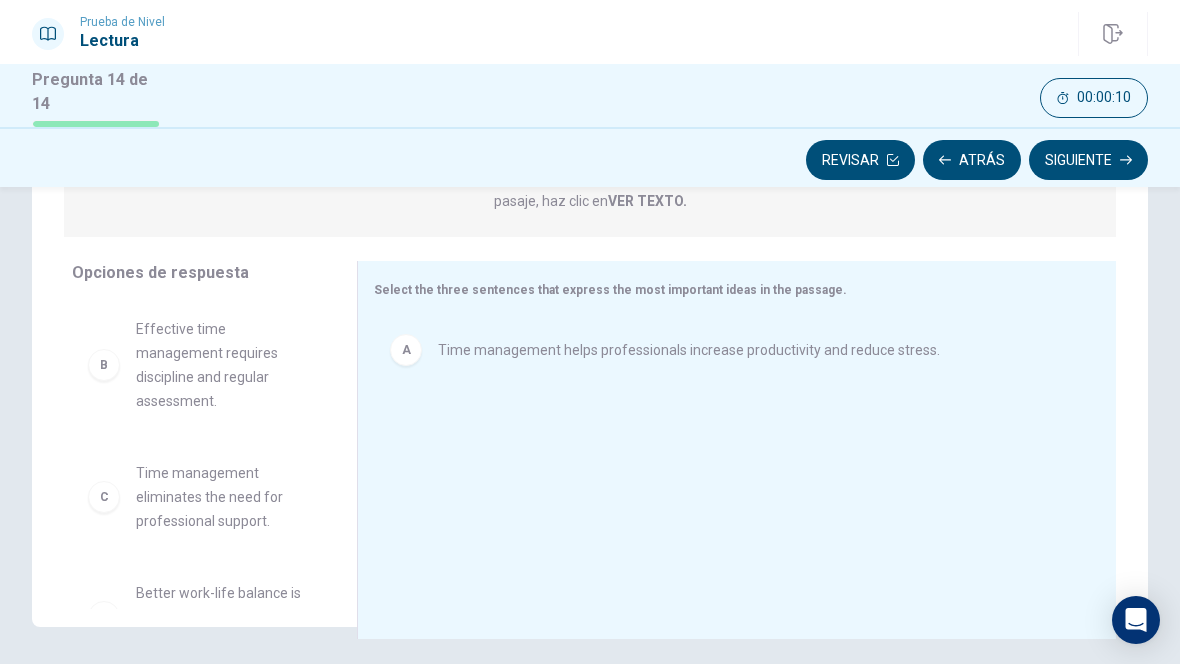 click on "B" at bounding box center [104, 365] 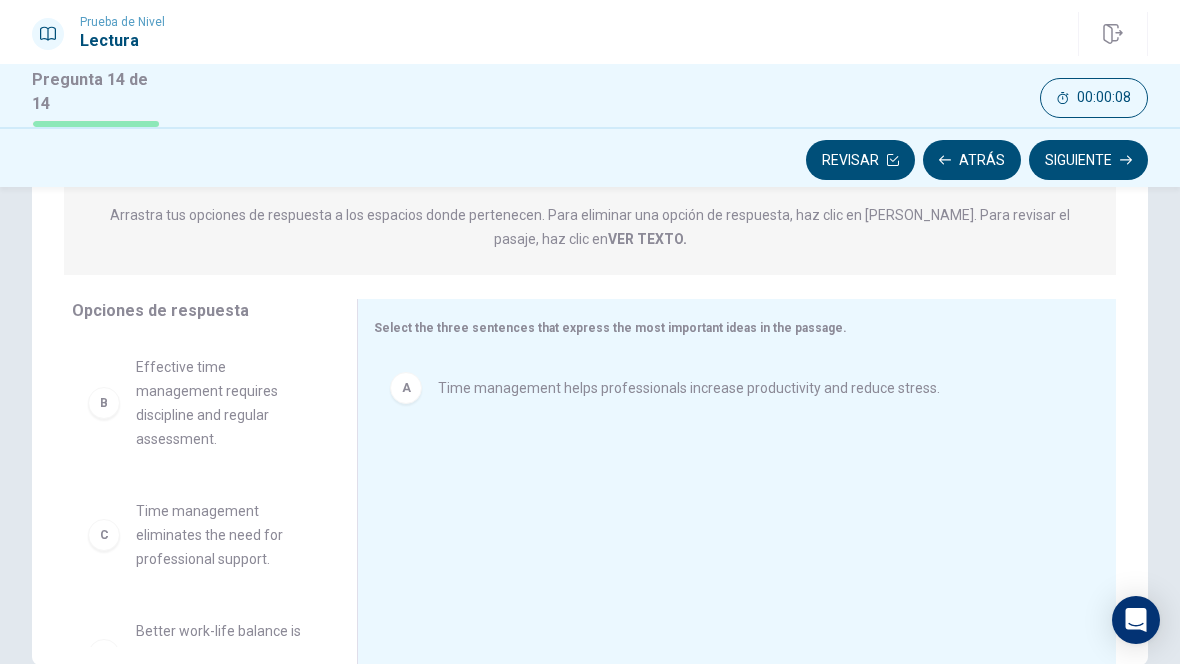 scroll, scrollTop: 217, scrollLeft: 0, axis: vertical 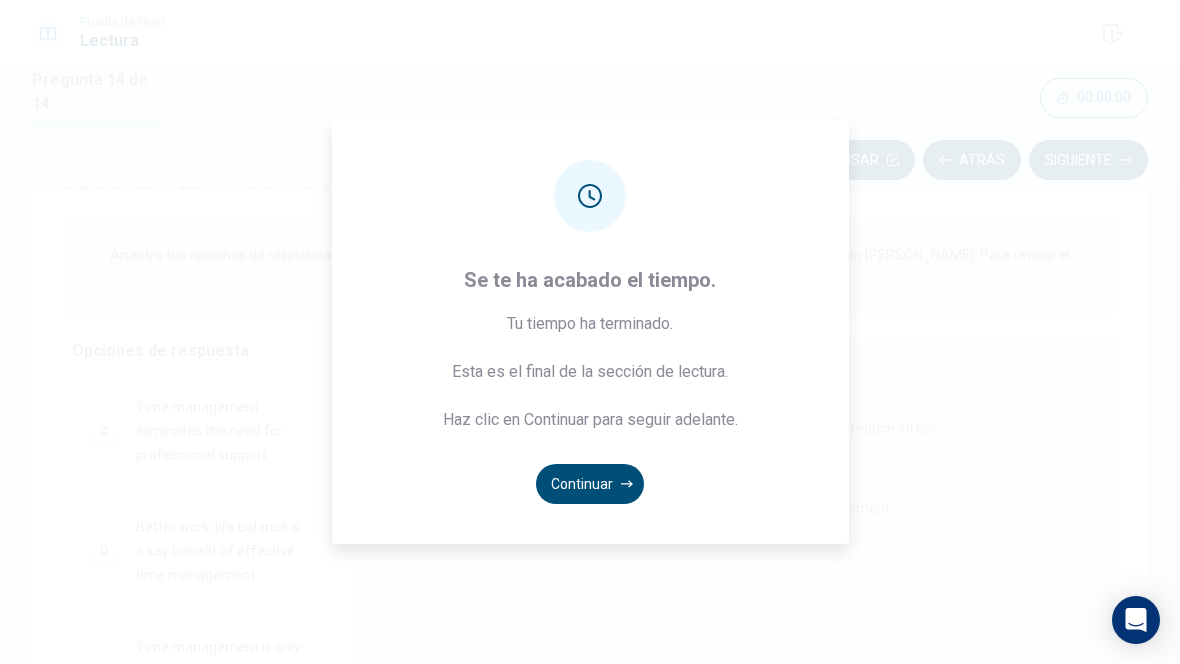 click on "Continuar" at bounding box center [590, 484] 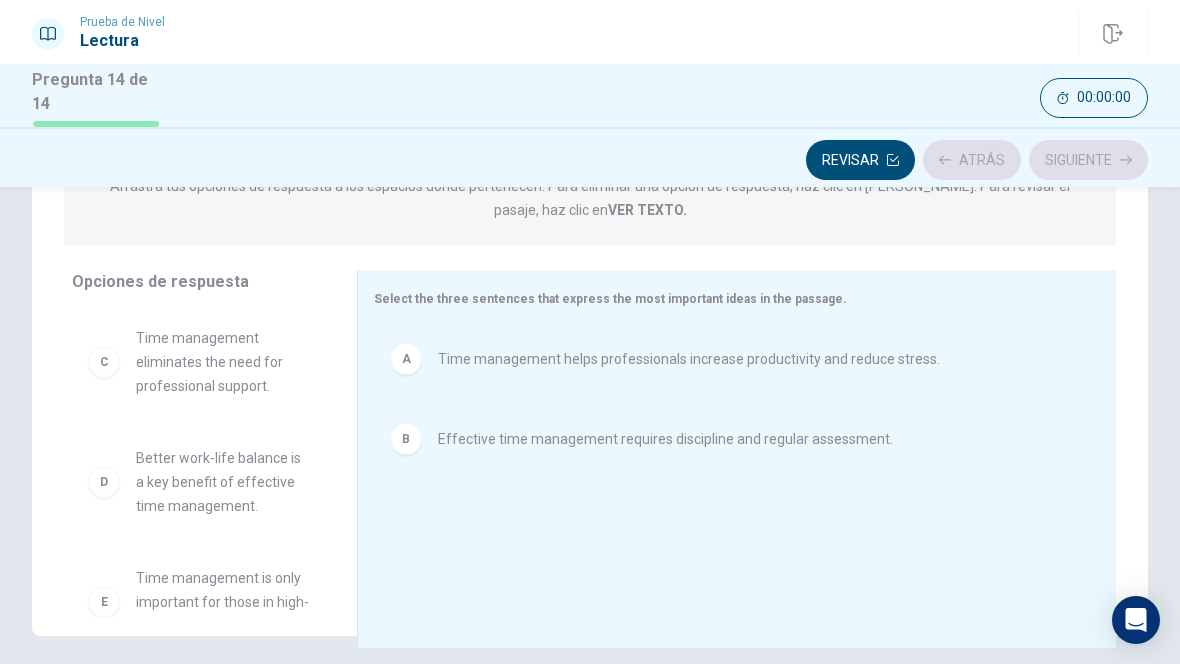 click on "Revisar" at bounding box center (860, 160) 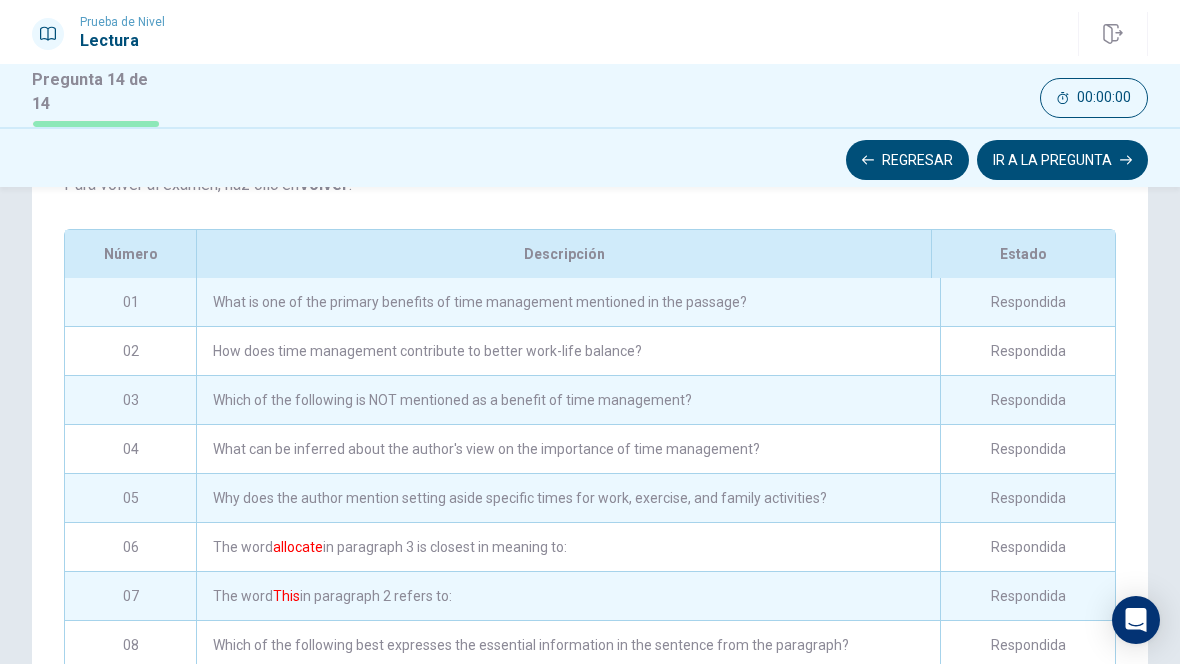 scroll, scrollTop: 319, scrollLeft: 0, axis: vertical 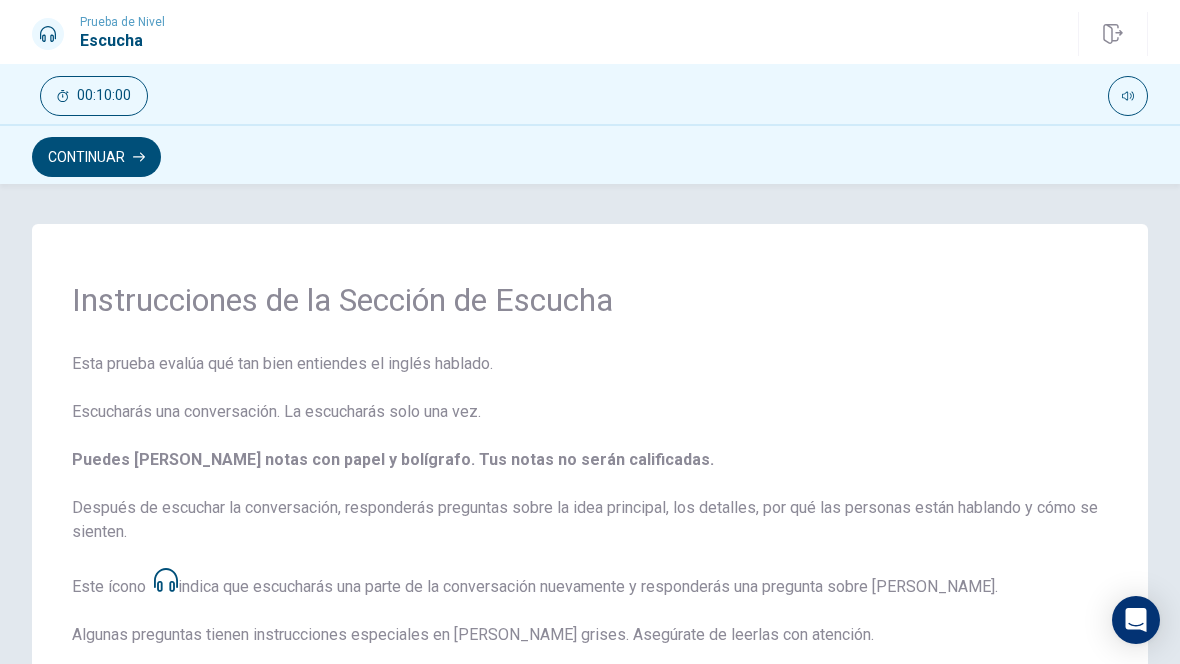 click at bounding box center [1128, 96] 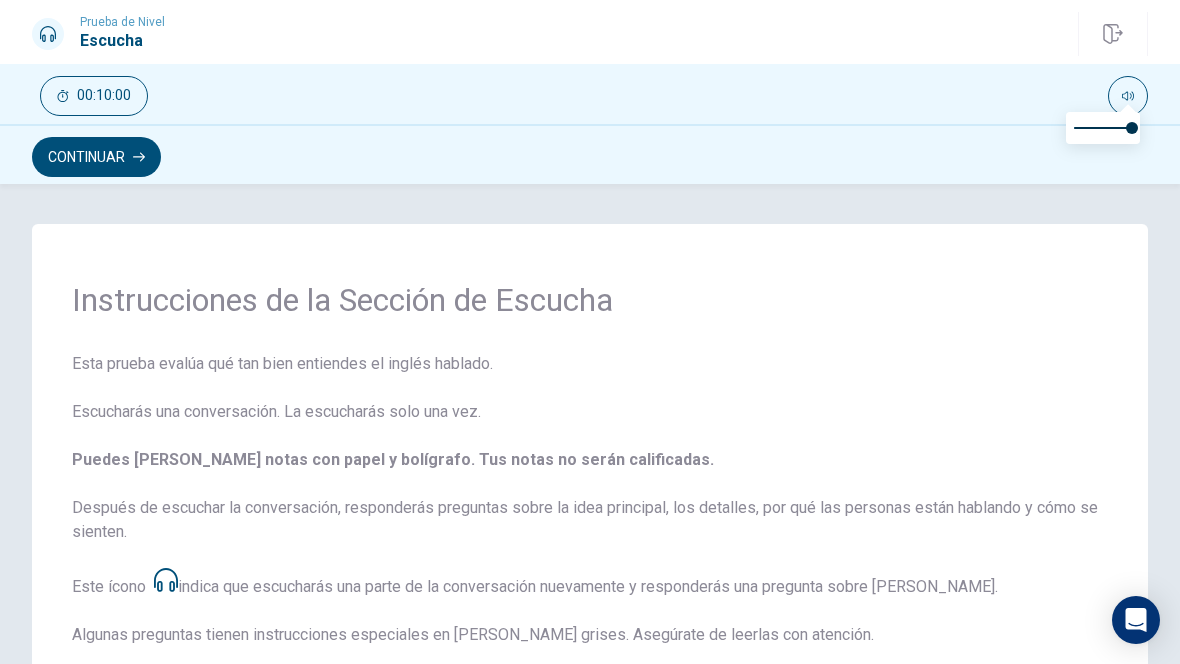 click on "Continuar" at bounding box center (96, 157) 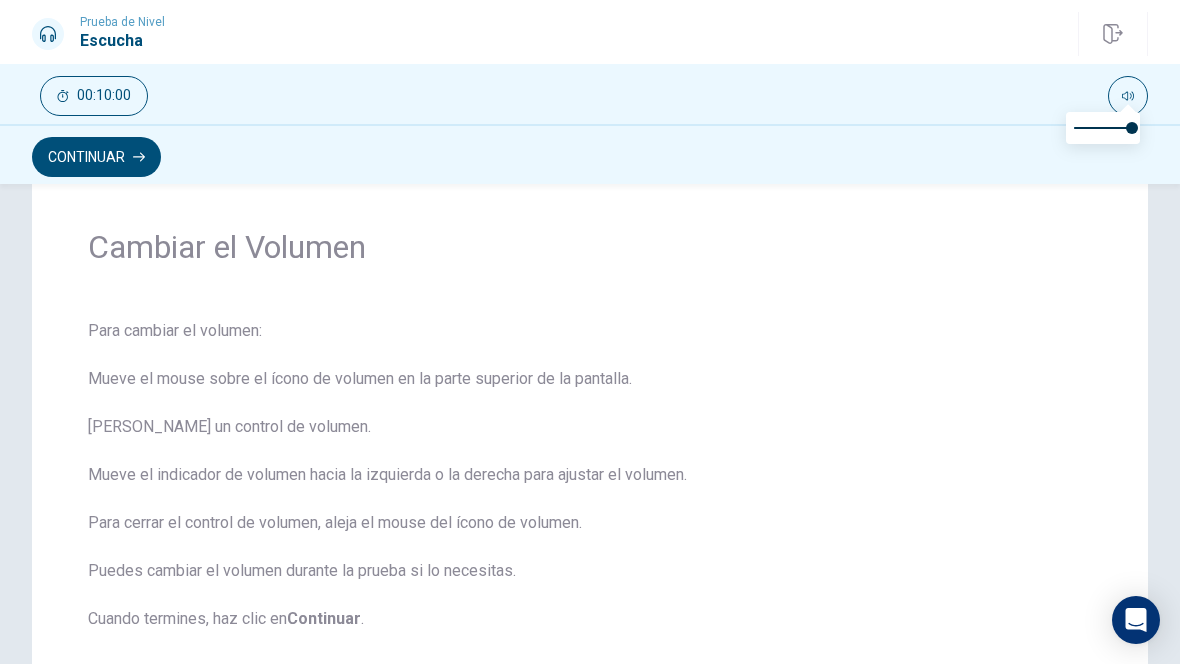 scroll, scrollTop: 53, scrollLeft: 0, axis: vertical 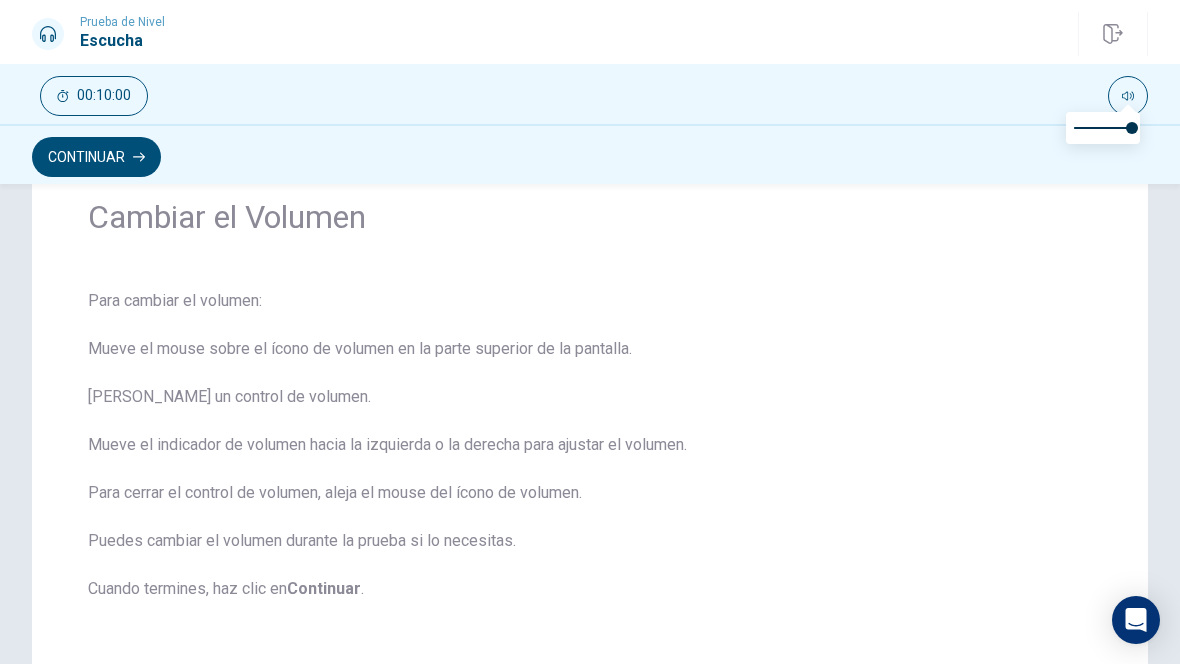 click on "Para cambiar el volumen:
Mueve el mouse sobre el ícono de volumen en la parte superior de la pantalla.
[PERSON_NAME] un control de volumen.
Mueve el indicador de volumen hacia la izquierda o la derecha para ajustar el volumen.
Para cerrar el control de volumen, aleja el mouse del ícono de volumen.
Puedes cambiar el volumen durante la prueba si lo necesitas.
Cuando termines, haz clic en  Continuar ." at bounding box center [590, 457] 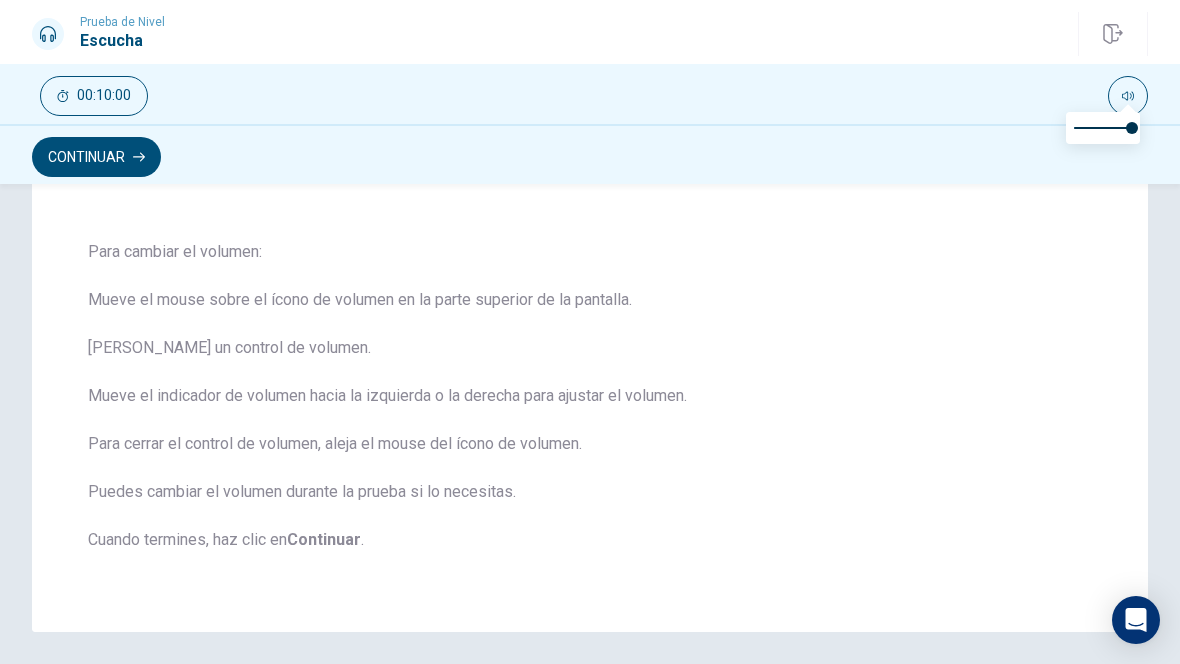 scroll, scrollTop: 132, scrollLeft: 0, axis: vertical 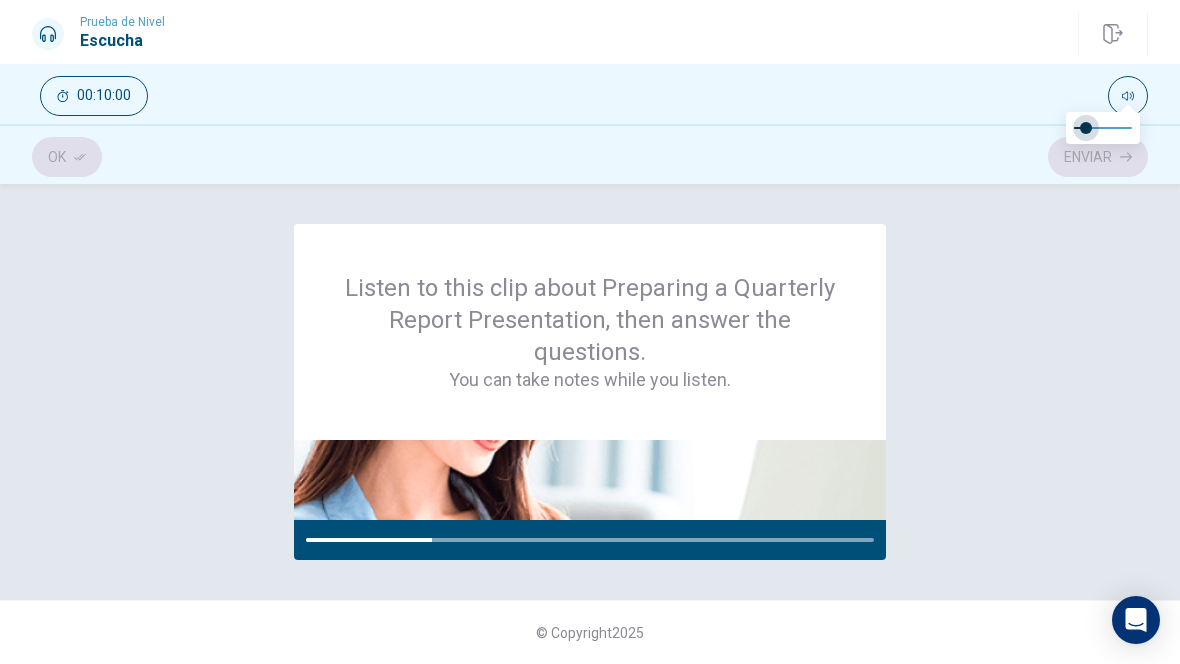 click at bounding box center (1086, 128) 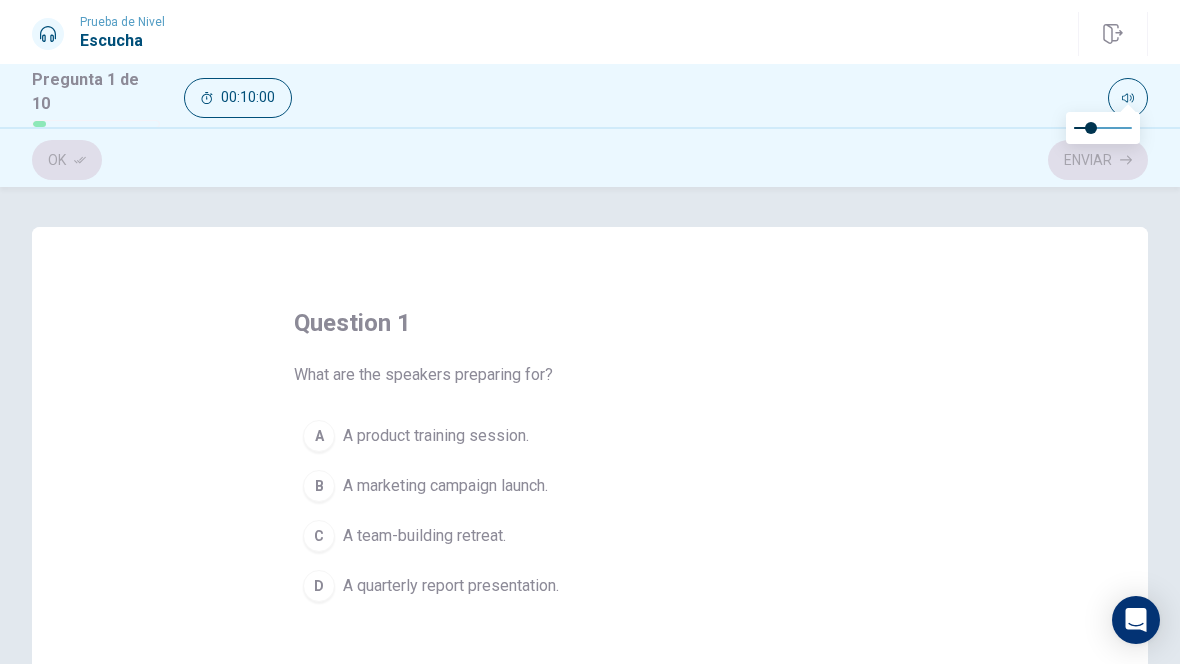 scroll, scrollTop: 0, scrollLeft: 0, axis: both 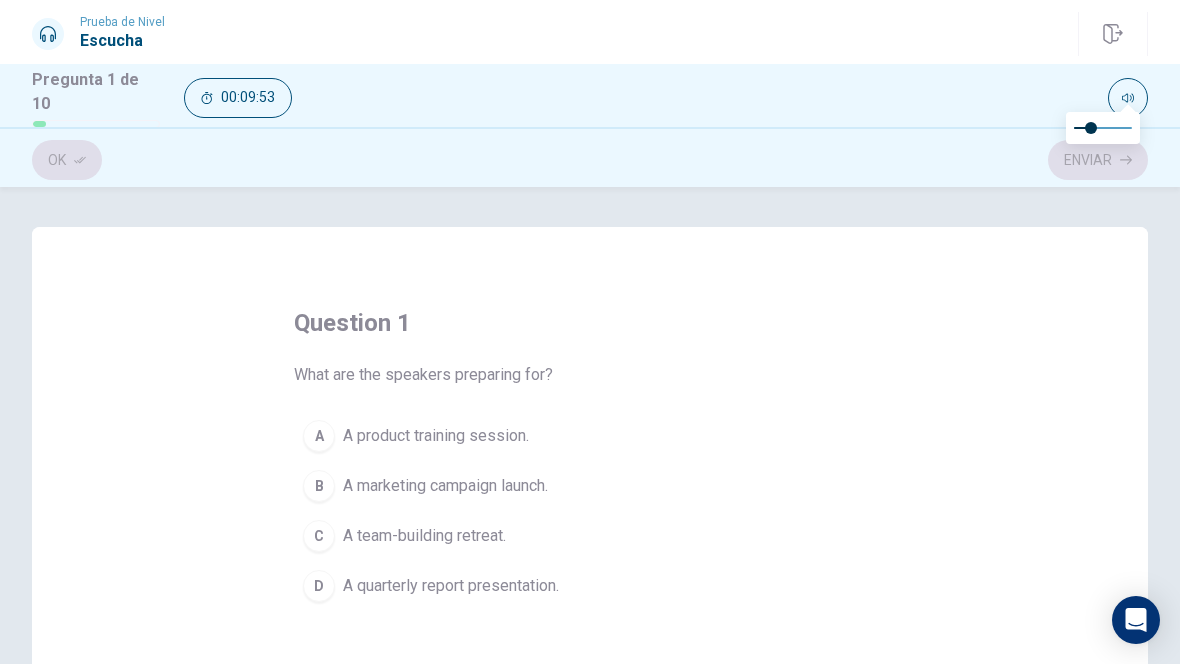 click on "D" at bounding box center [319, 586] 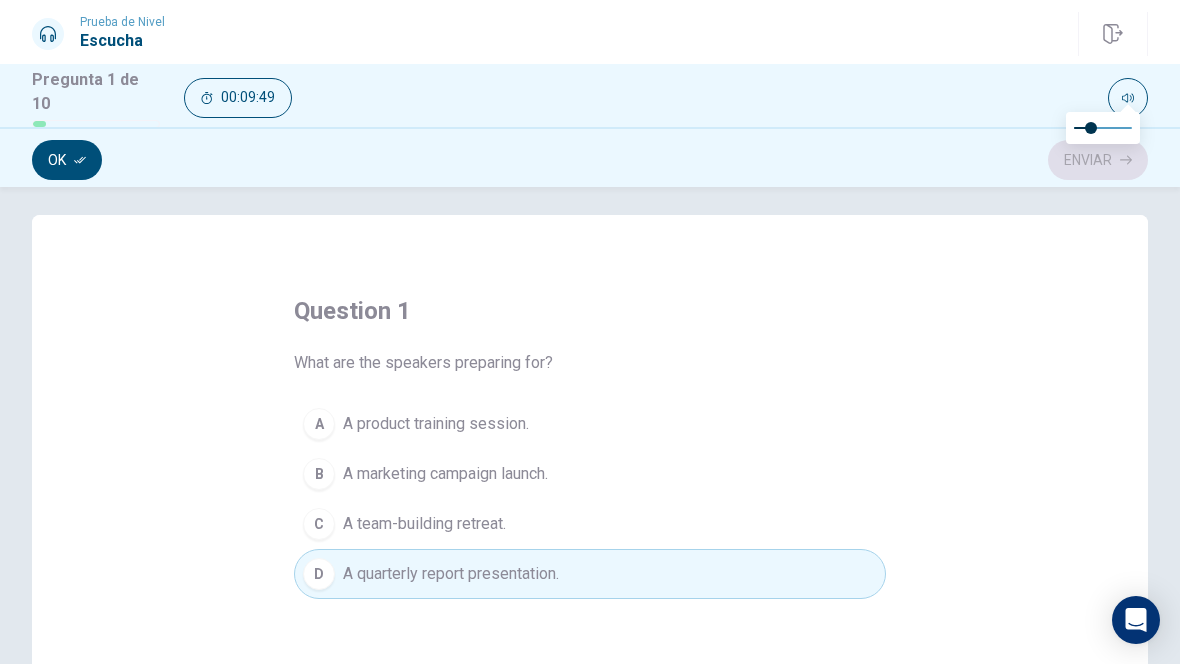 scroll, scrollTop: 12, scrollLeft: 0, axis: vertical 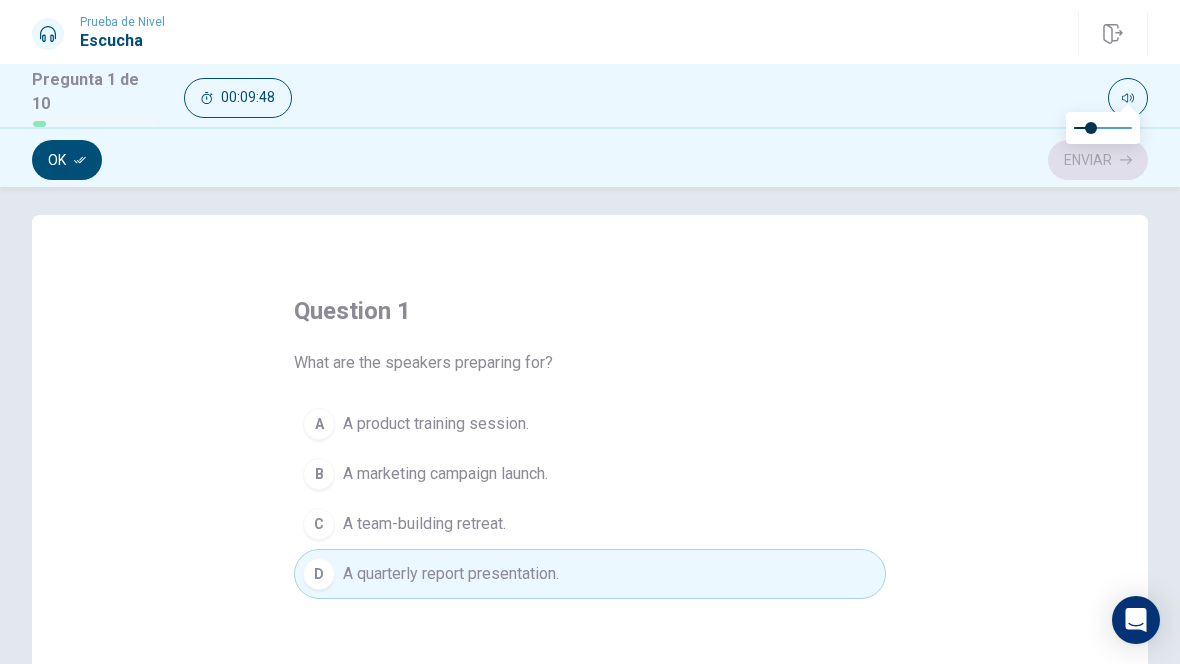 click on "D A quarterly report presentation." at bounding box center (590, 574) 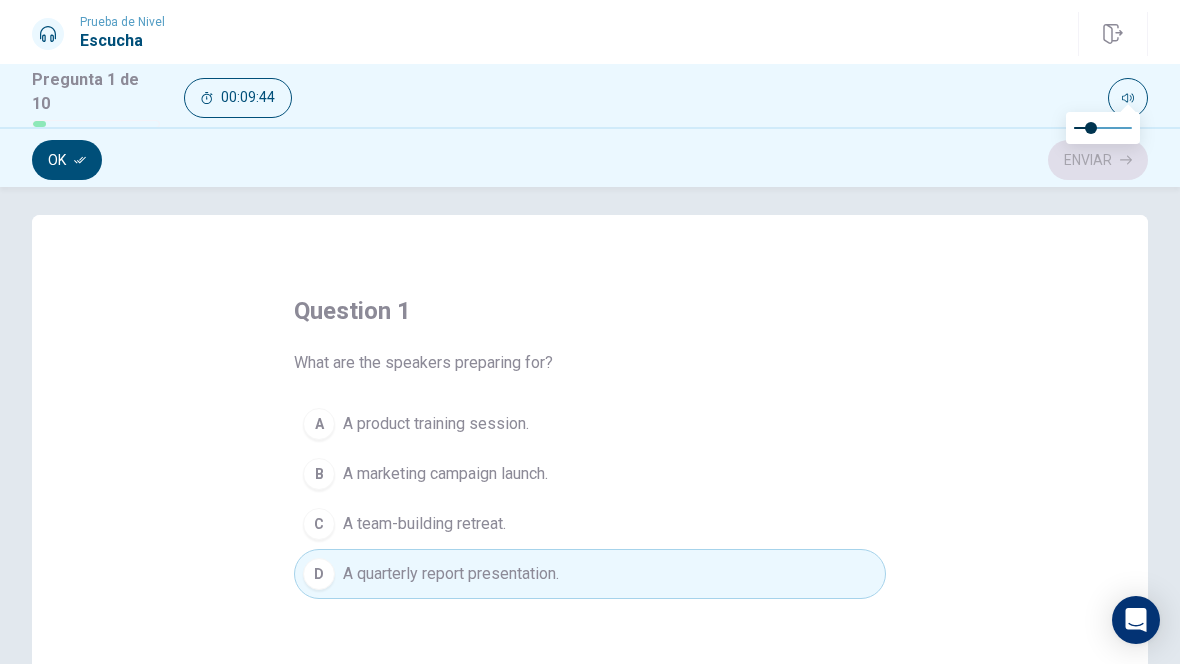 click on "Ok" at bounding box center [67, 160] 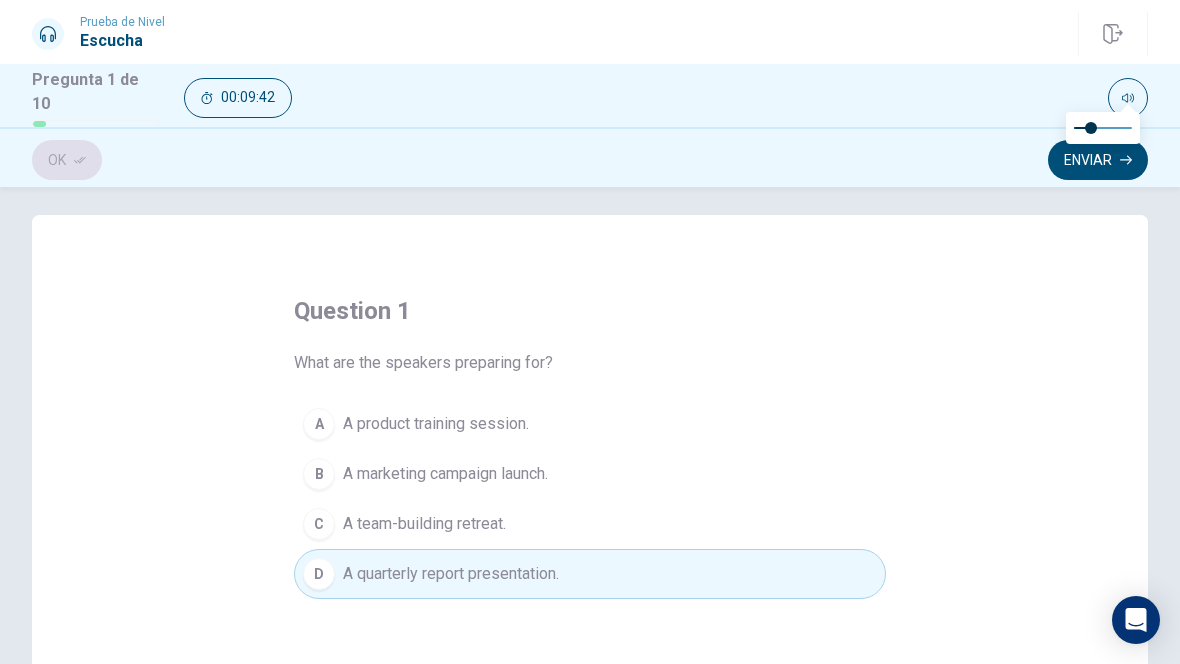 click on "Enviar" at bounding box center [1098, 160] 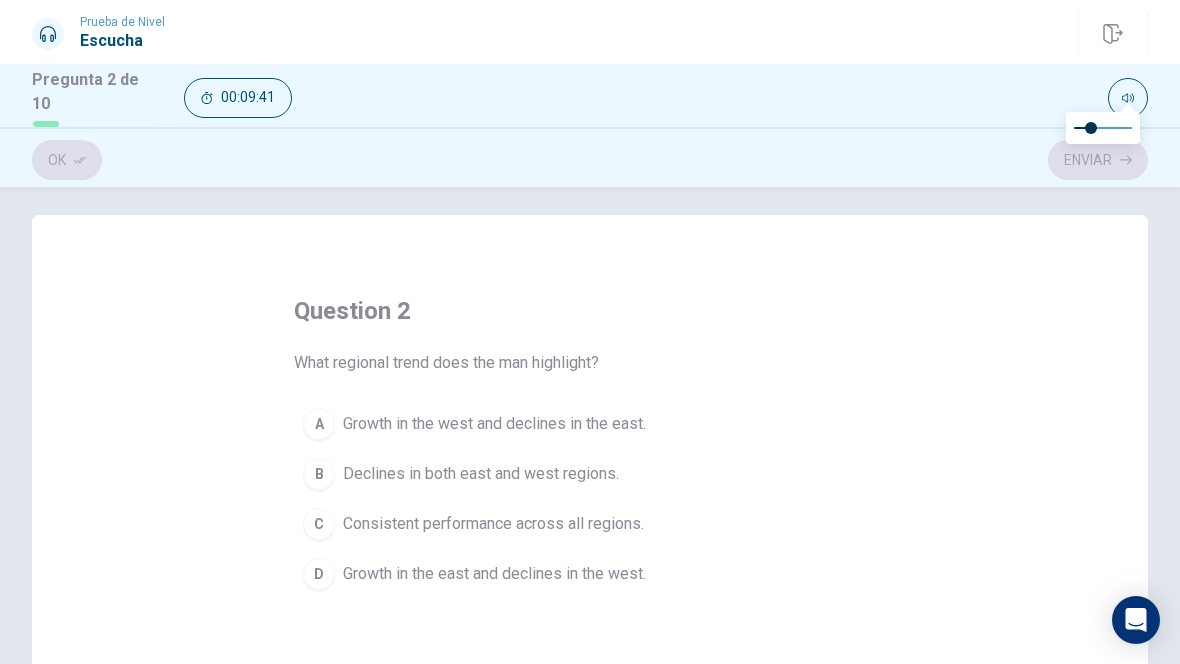 click at bounding box center [1128, 98] 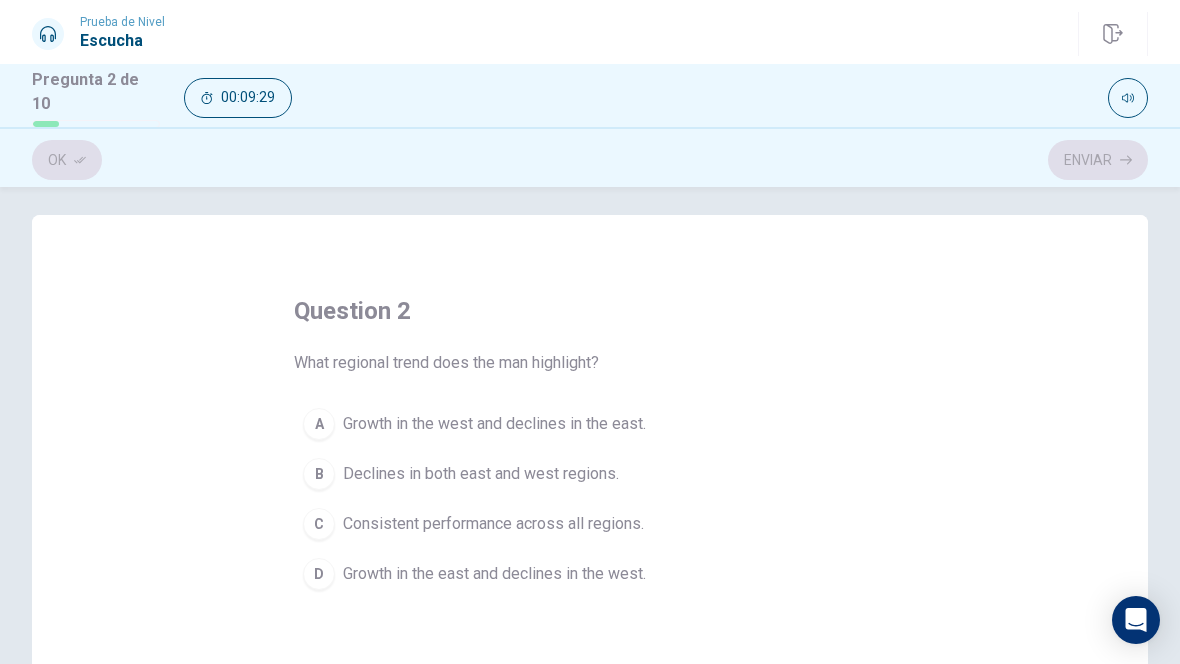 click on "C Consistent performance across all regions." at bounding box center (590, 524) 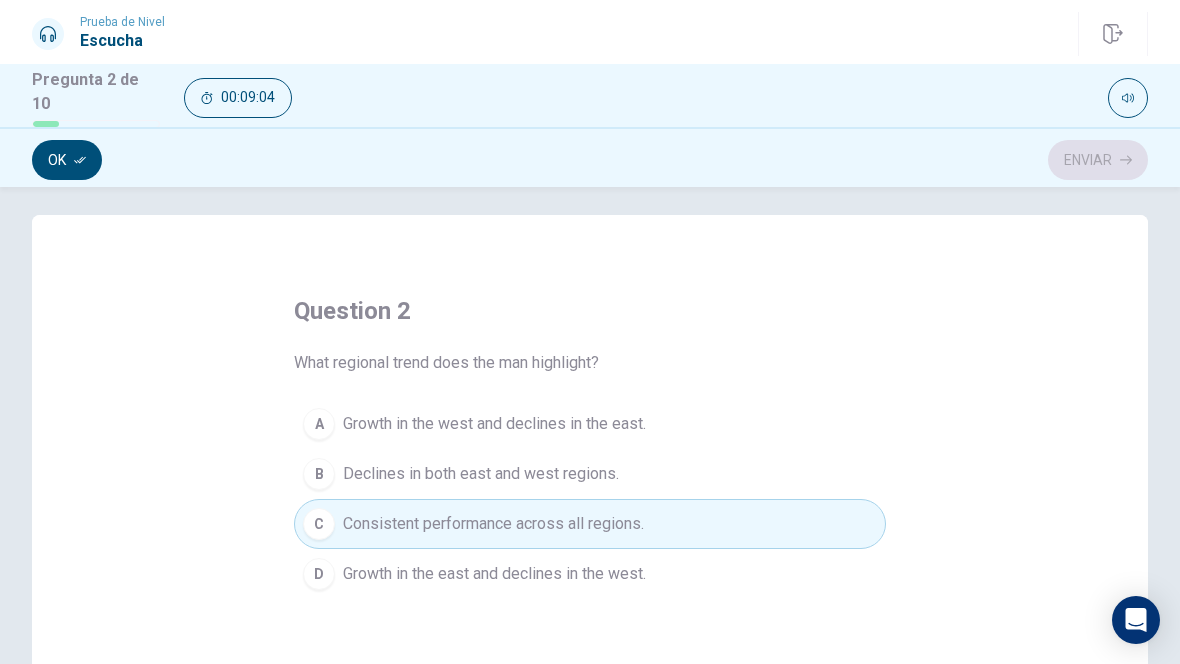 click on "Ok" at bounding box center [67, 160] 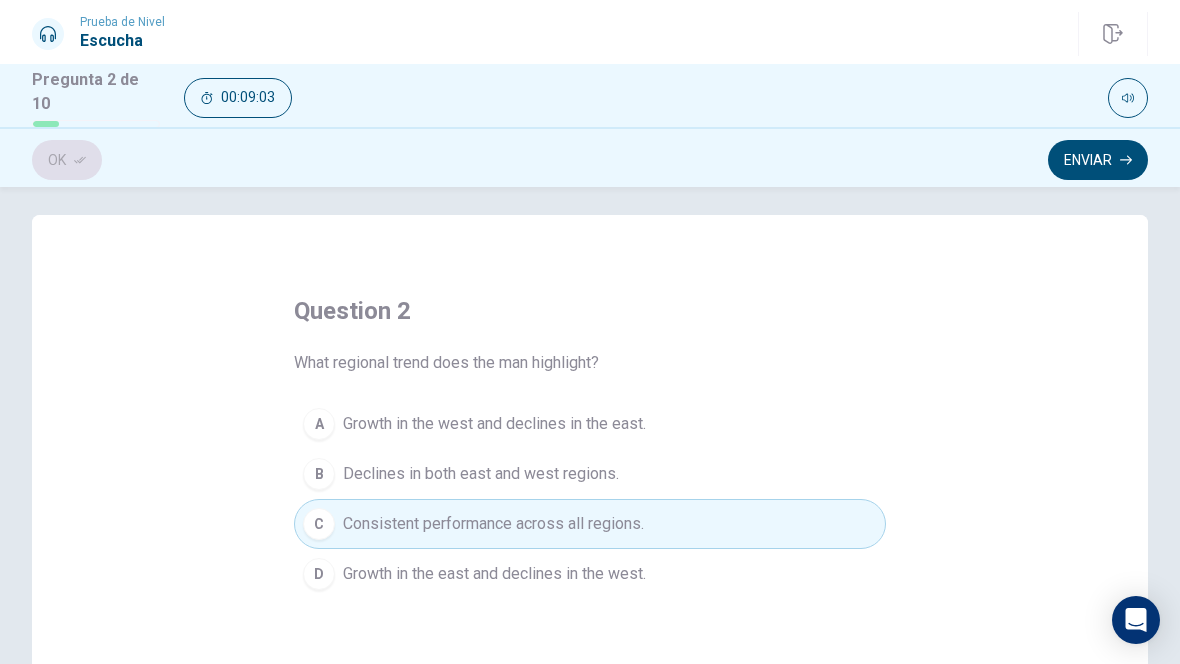 click on "Enviar" at bounding box center (1098, 160) 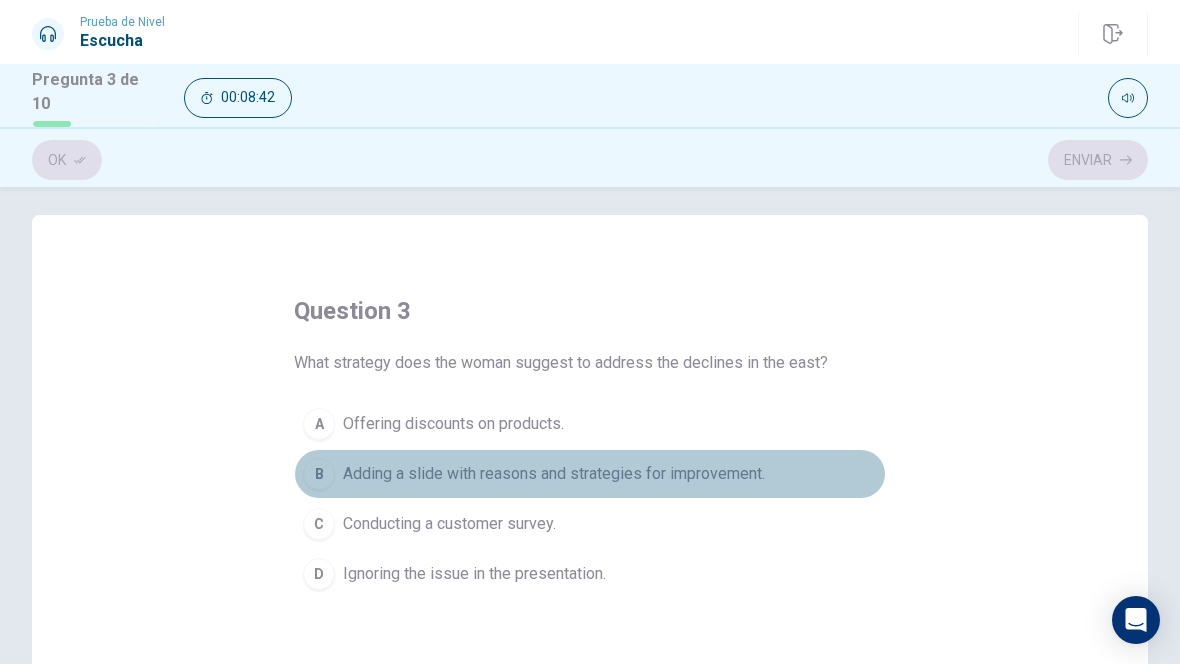 click on "Adding a slide with reasons and strategies for improvement." at bounding box center (554, 474) 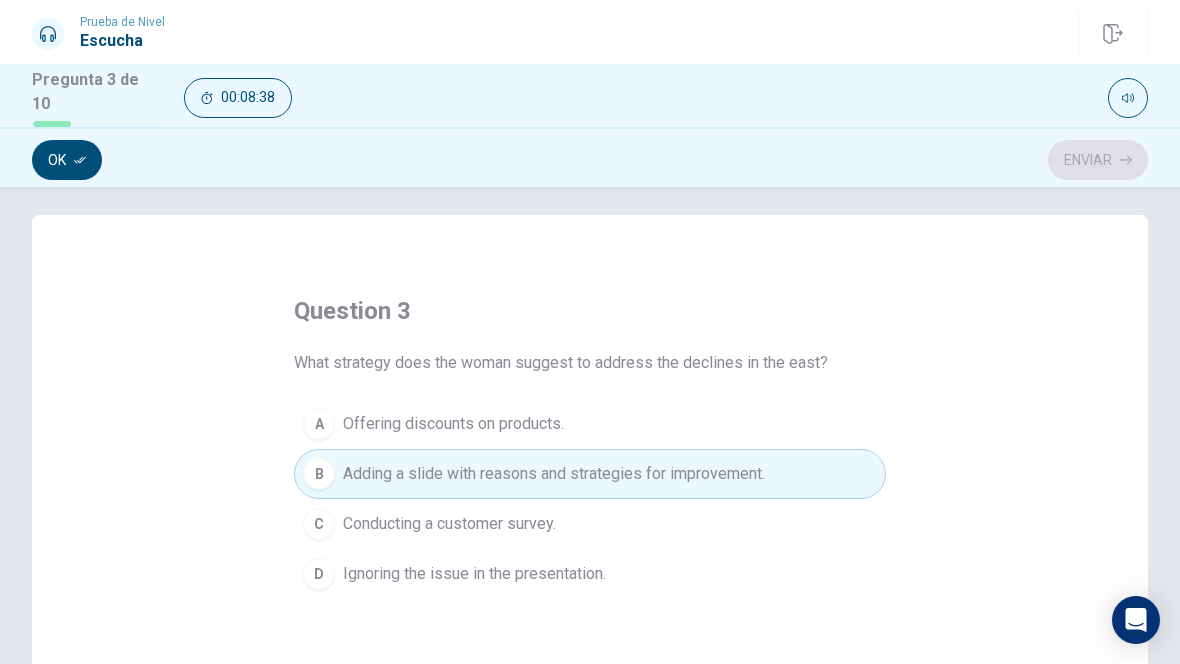 click on "Ok" at bounding box center (67, 160) 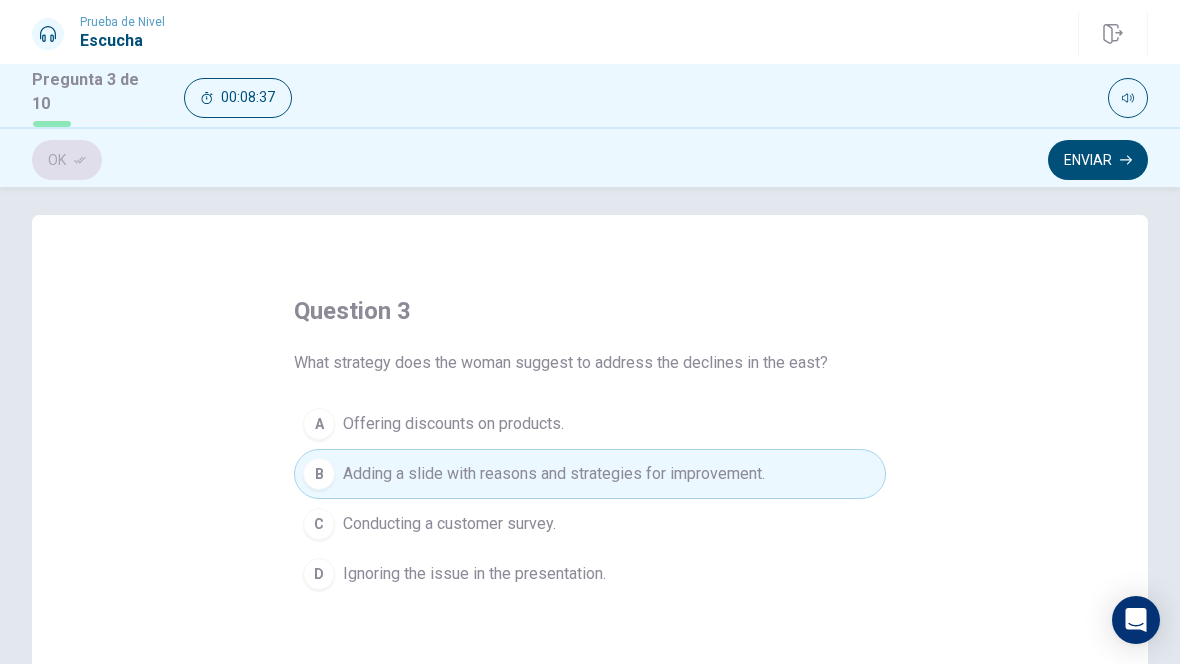 click on "Enviar" at bounding box center (1098, 160) 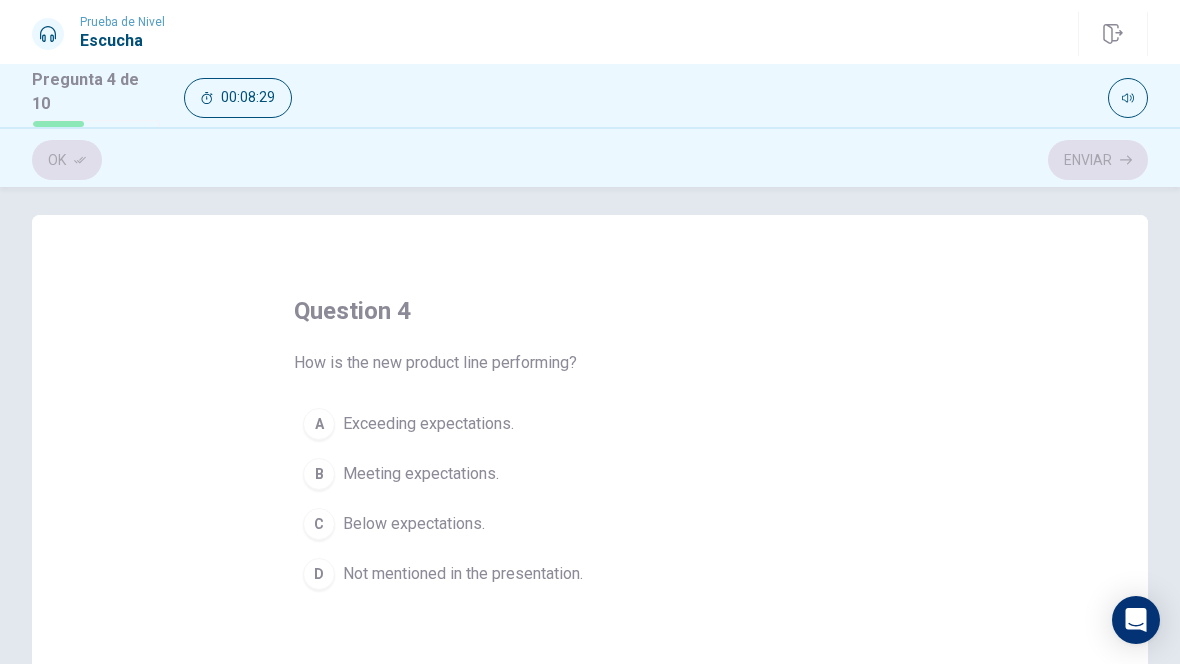 click on "Not mentioned in the presentation." at bounding box center [463, 574] 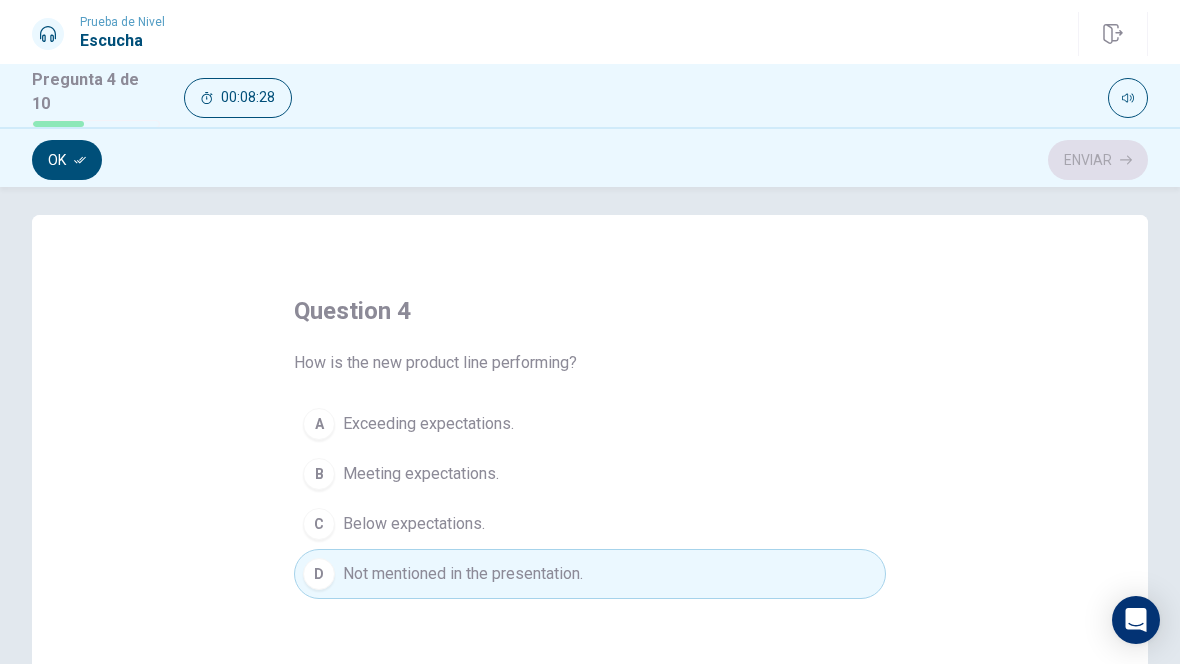 click on "Ok" at bounding box center [67, 160] 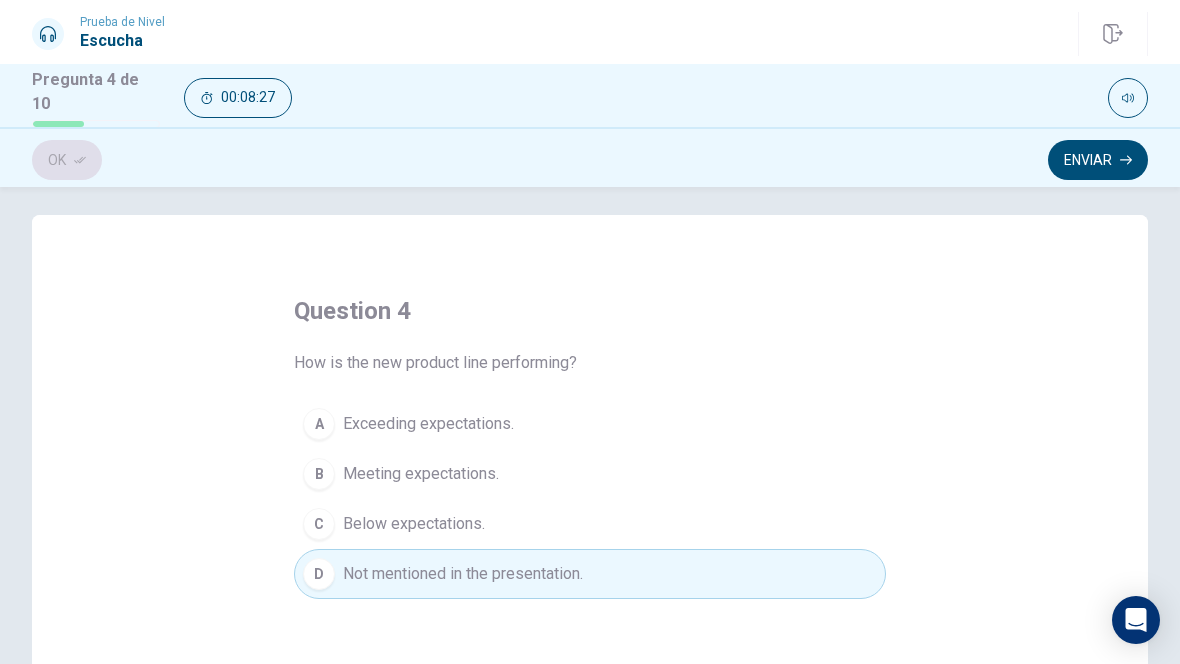 click on "Enviar" at bounding box center (1098, 160) 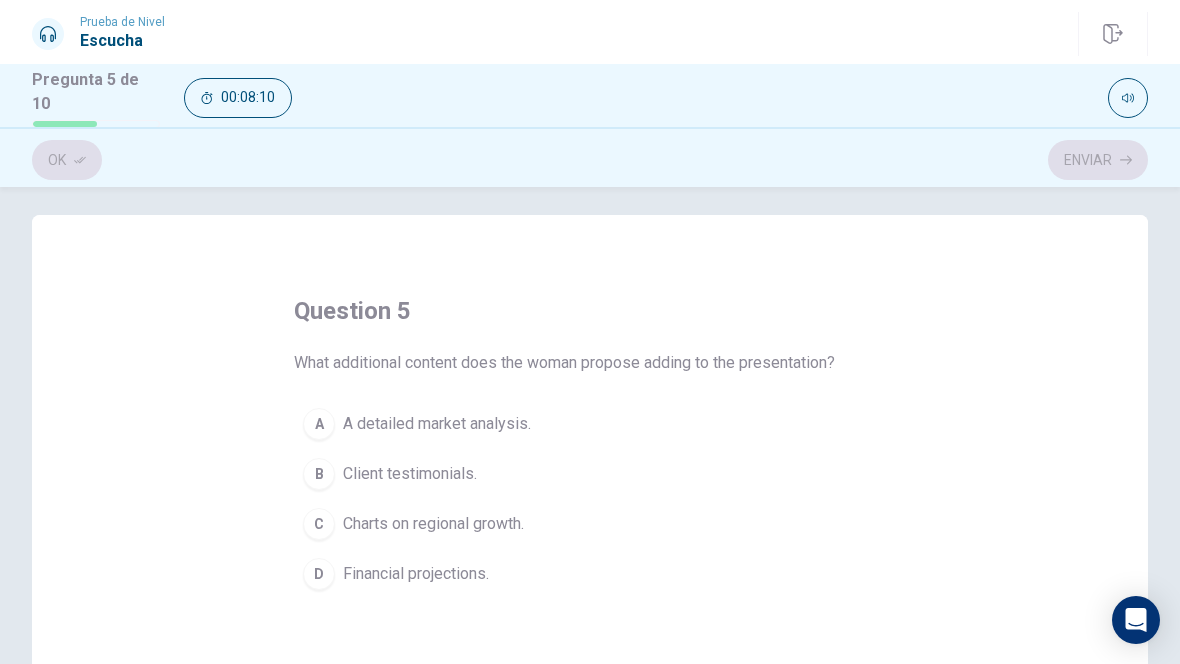 click on "Client testimonials." at bounding box center (410, 474) 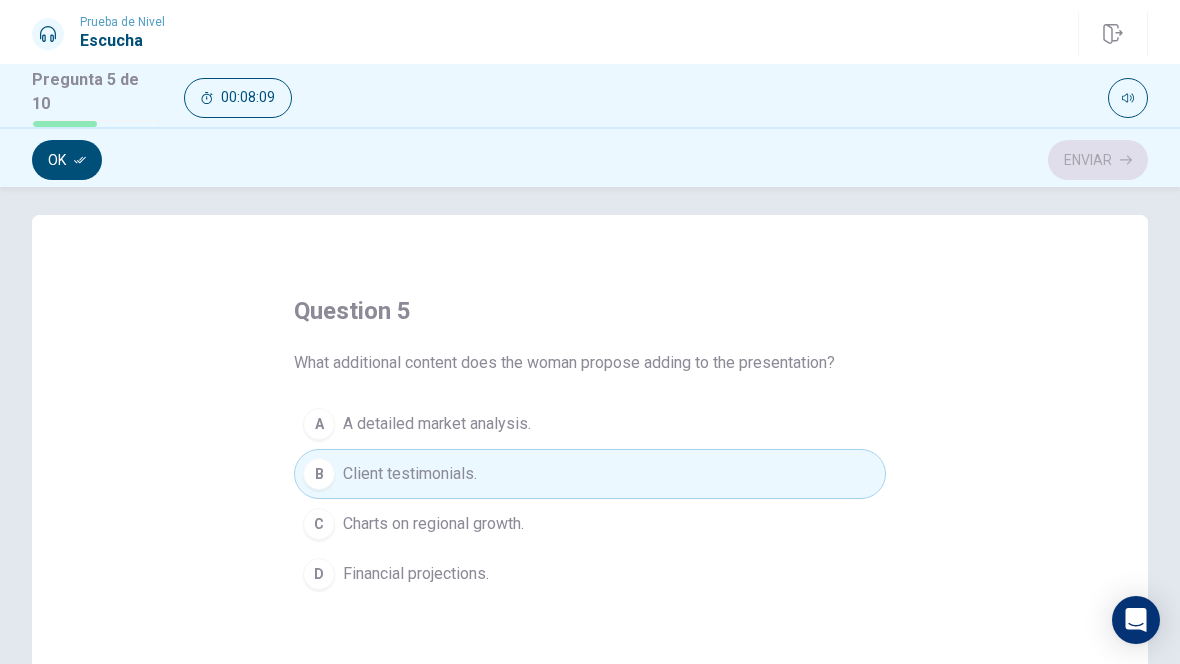 click 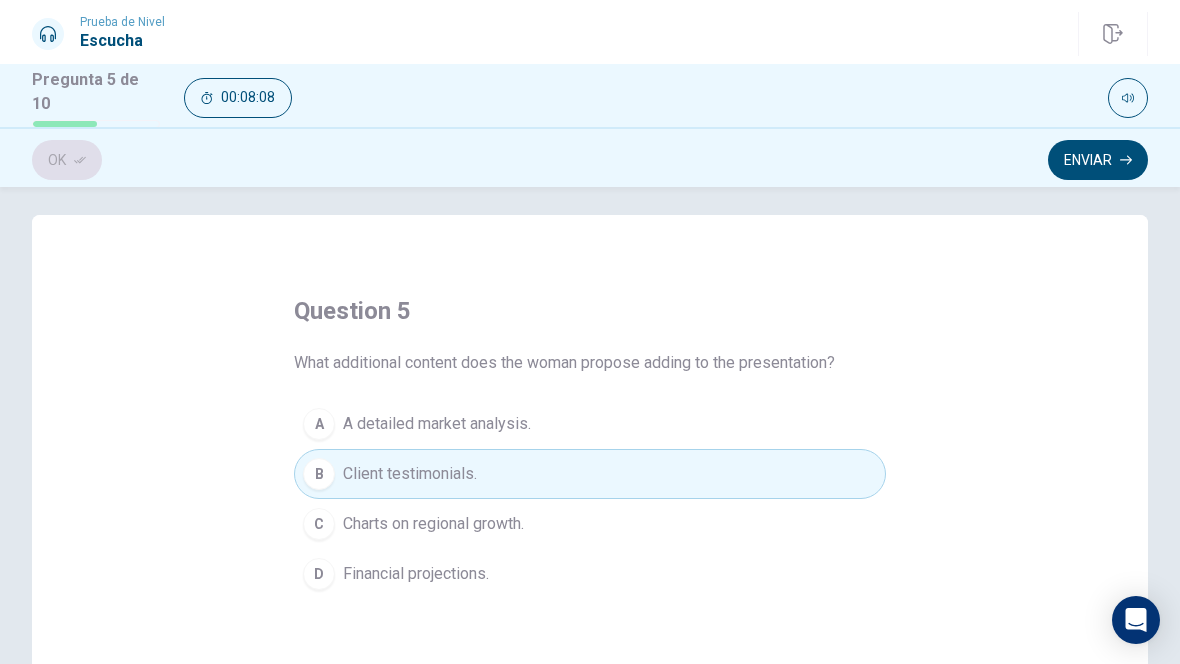 click on "Enviar" at bounding box center (1098, 160) 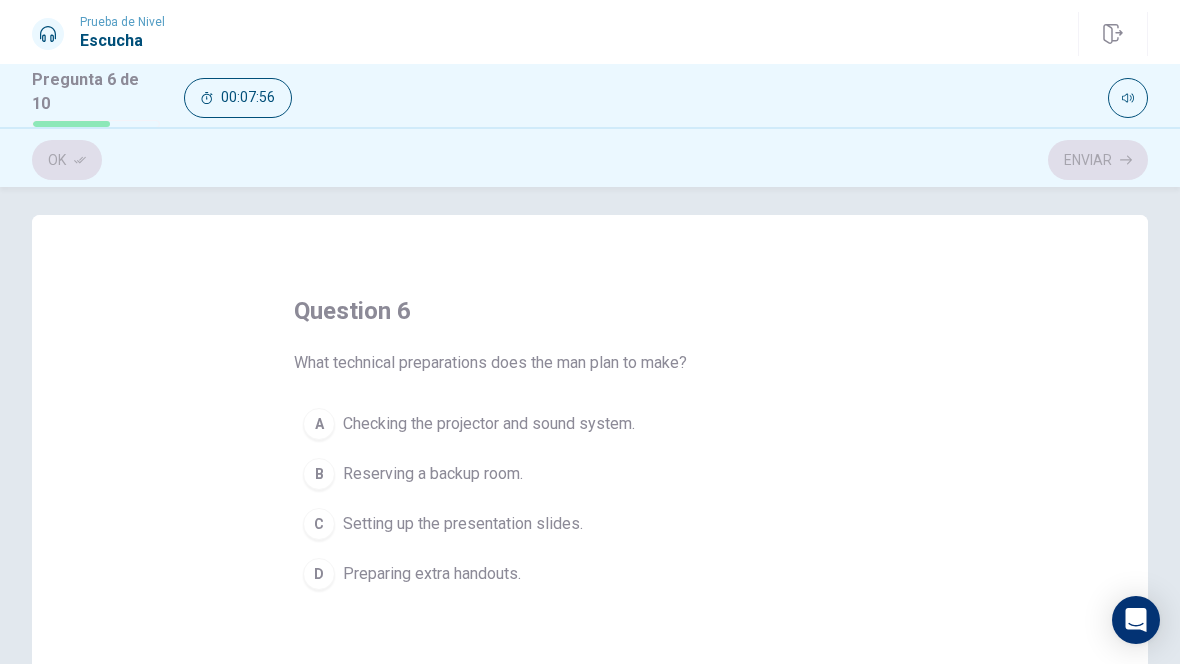 click on "Checking the projector and sound system." at bounding box center (489, 424) 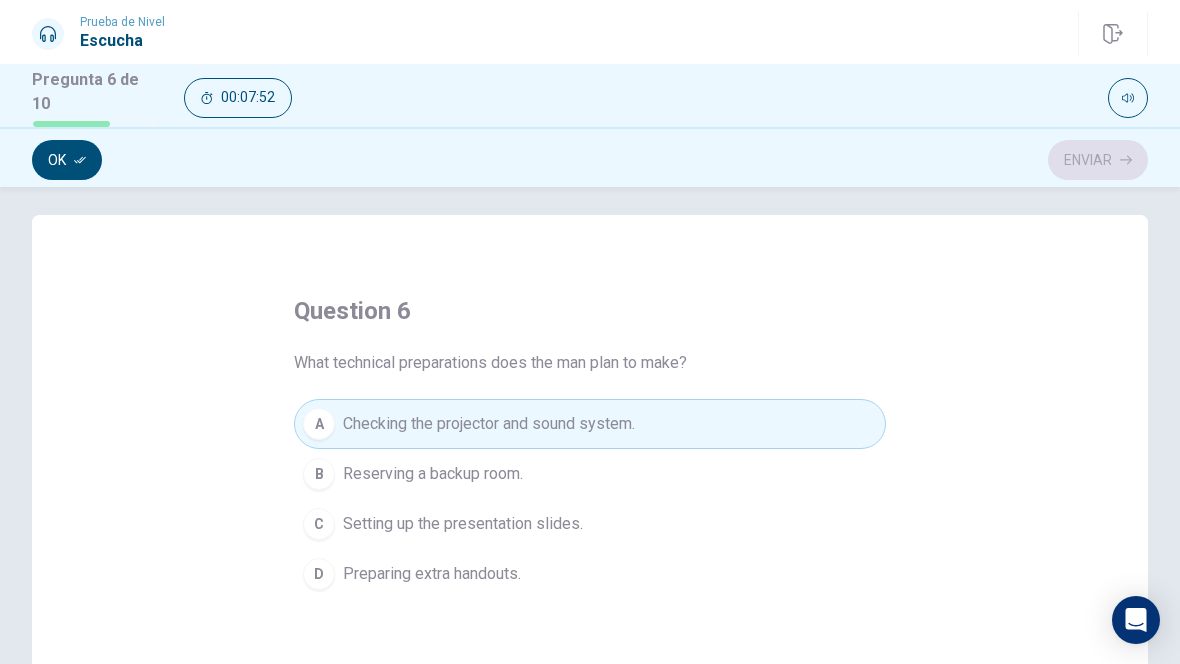 click on "Ok" at bounding box center (67, 160) 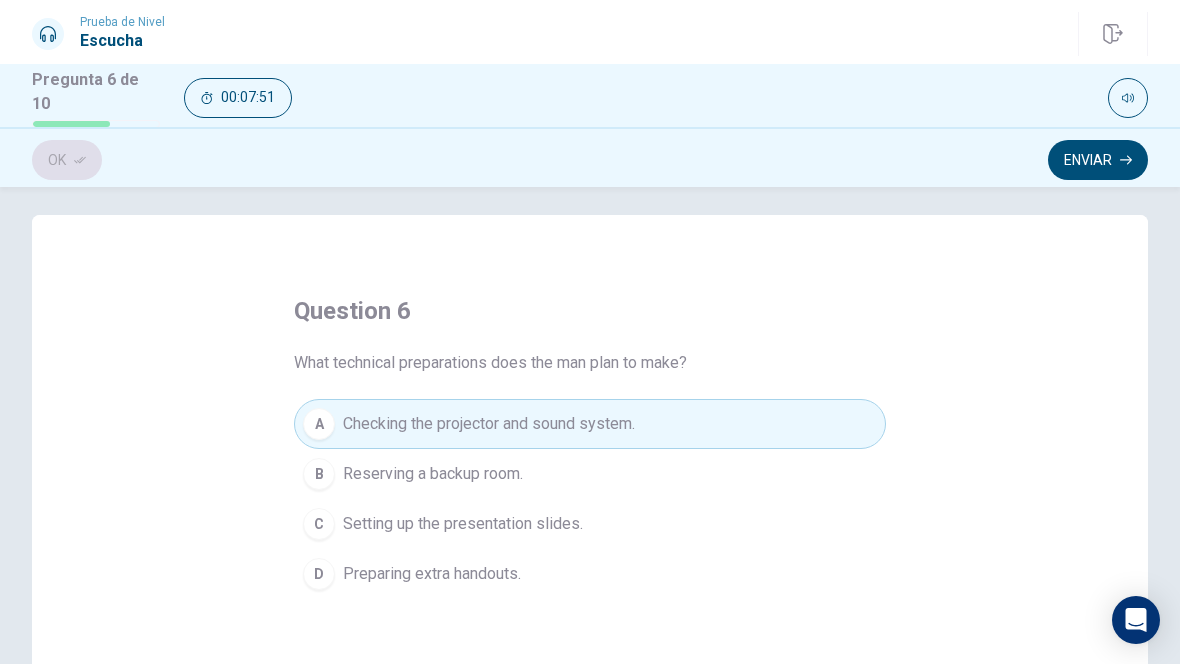 click on "Enviar" at bounding box center (1098, 160) 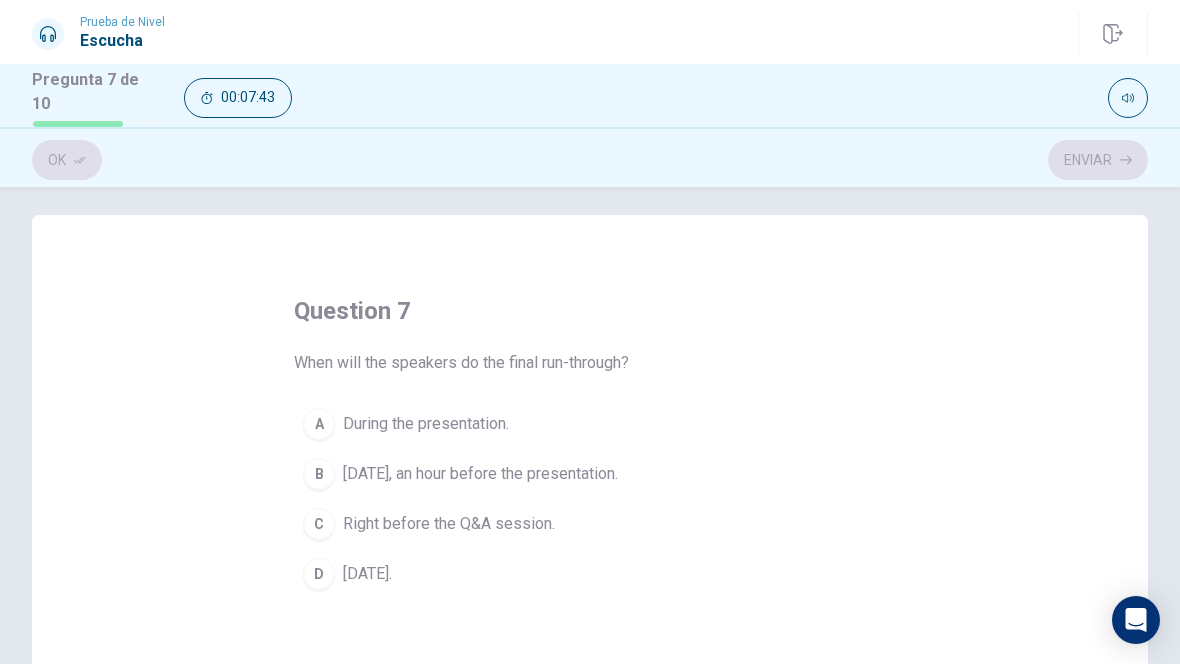 click on "[DATE], an hour before the presentation." at bounding box center [480, 474] 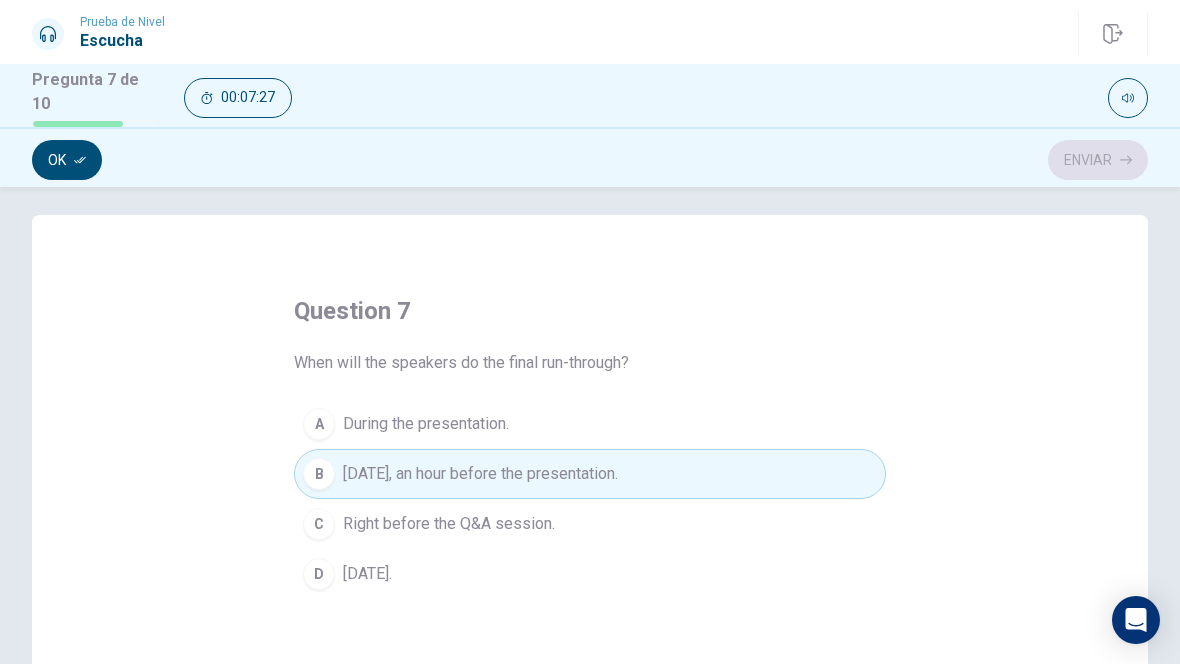 click 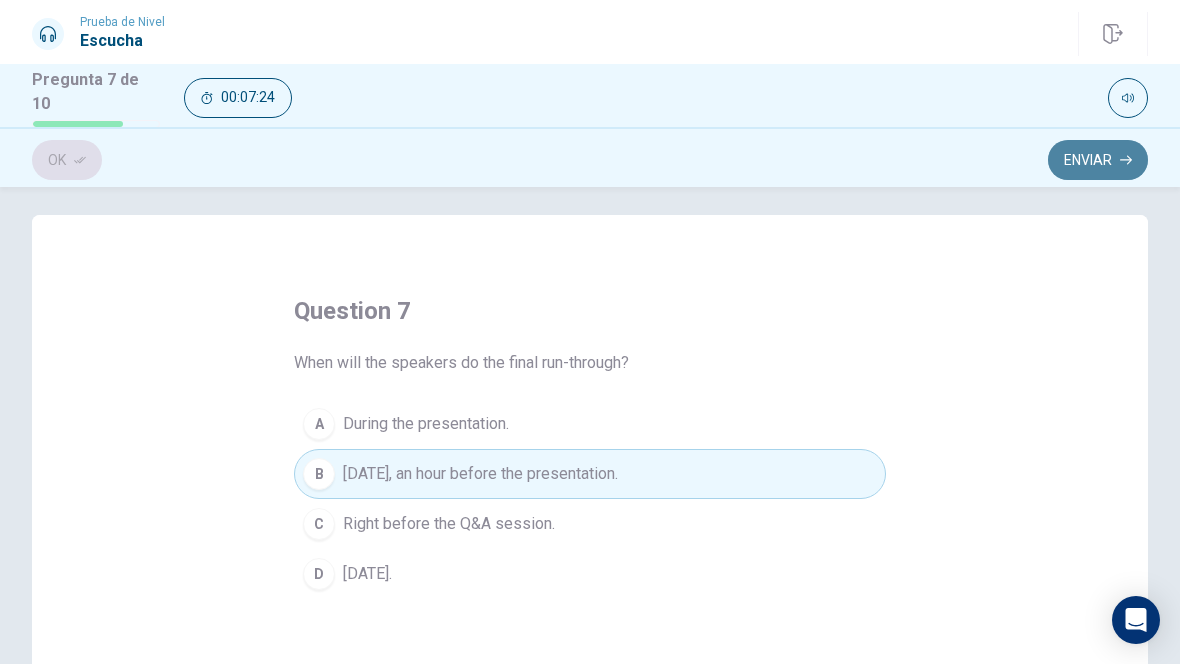 click on "Enviar" at bounding box center (1098, 160) 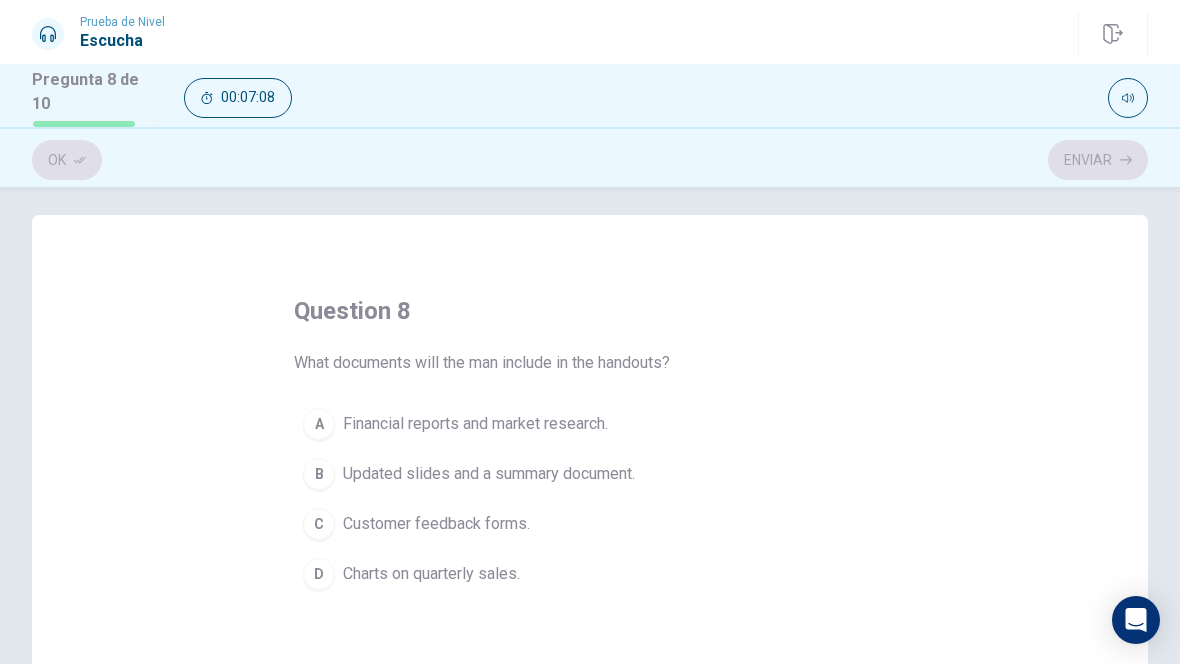 click on "A Financial reports and market research." at bounding box center (590, 424) 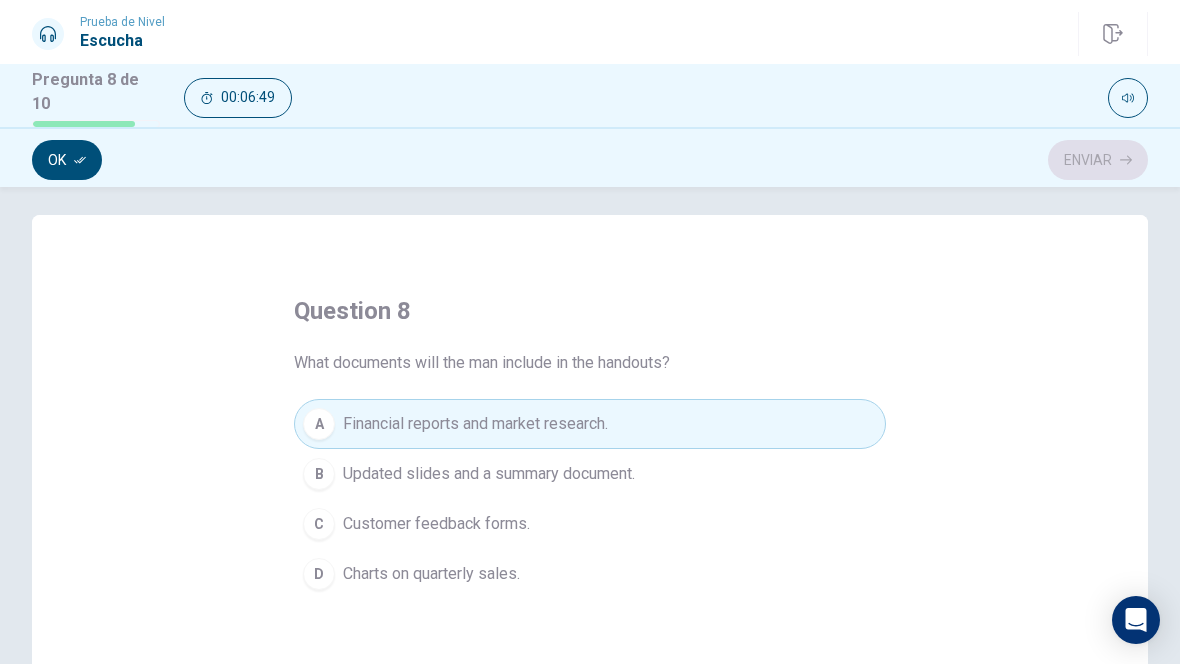 click 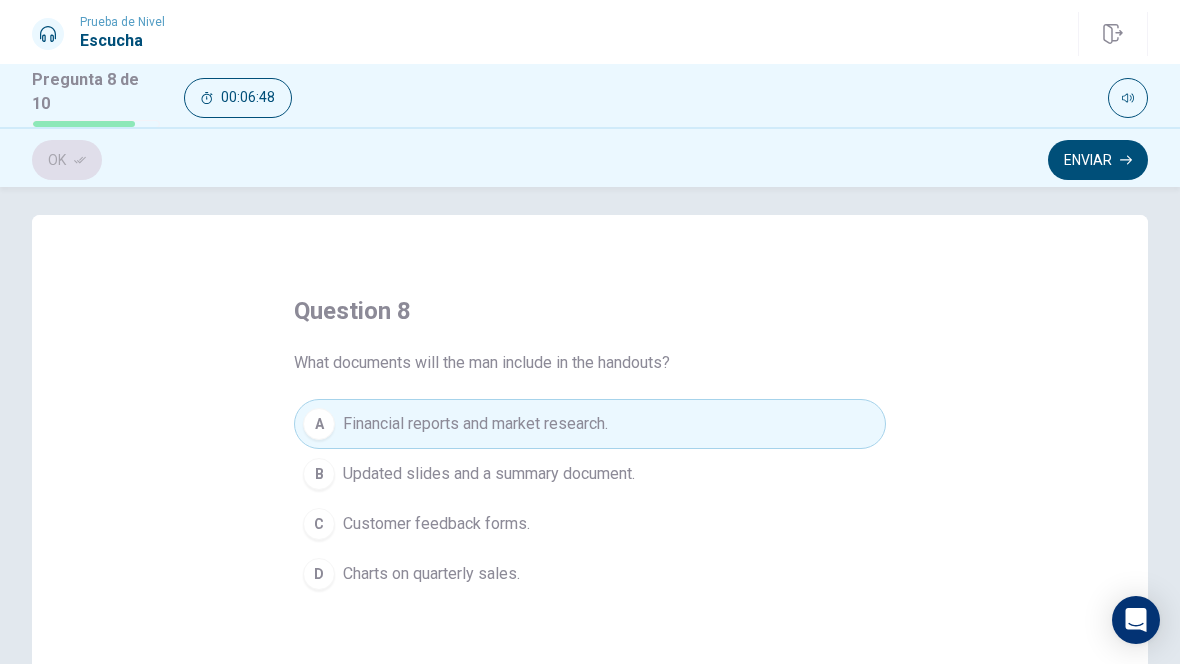click on "Enviar" at bounding box center [1098, 160] 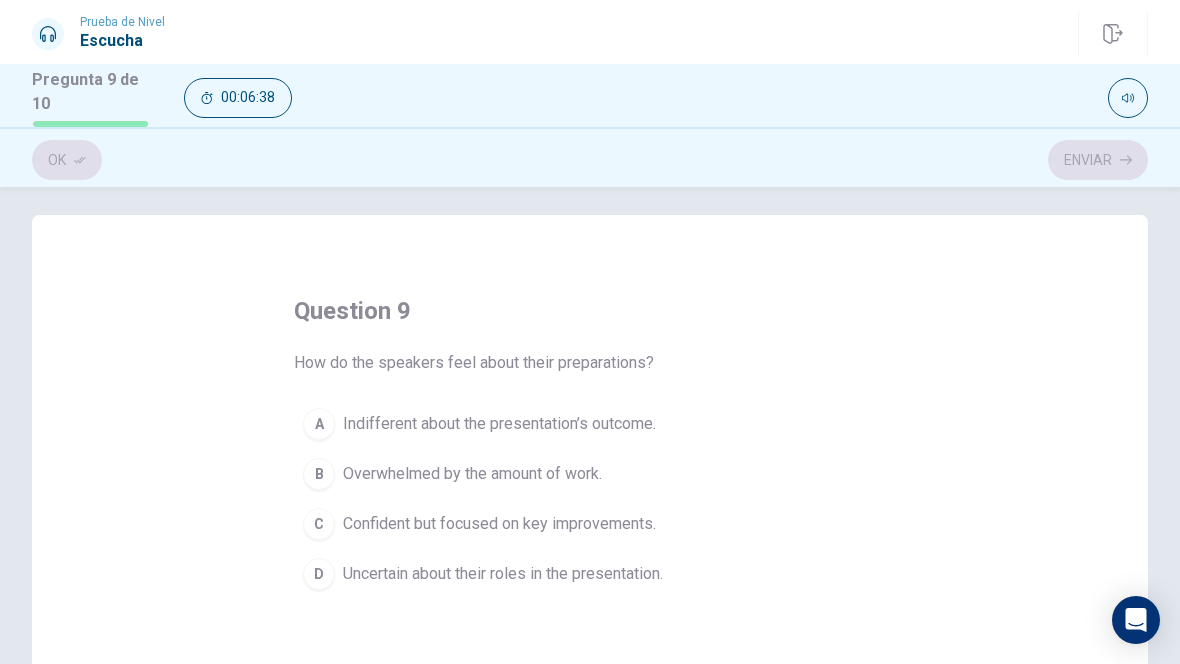 click on "Confident but focused on key improvements." at bounding box center [499, 524] 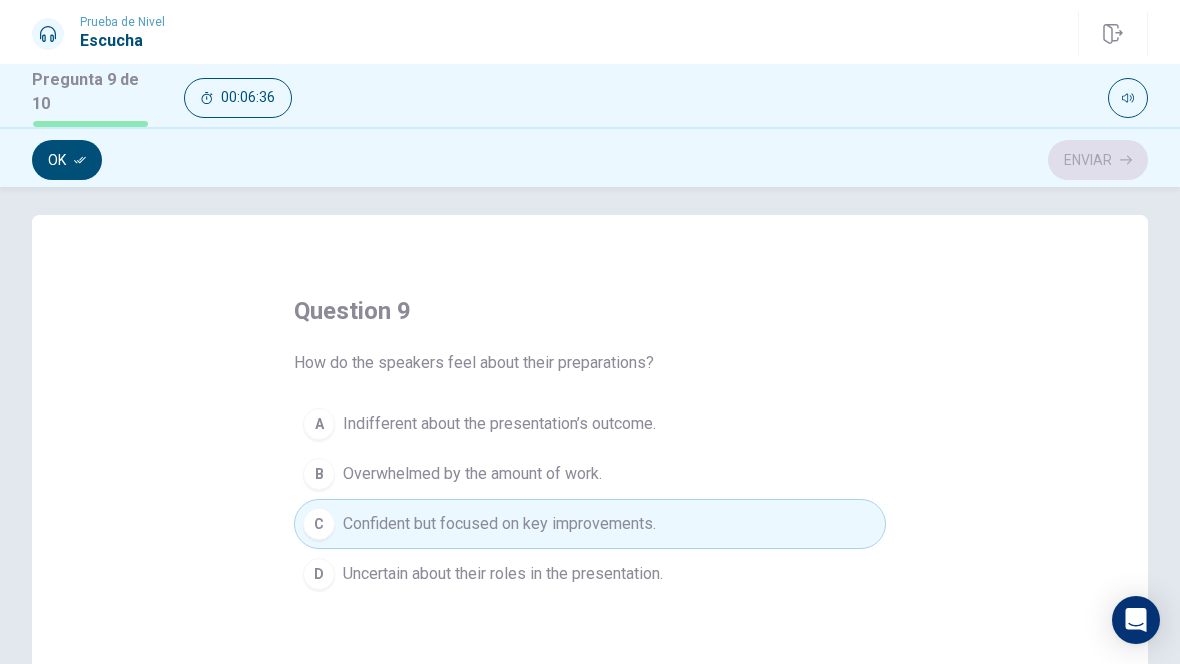 click on "Ok" at bounding box center [67, 160] 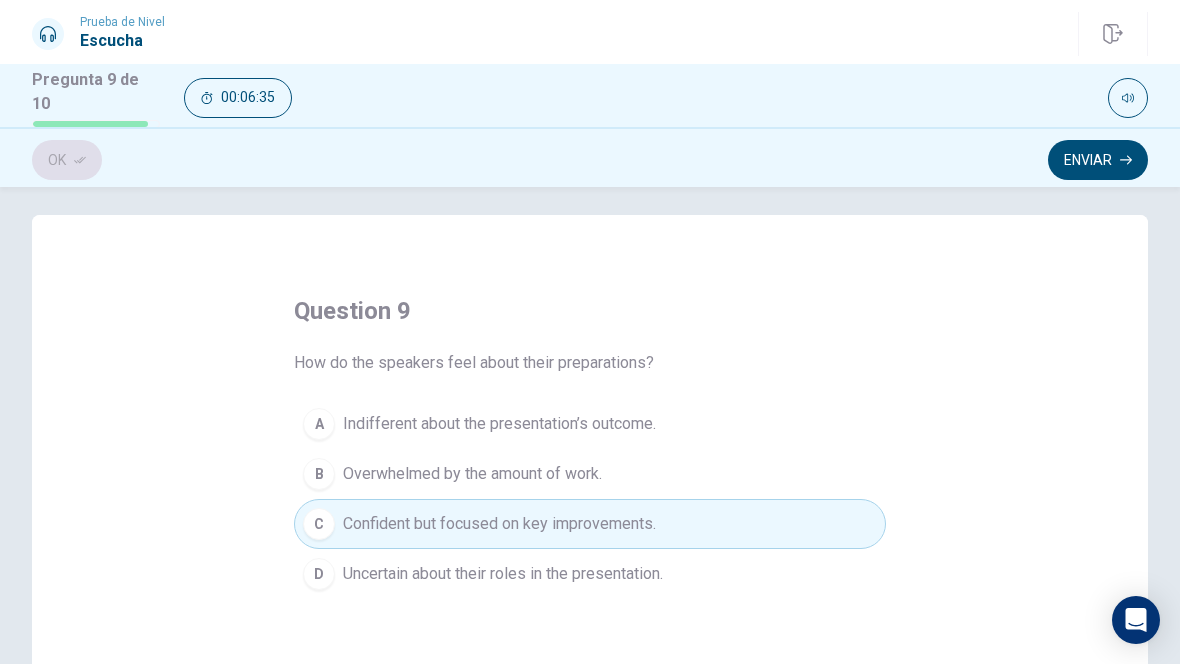 click on "Enviar" at bounding box center (1098, 160) 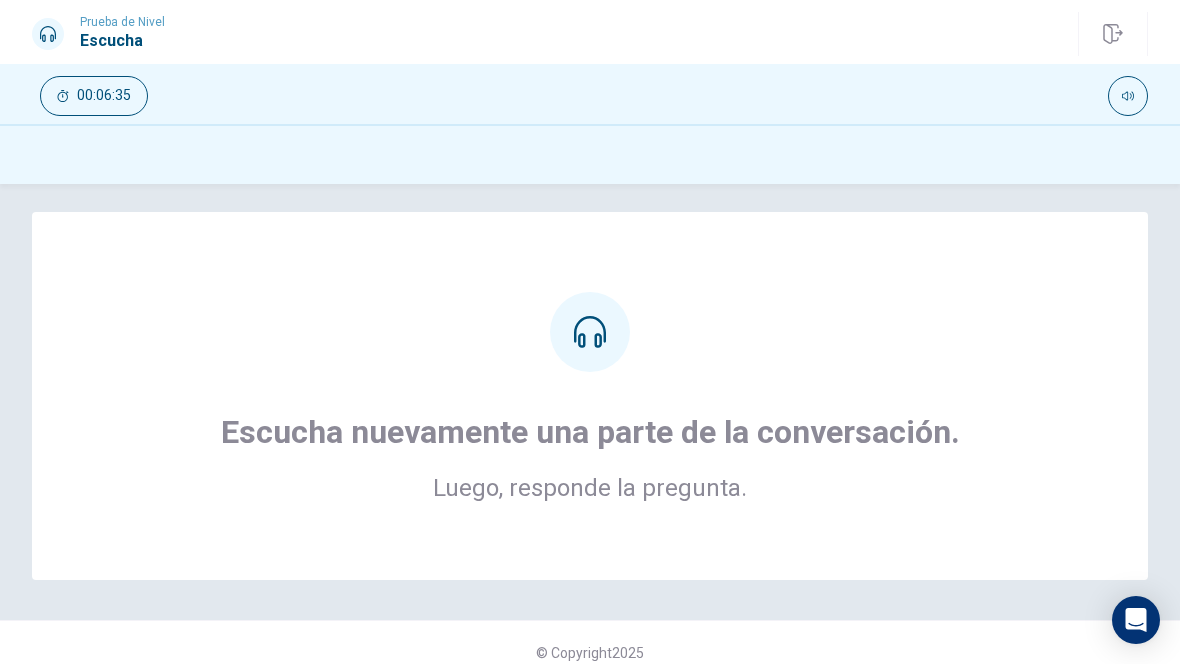 scroll, scrollTop: 0, scrollLeft: 0, axis: both 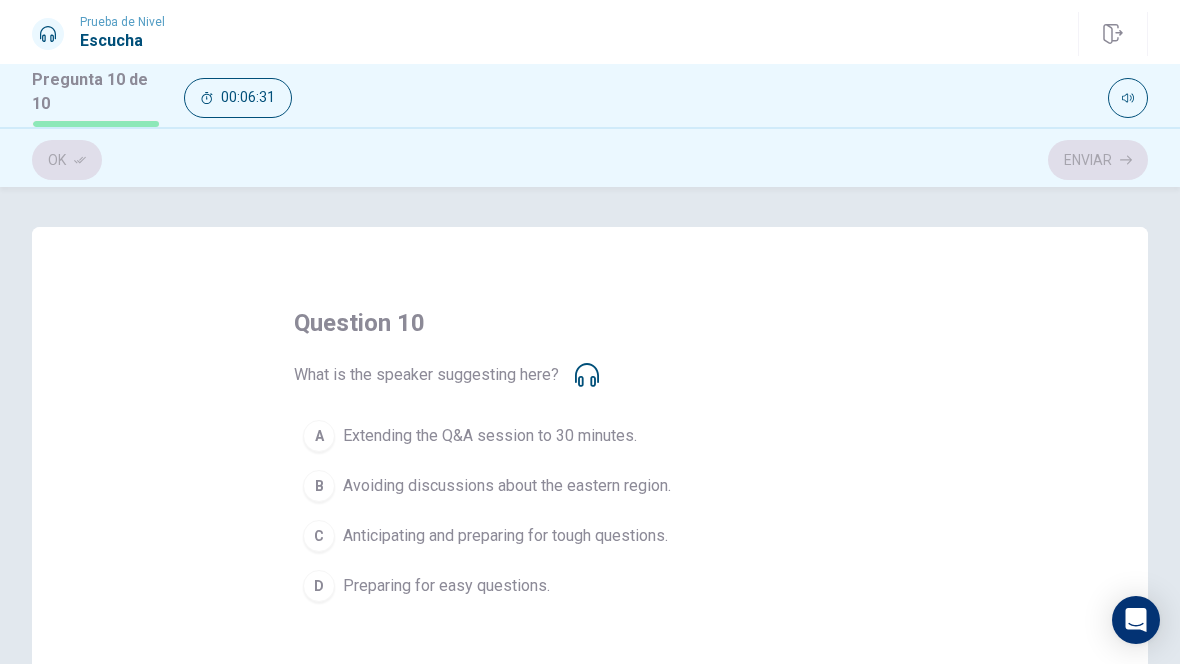 click on "C Anticipating and preparing for tough questions." at bounding box center (590, 536) 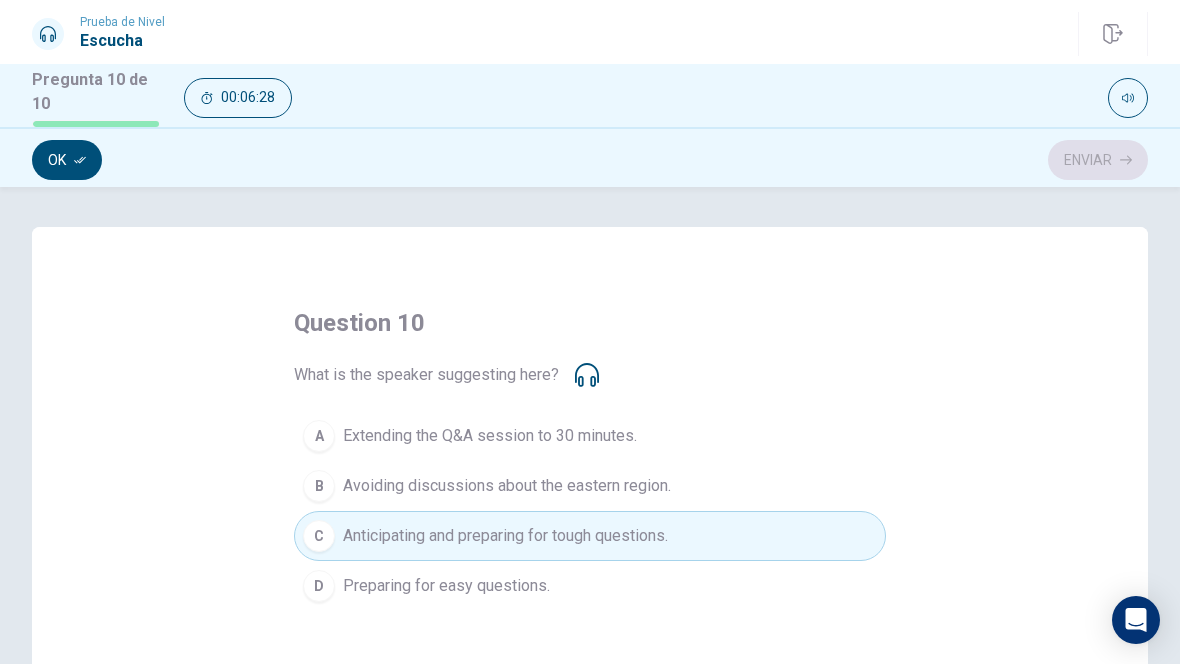 click 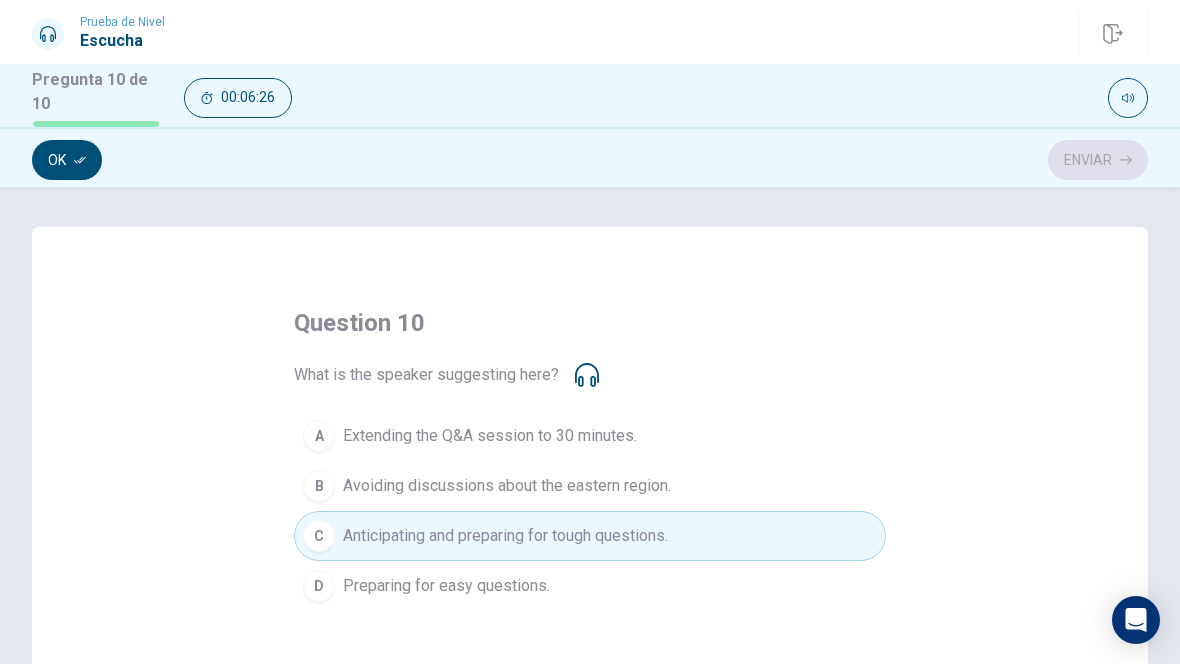 click 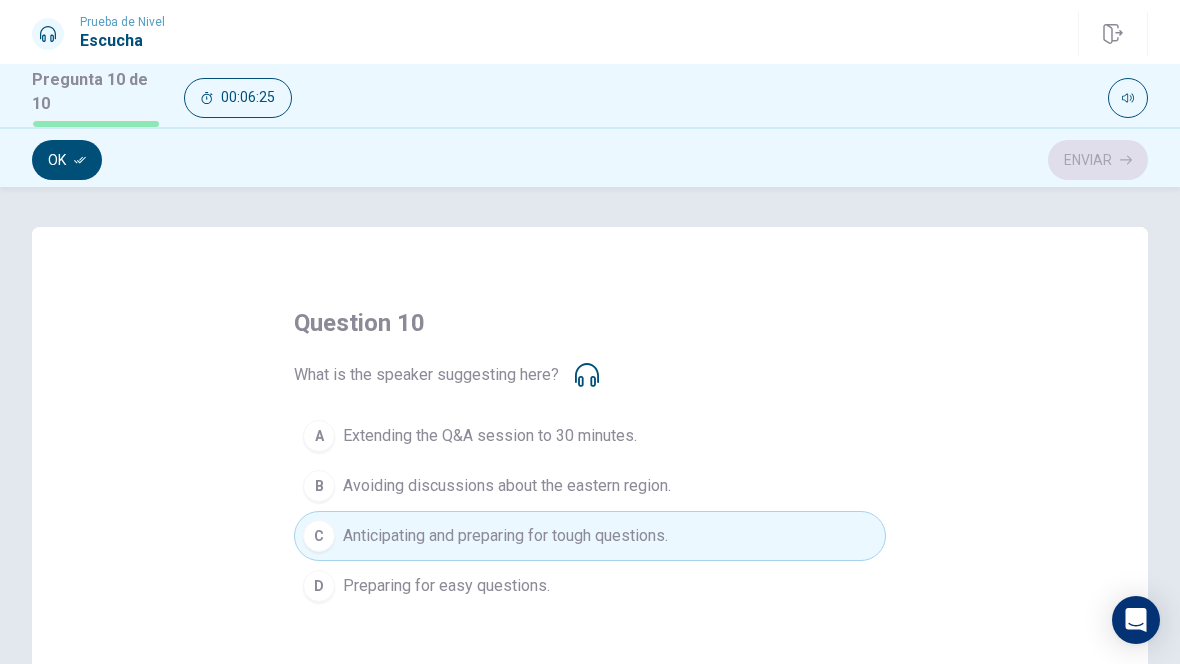 click 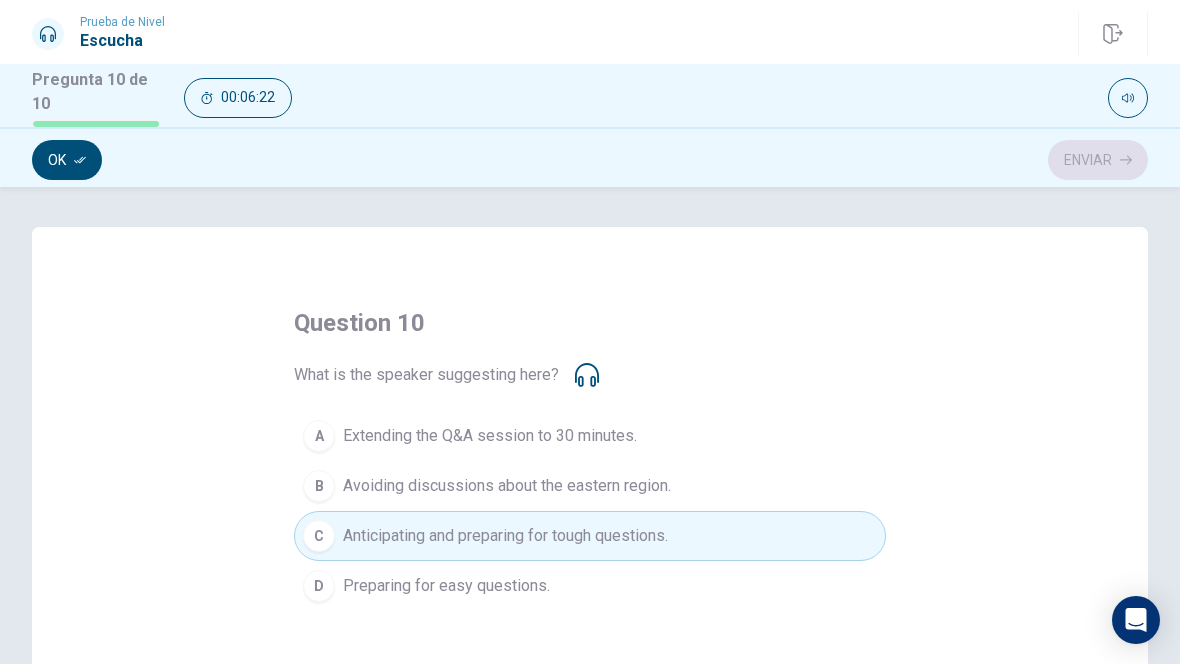 scroll, scrollTop: 0, scrollLeft: 0, axis: both 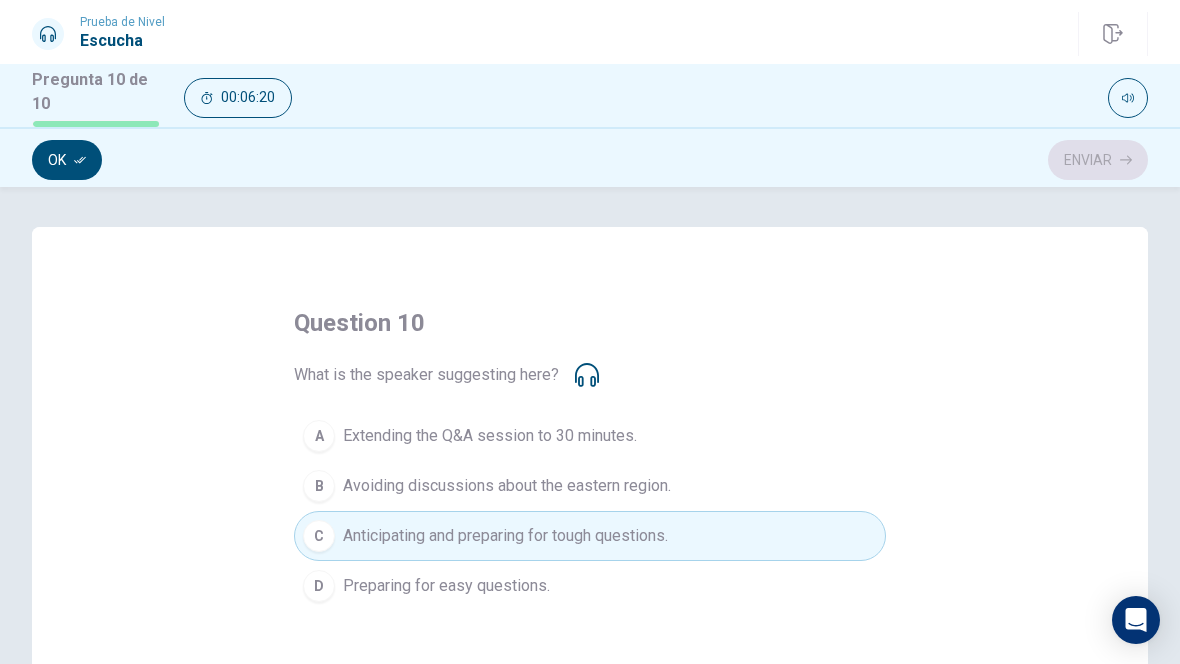 click on "Anticipating and preparing for tough questions." at bounding box center [505, 536] 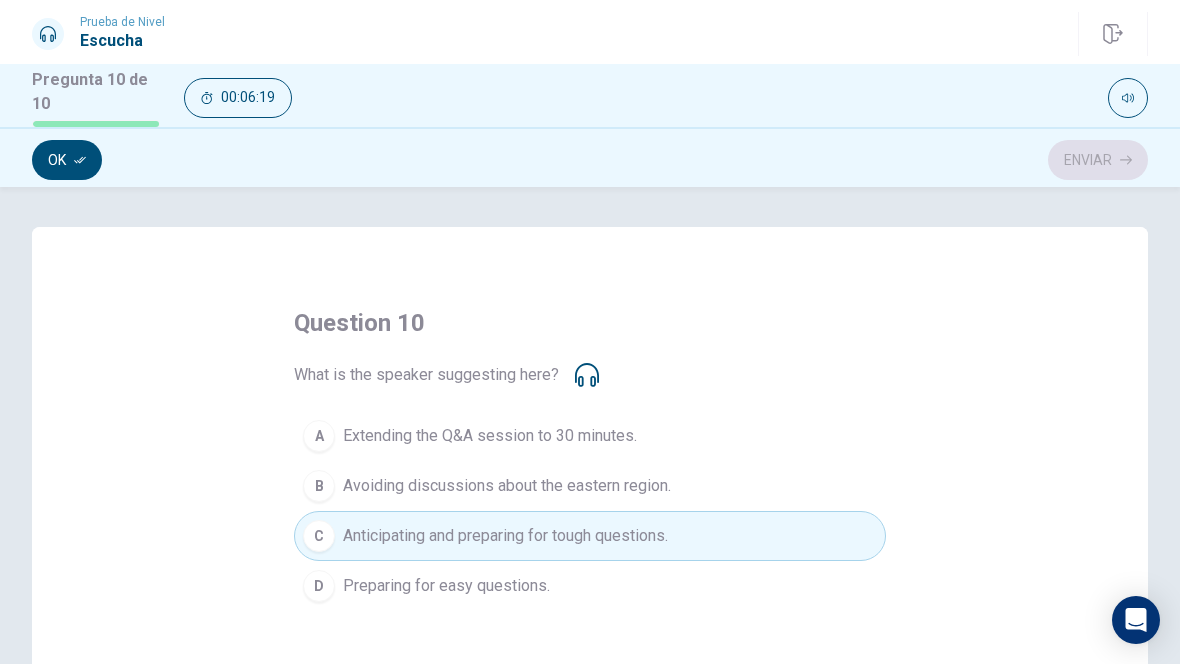 click 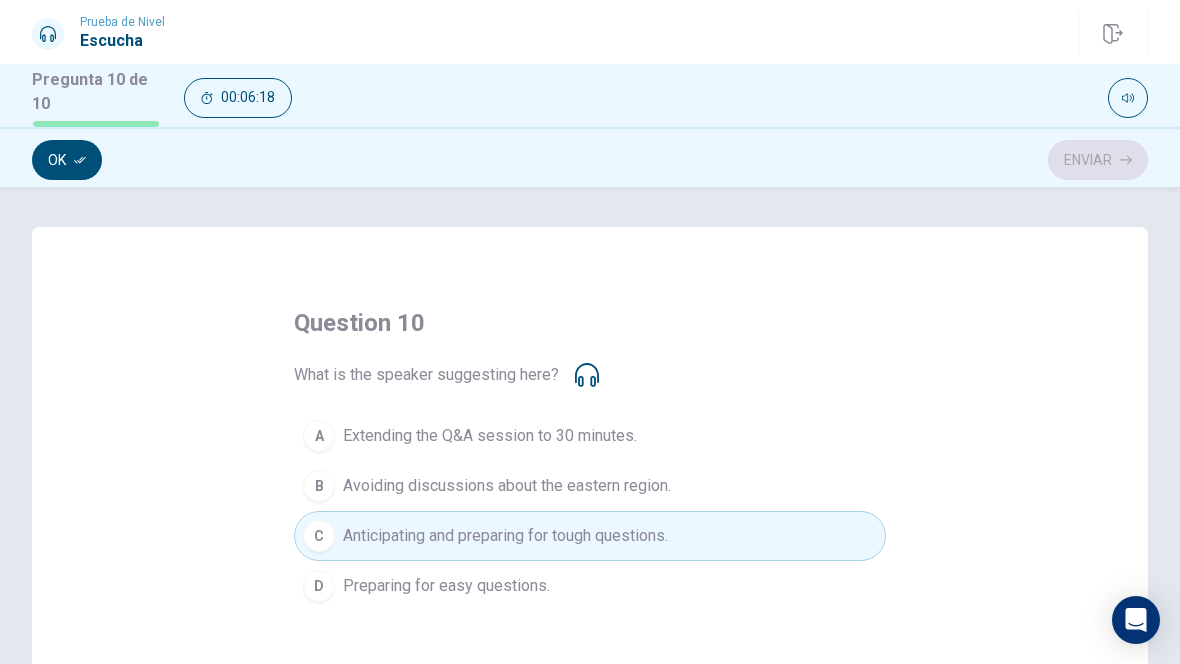 click 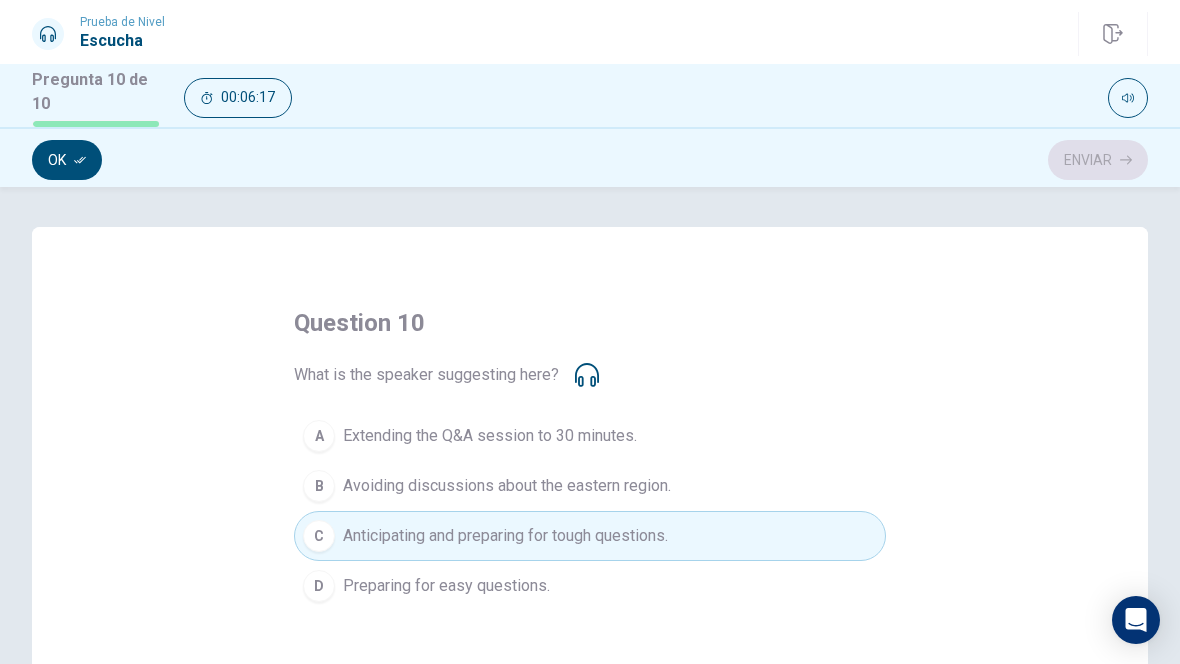 click 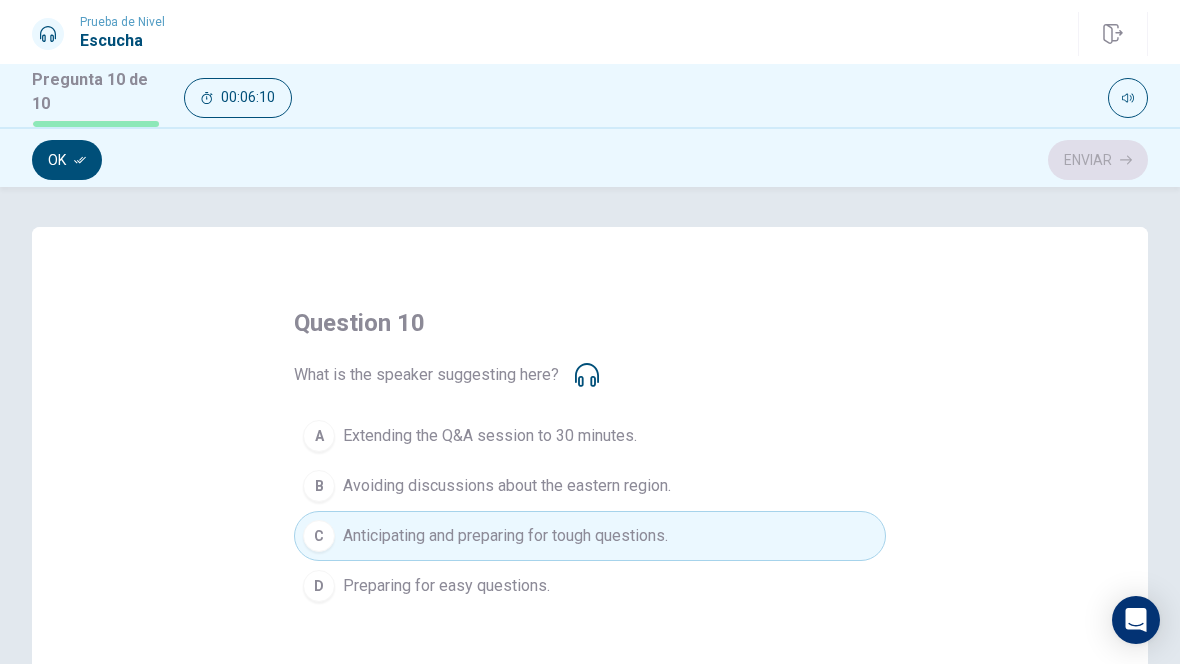 click on "Ok" at bounding box center [67, 160] 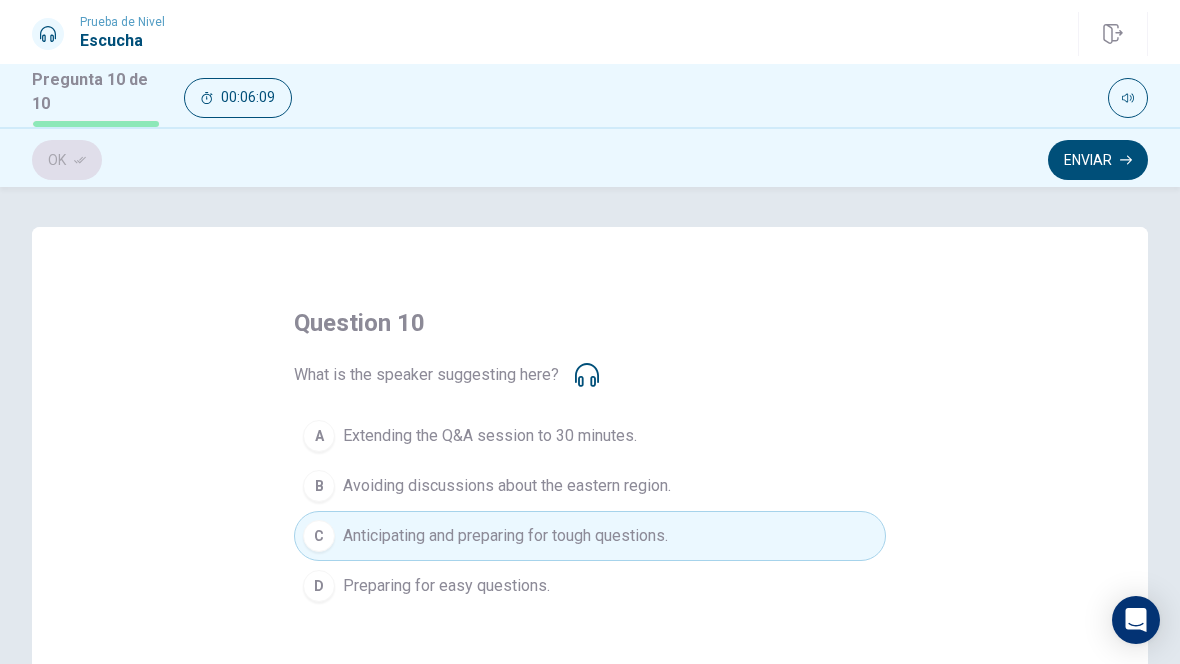 click on "Enviar" at bounding box center (1098, 160) 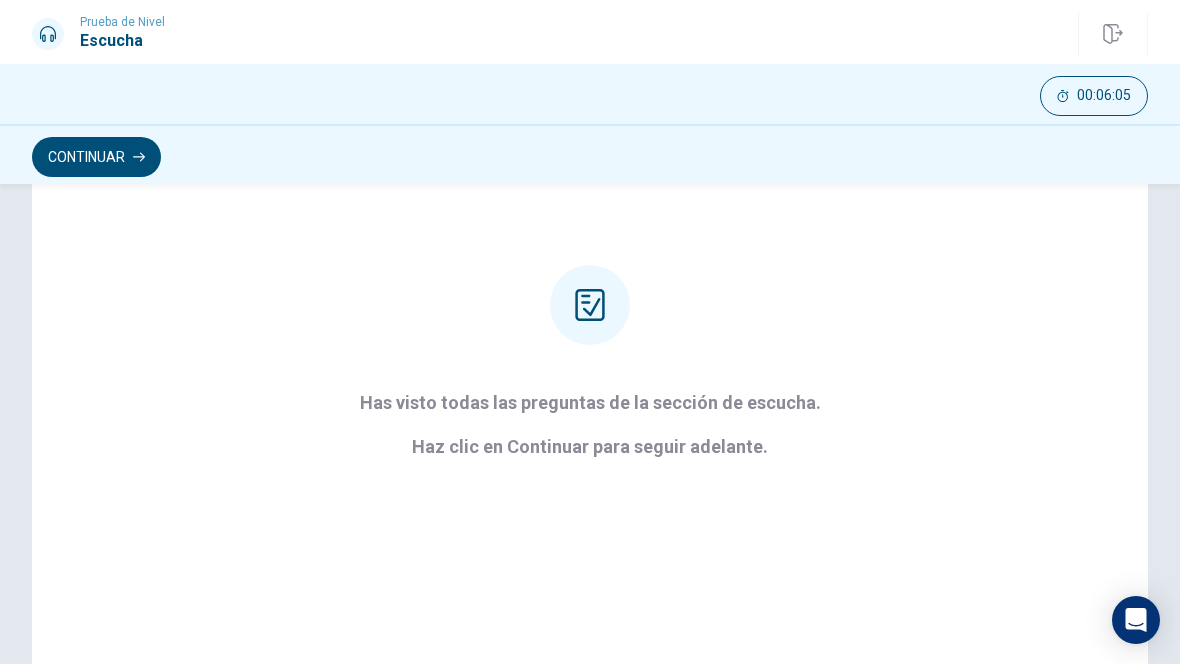 scroll, scrollTop: 218, scrollLeft: 0, axis: vertical 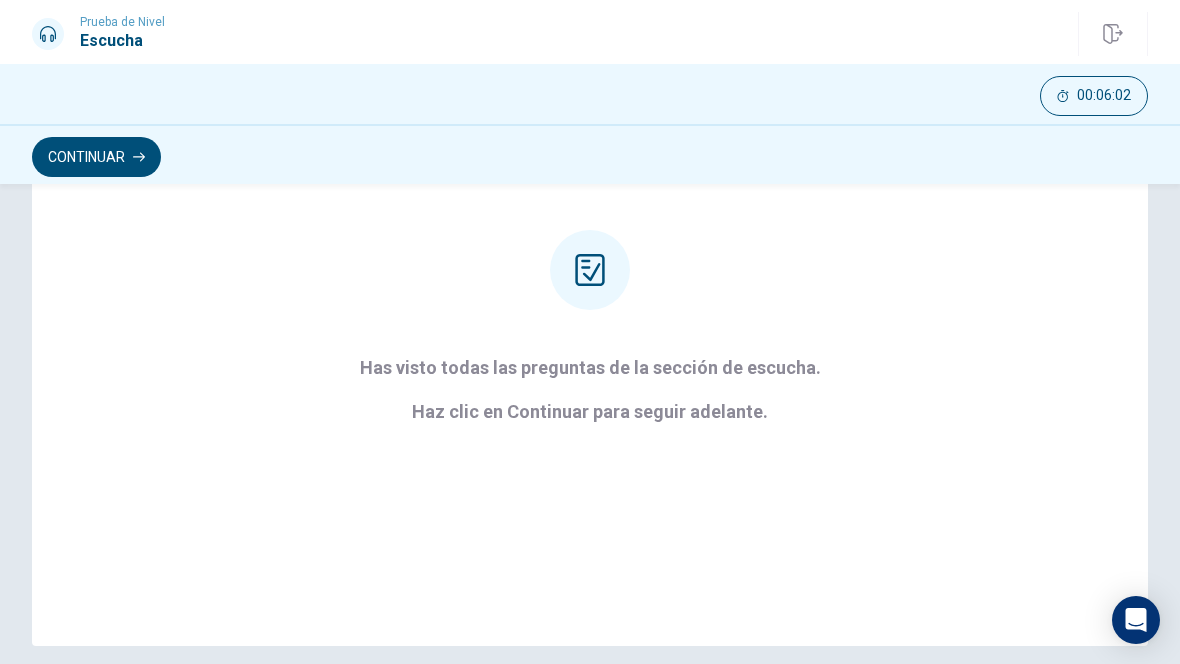 click on "Has visto todas las preguntas de la sección de escucha. Haz clic en Continuar para seguir adelante." at bounding box center (590, 390) 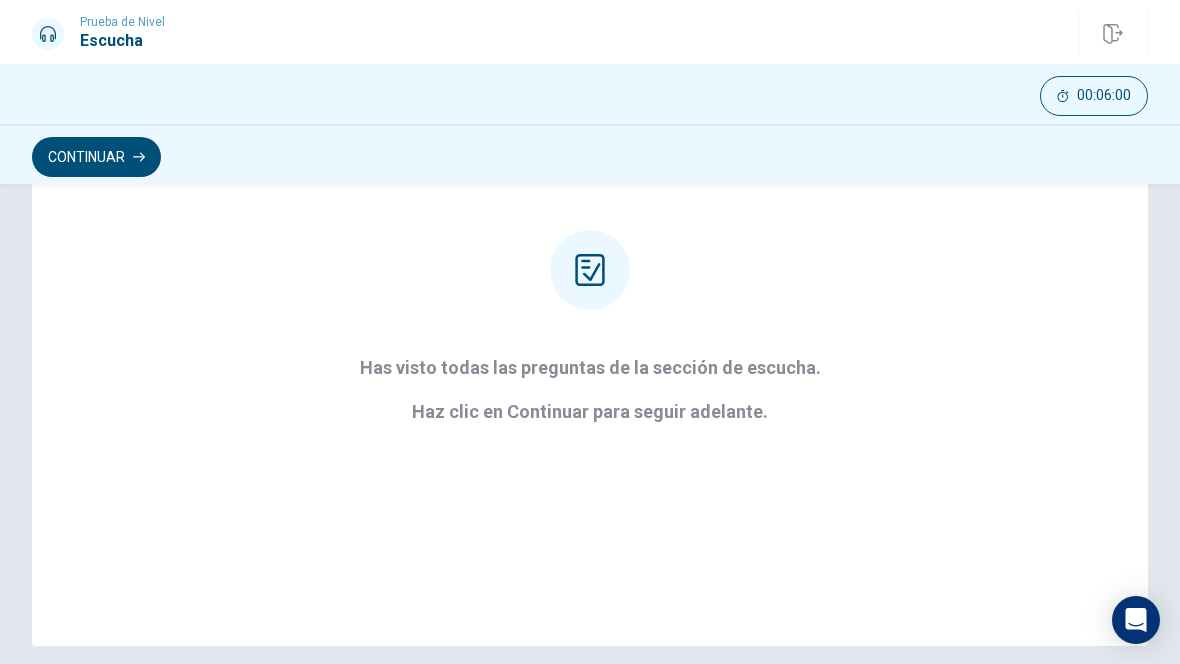 click on "Continuar" at bounding box center [96, 157] 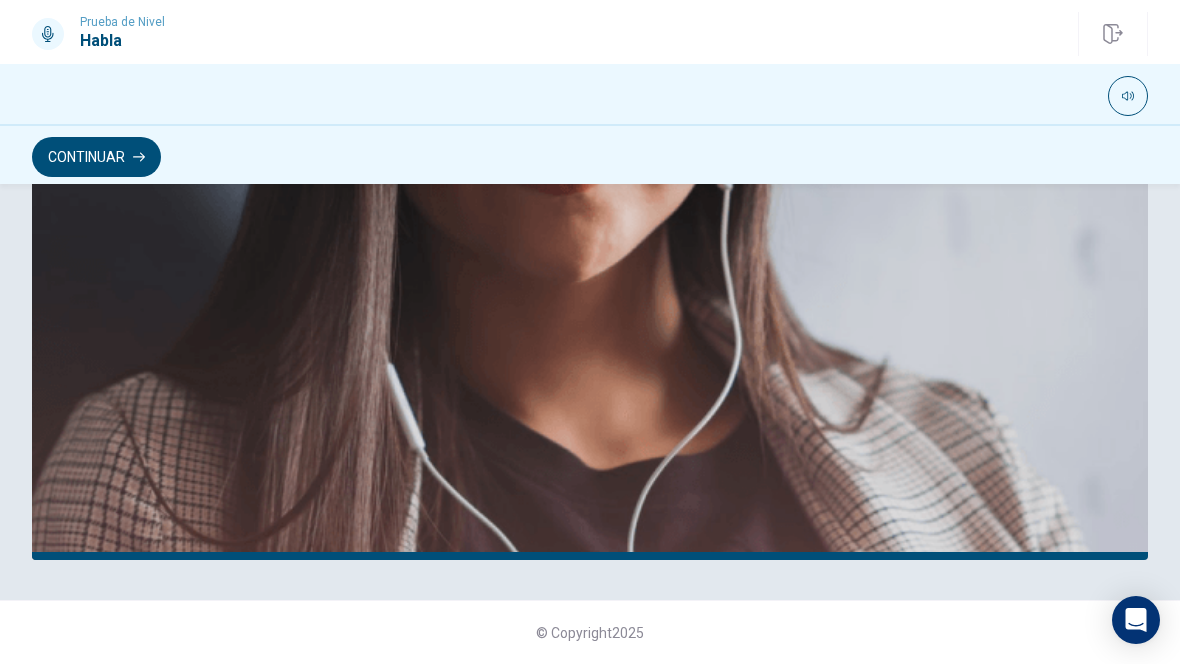 scroll, scrollTop: 536, scrollLeft: 0, axis: vertical 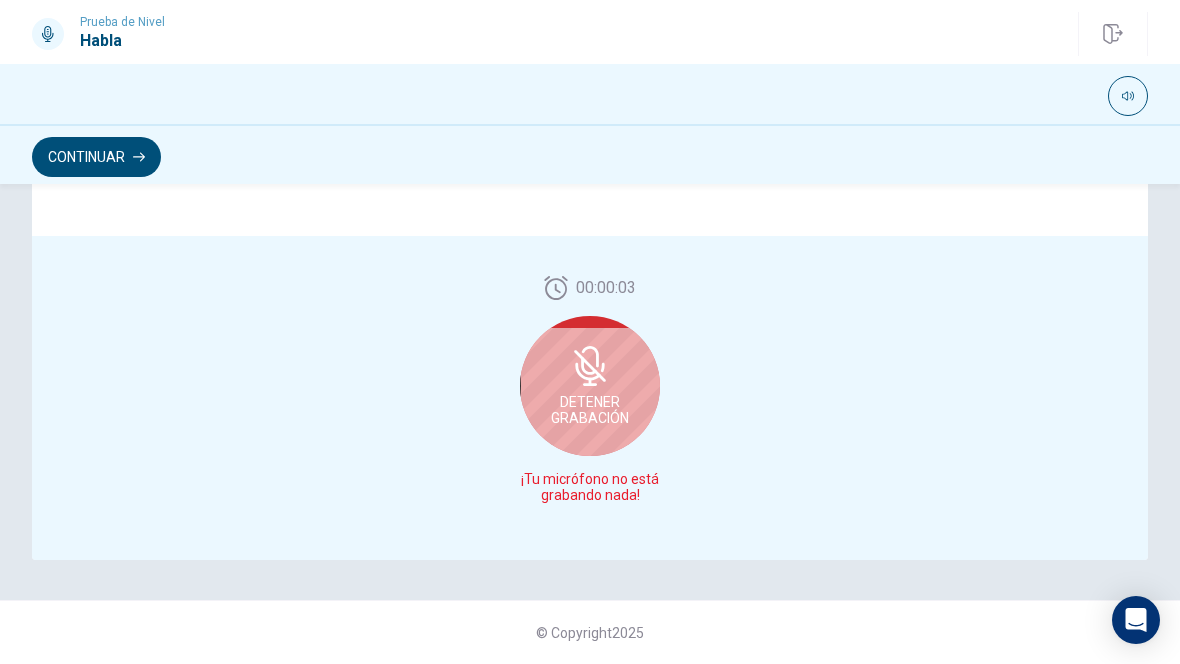 click 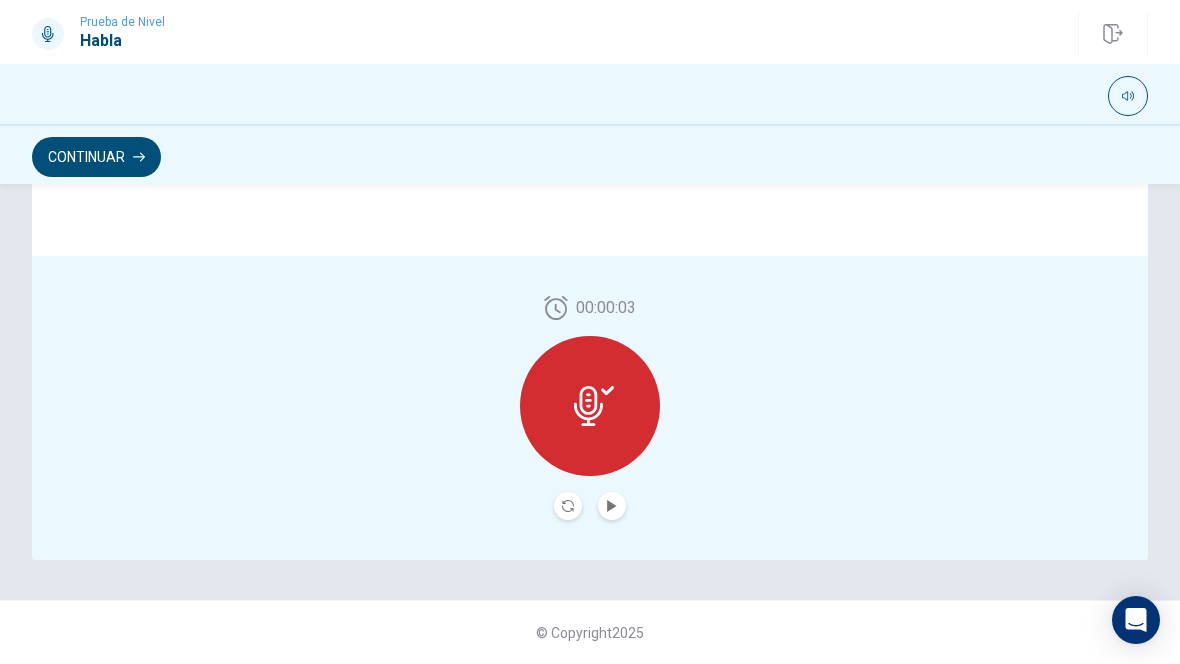 click 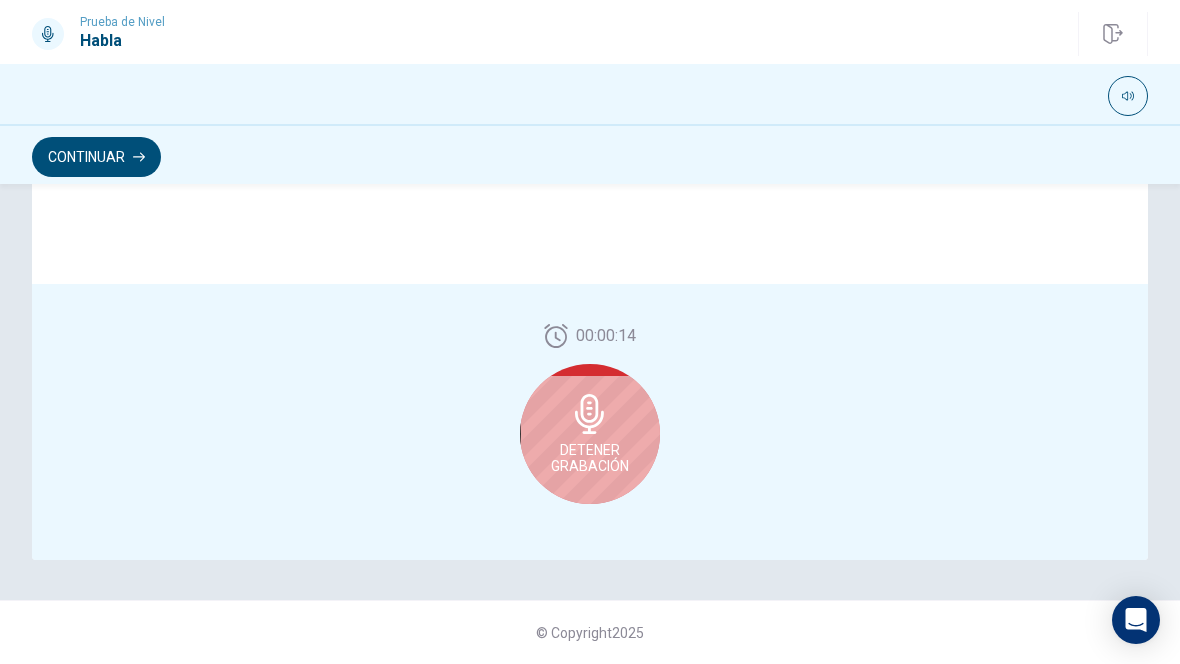 click 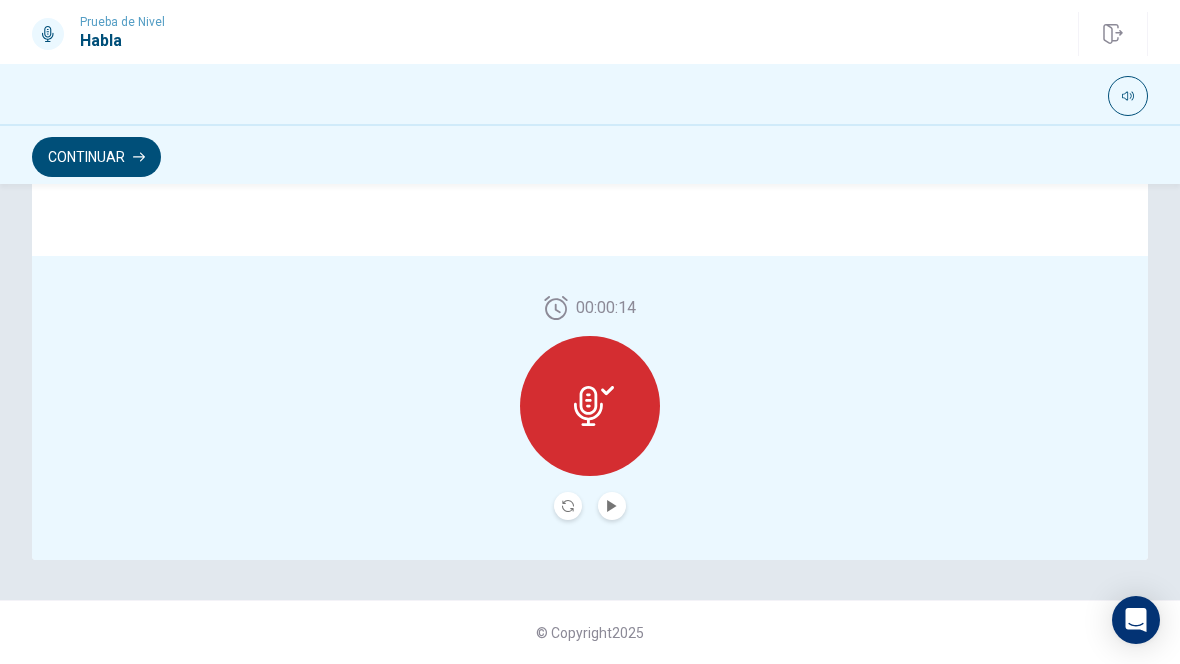 click 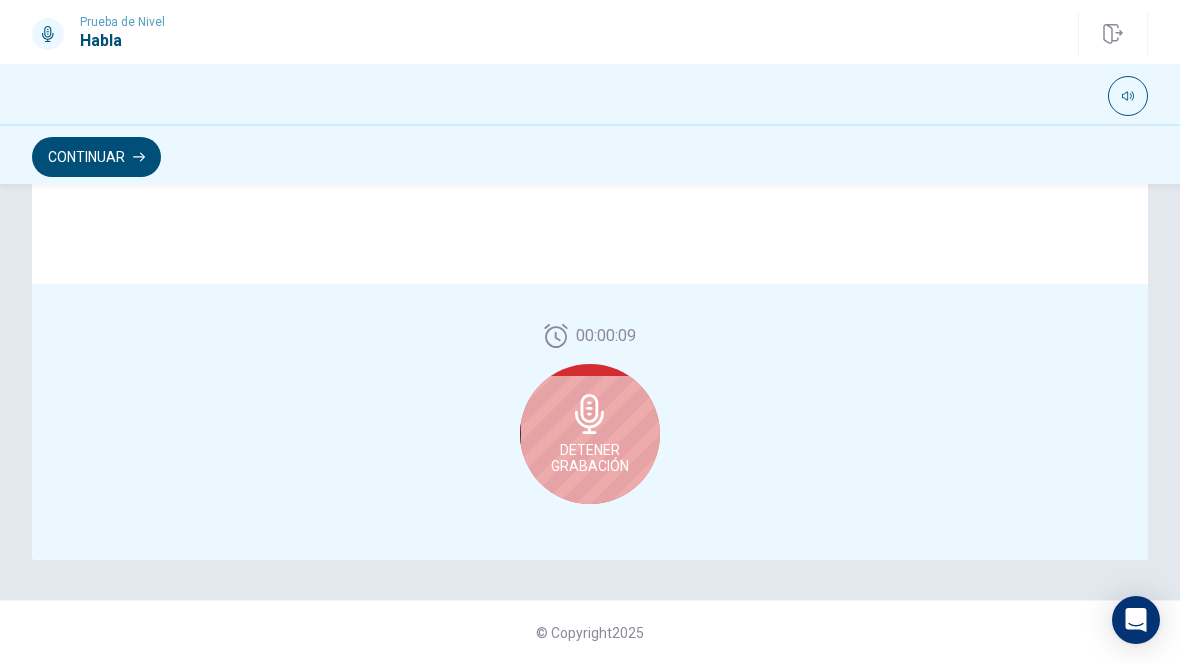 click 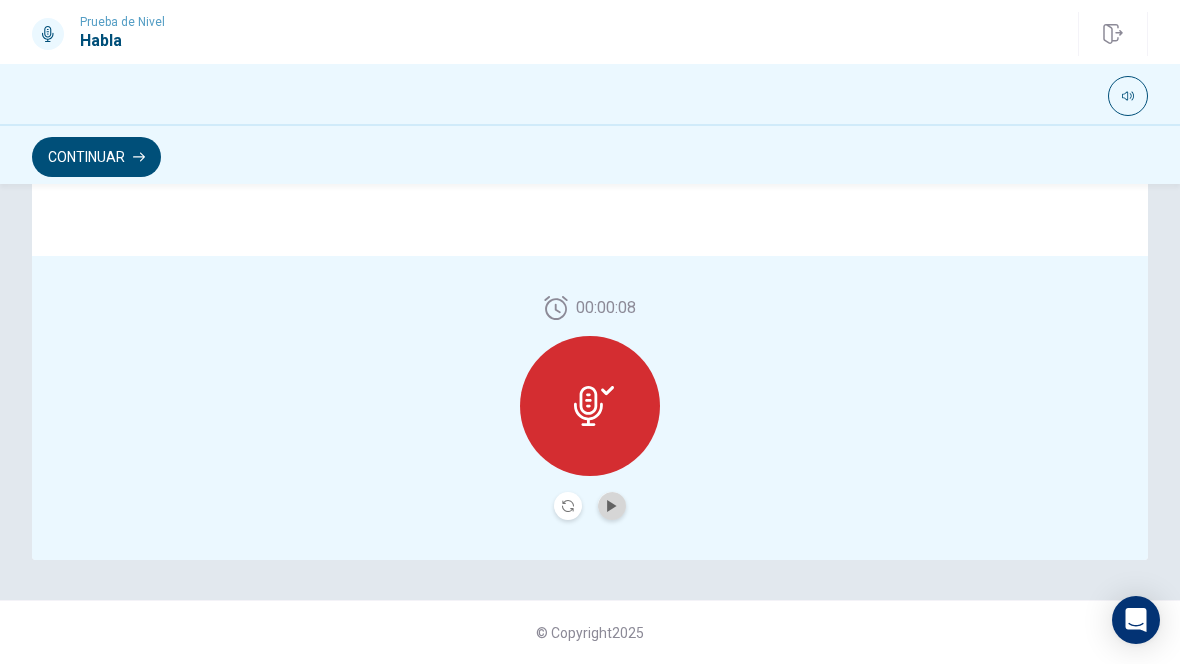 click at bounding box center (612, 506) 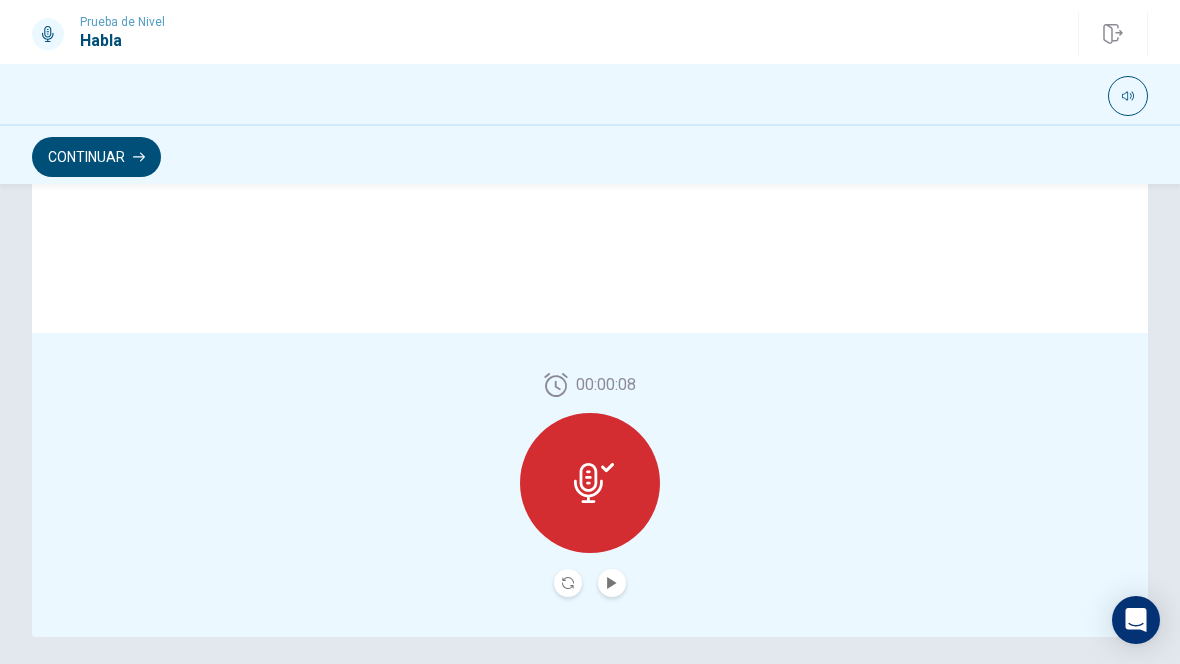 scroll, scrollTop: 462, scrollLeft: 0, axis: vertical 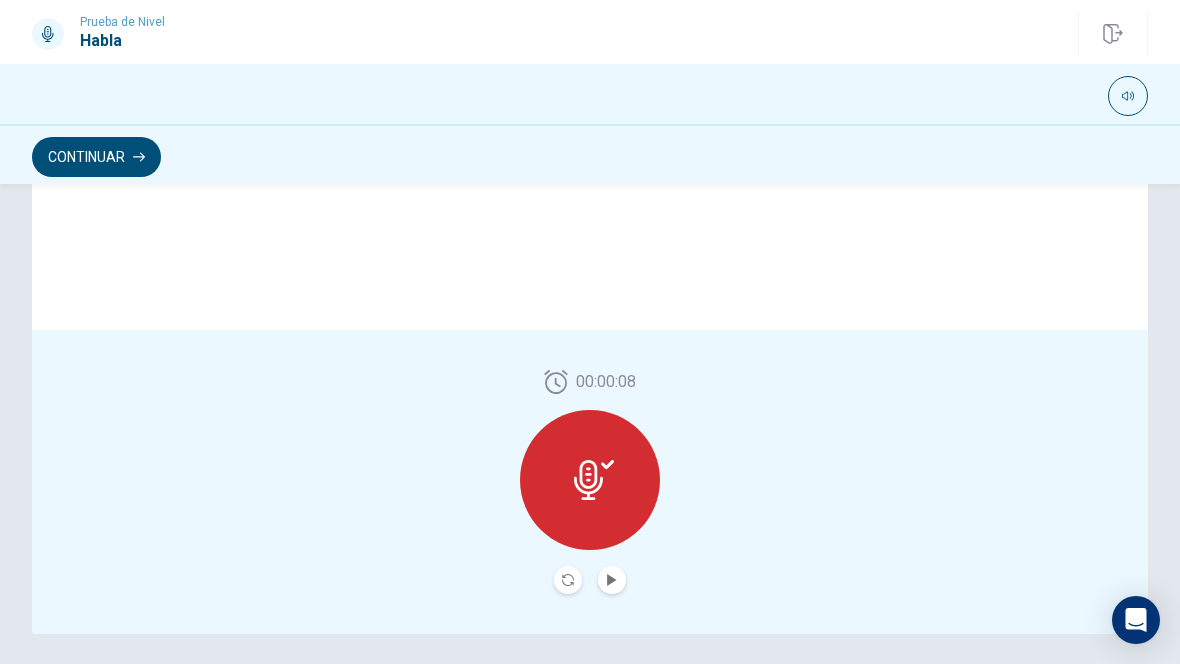 click on "Continuar" at bounding box center (96, 157) 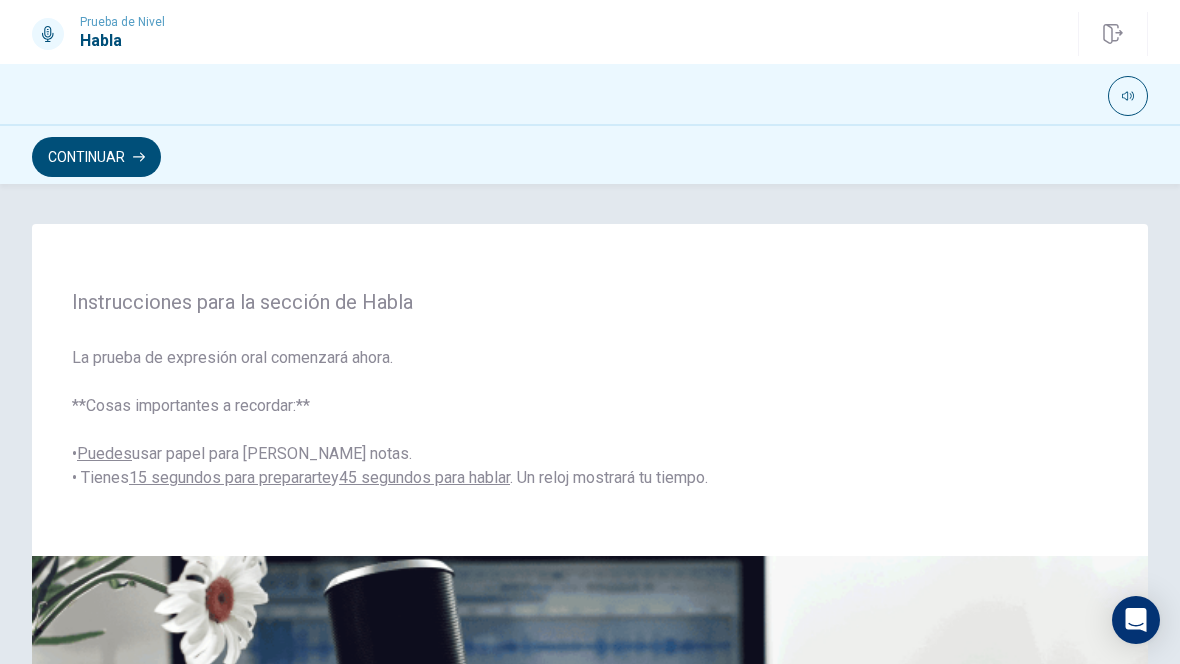 scroll, scrollTop: 0, scrollLeft: 0, axis: both 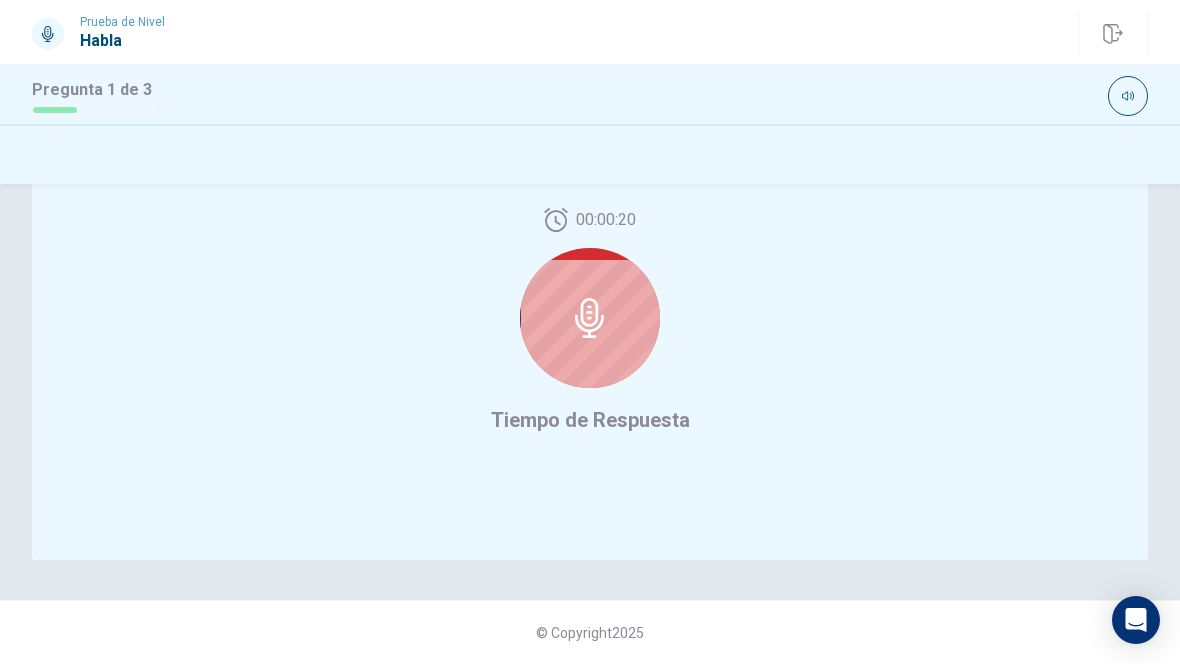 click 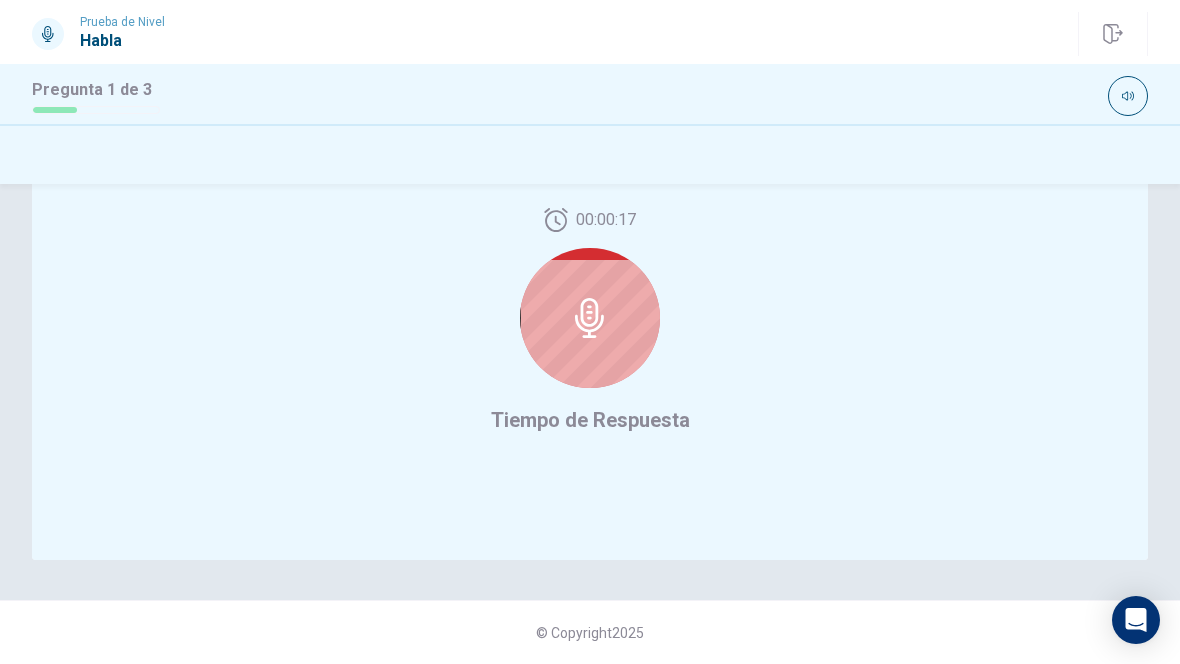 scroll, scrollTop: 536, scrollLeft: 0, axis: vertical 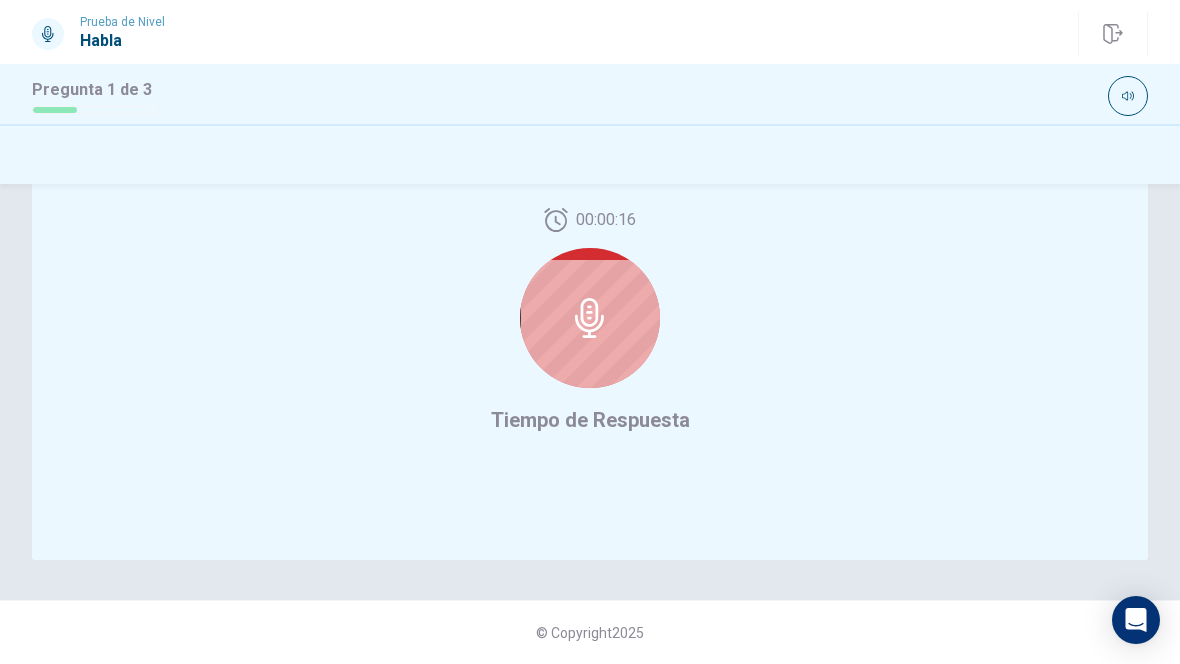 click on "00:00:16 Tiempo de Respuesta" at bounding box center (590, 322) 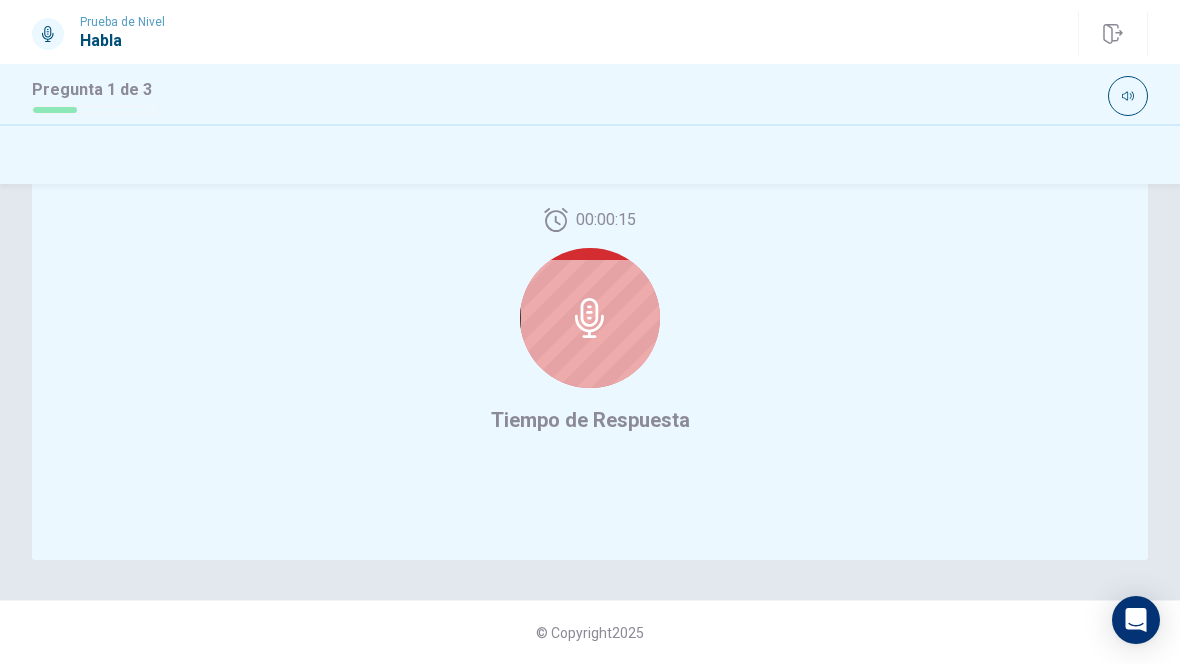 click on "00:00:15 Tiempo de Respuesta" at bounding box center [590, 322] 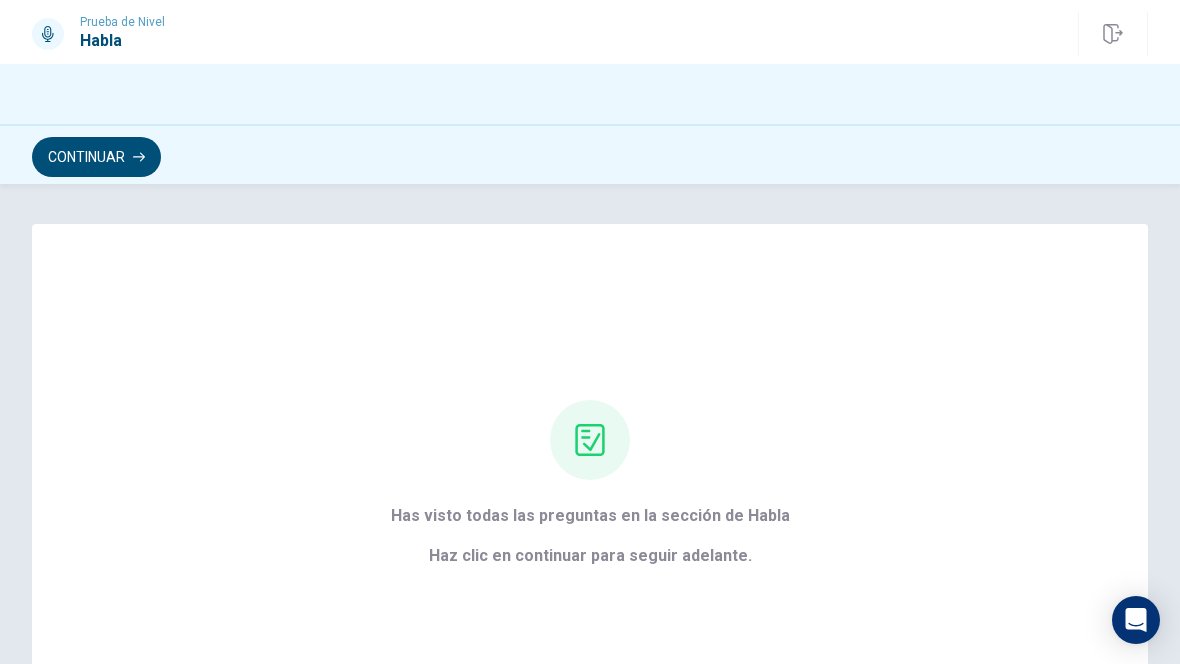 scroll, scrollTop: 0, scrollLeft: 0, axis: both 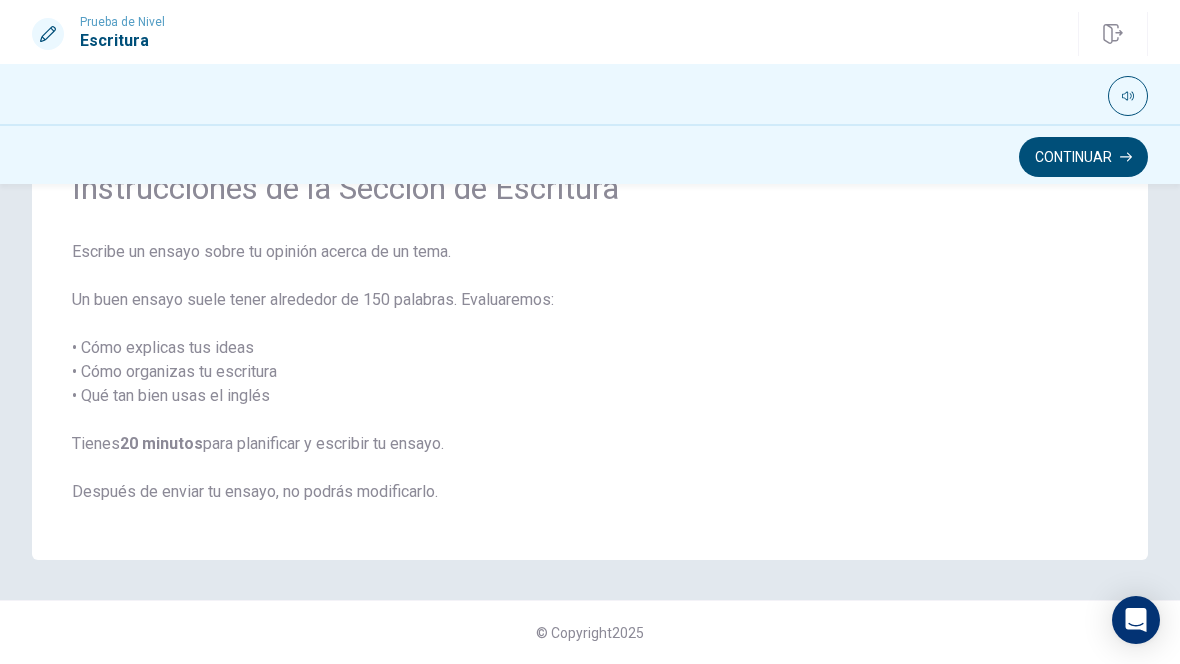 click on "Continuar" at bounding box center (1083, 157) 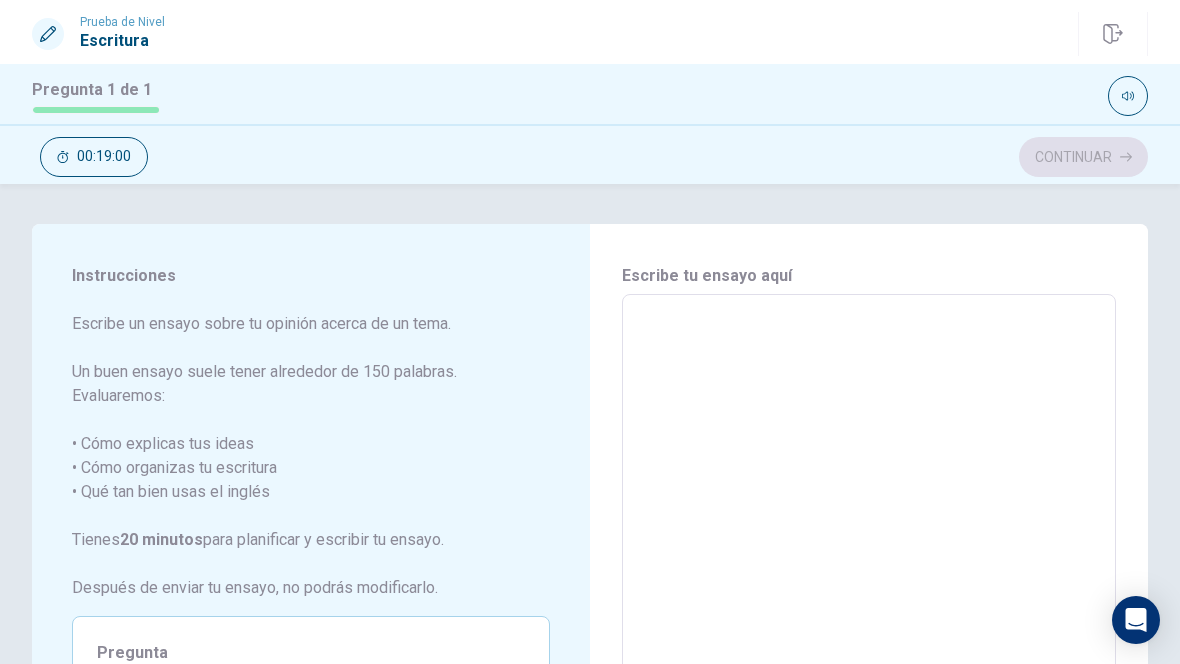 scroll, scrollTop: 0, scrollLeft: 0, axis: both 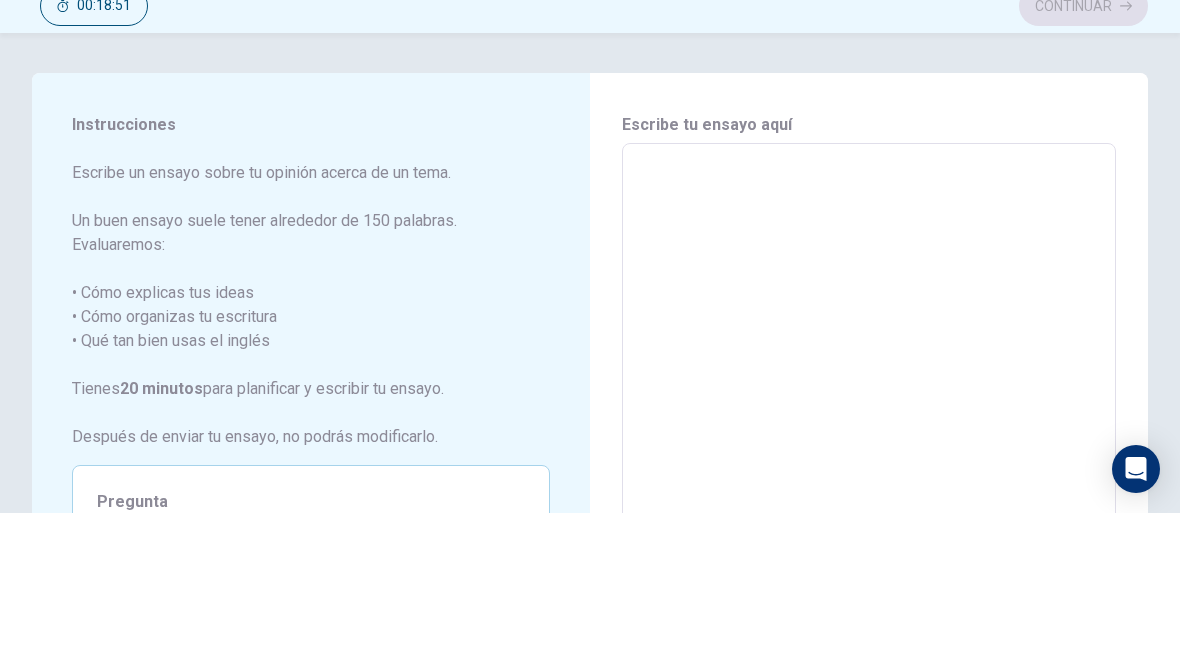 type on "I" 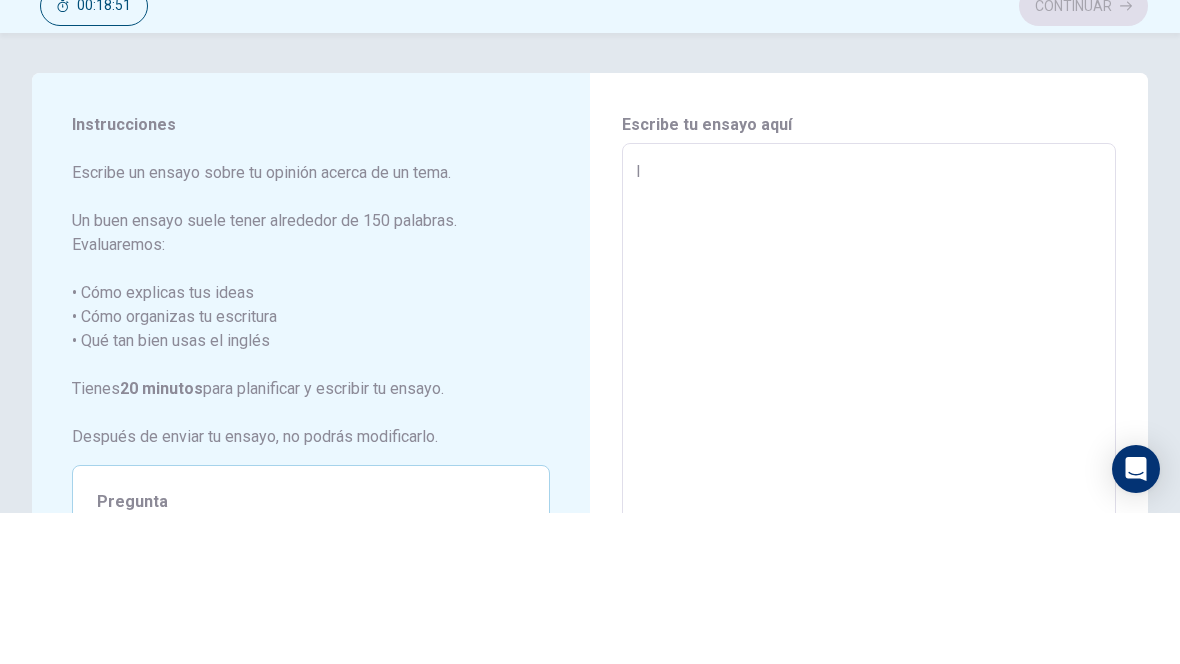 type on "x" 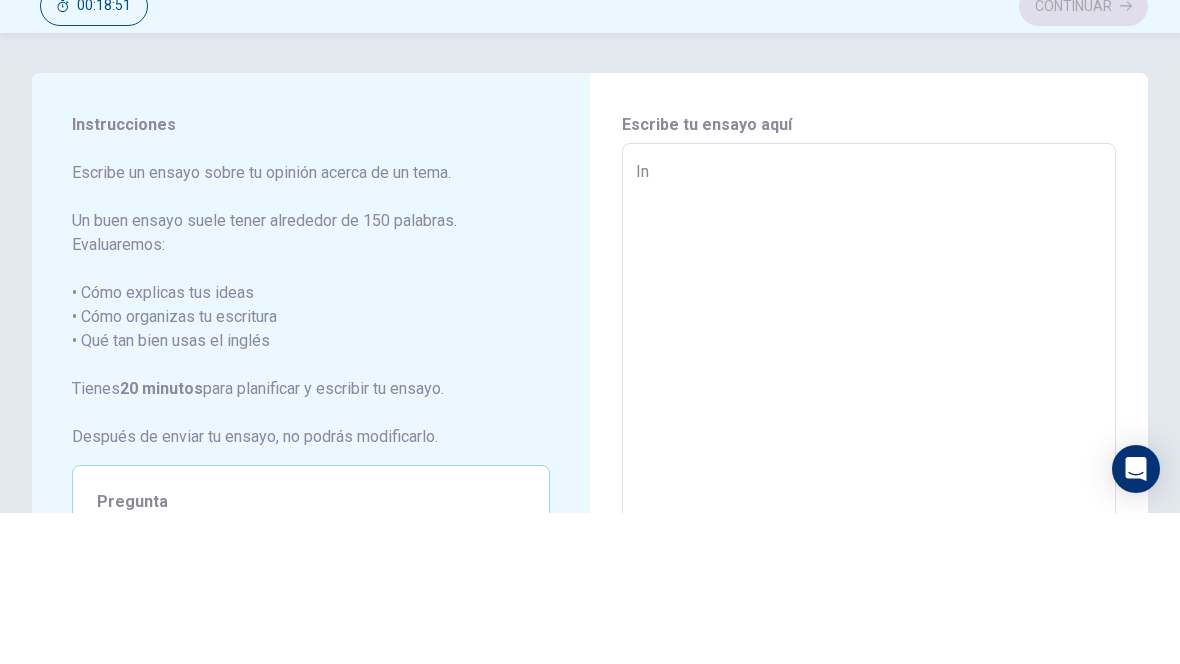 type on "x" 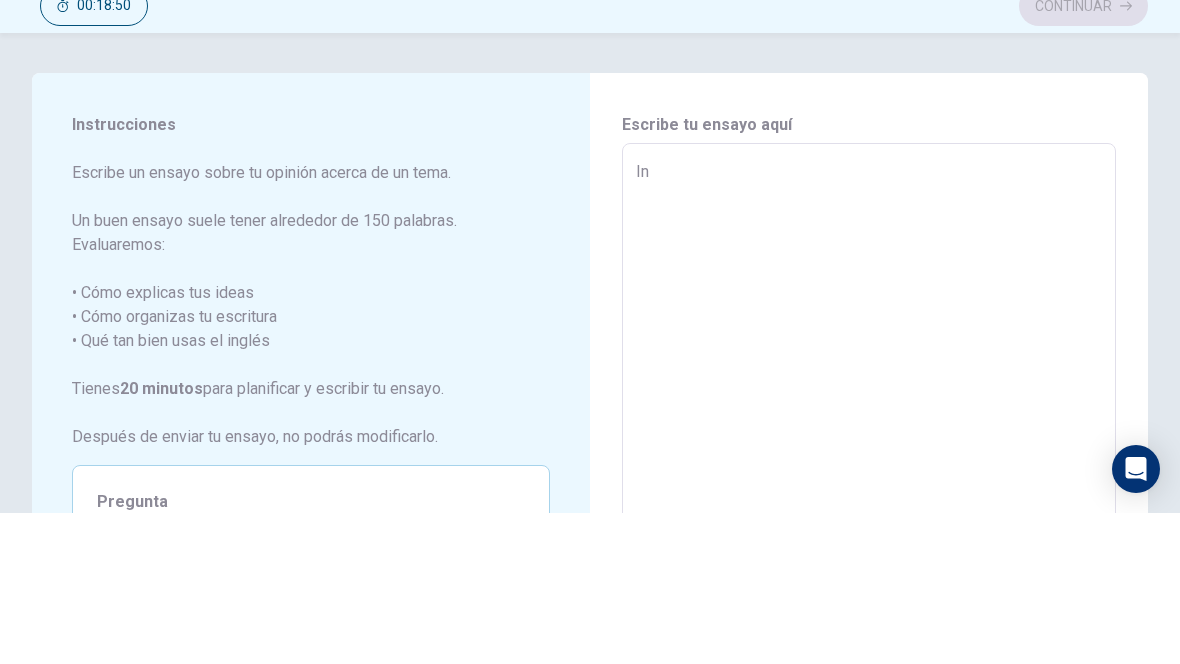 type on "In m" 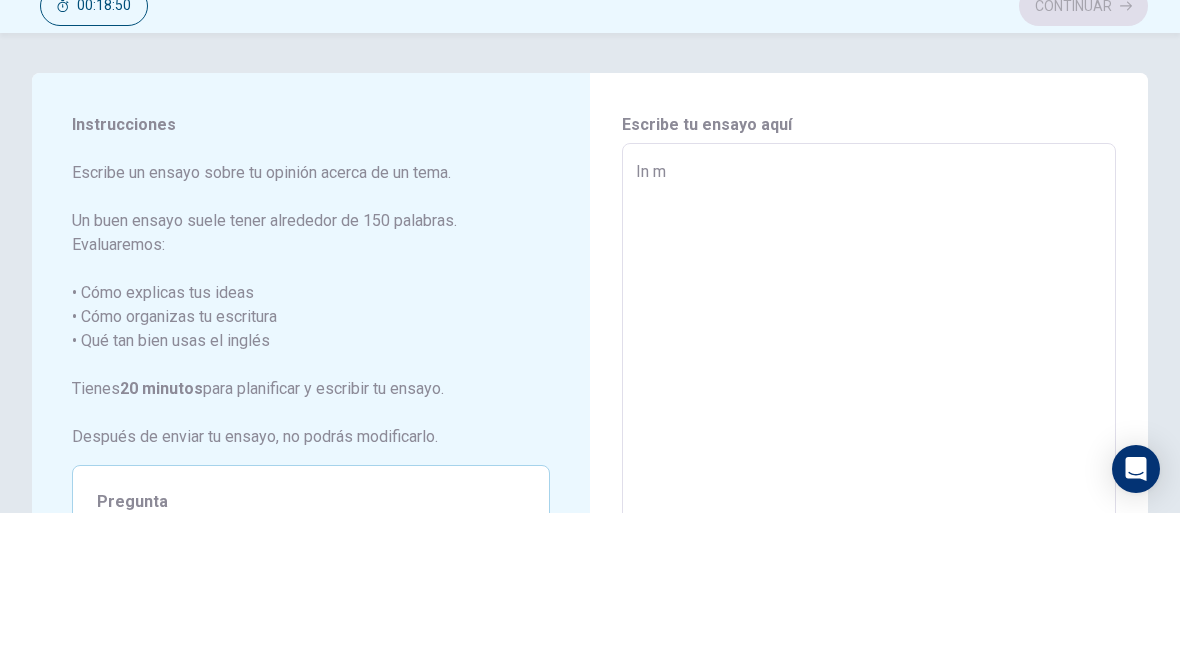 type on "x" 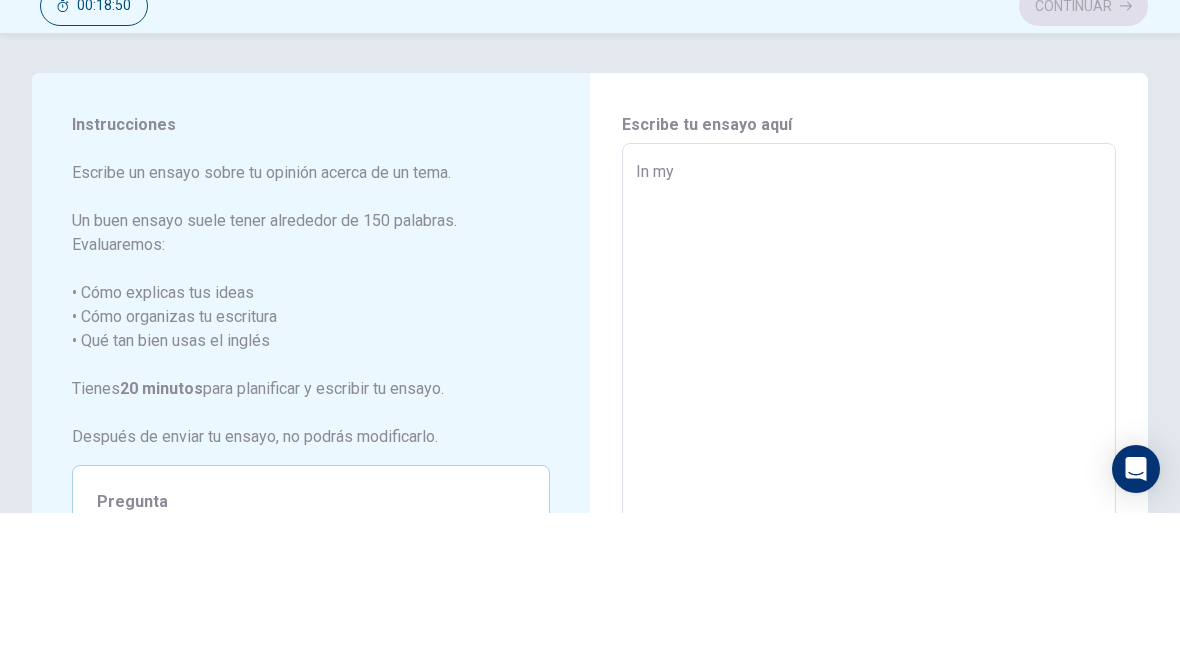type on "x" 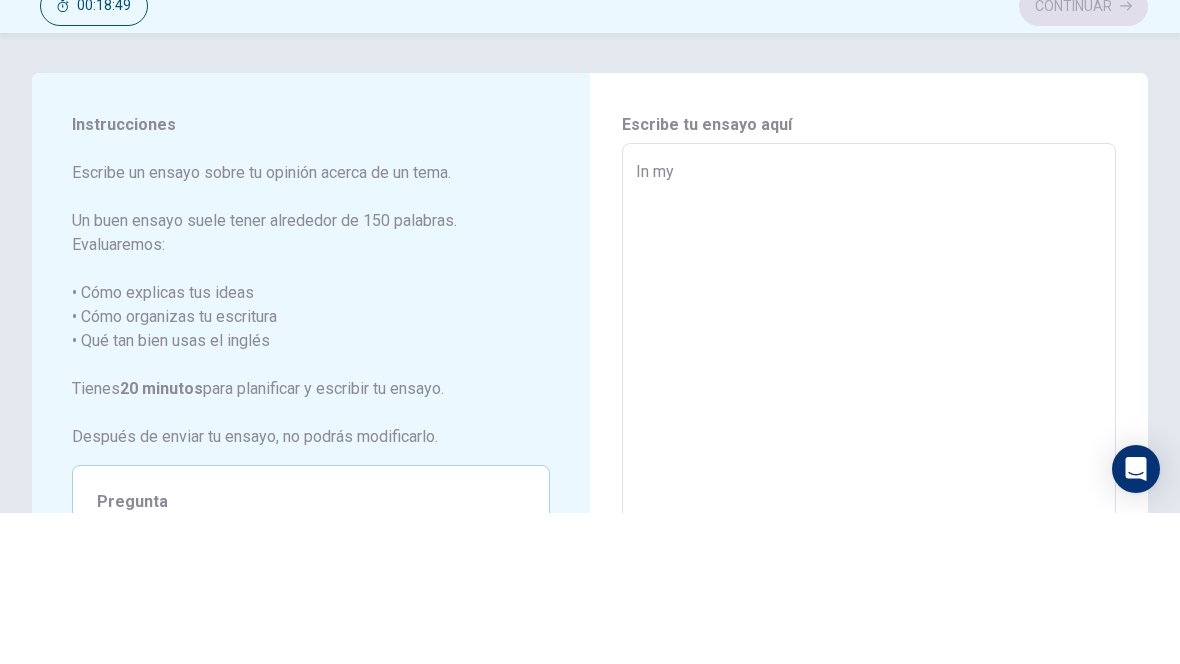 type on "In my o" 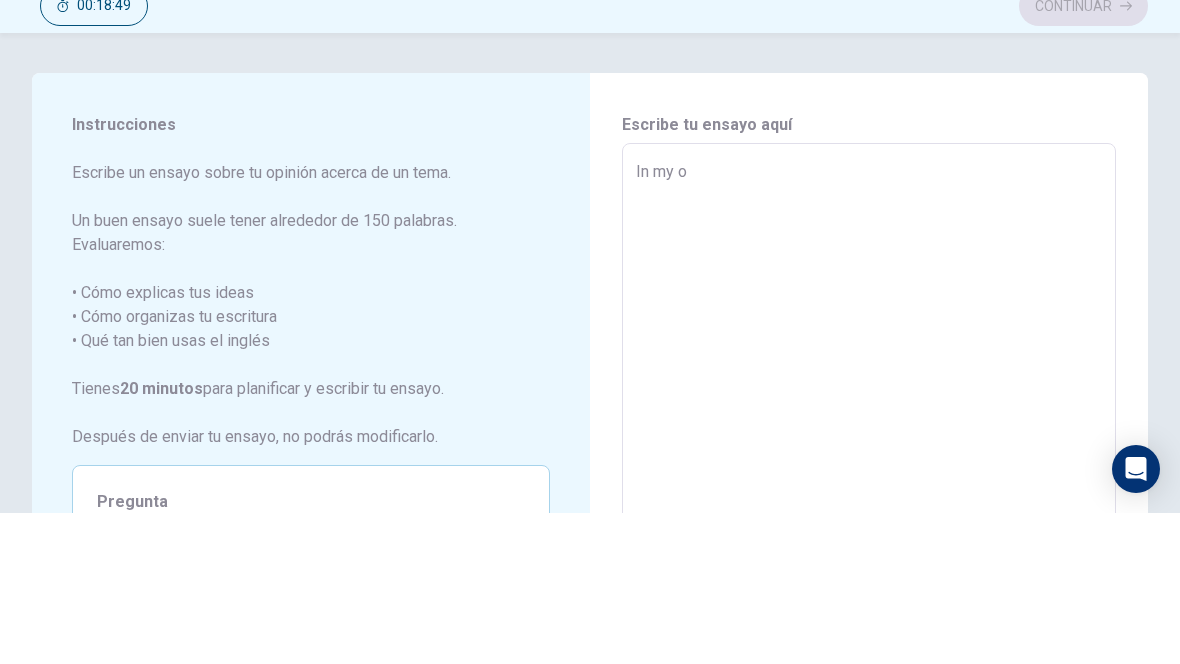 type on "x" 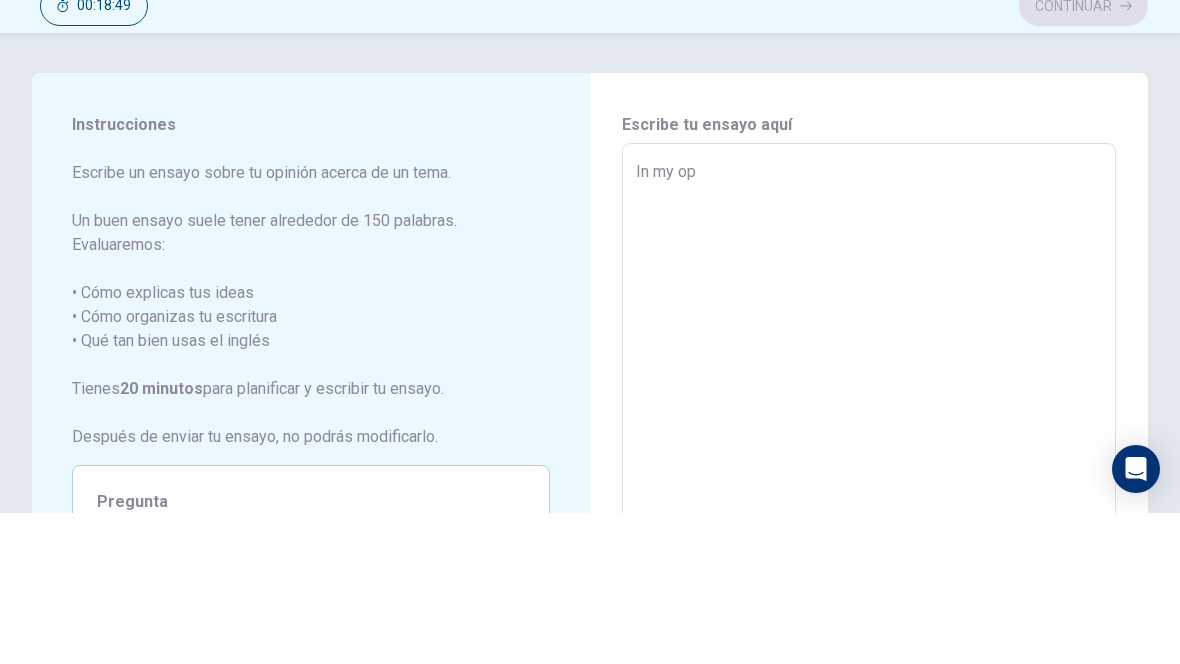 type on "x" 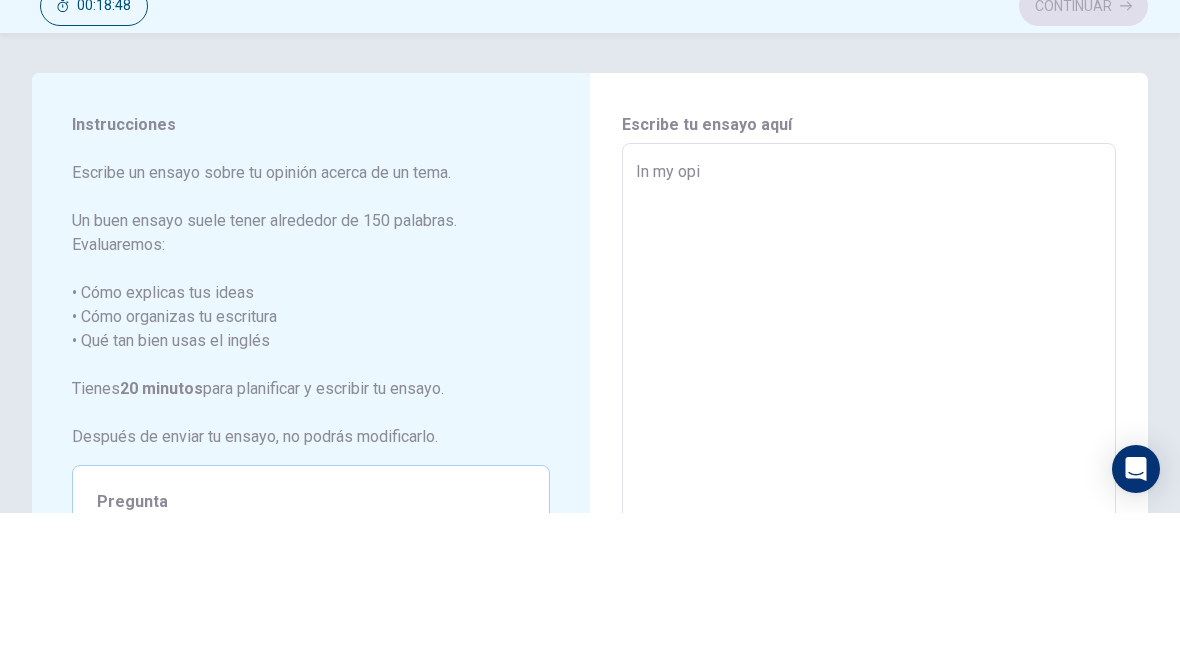 type on "x" 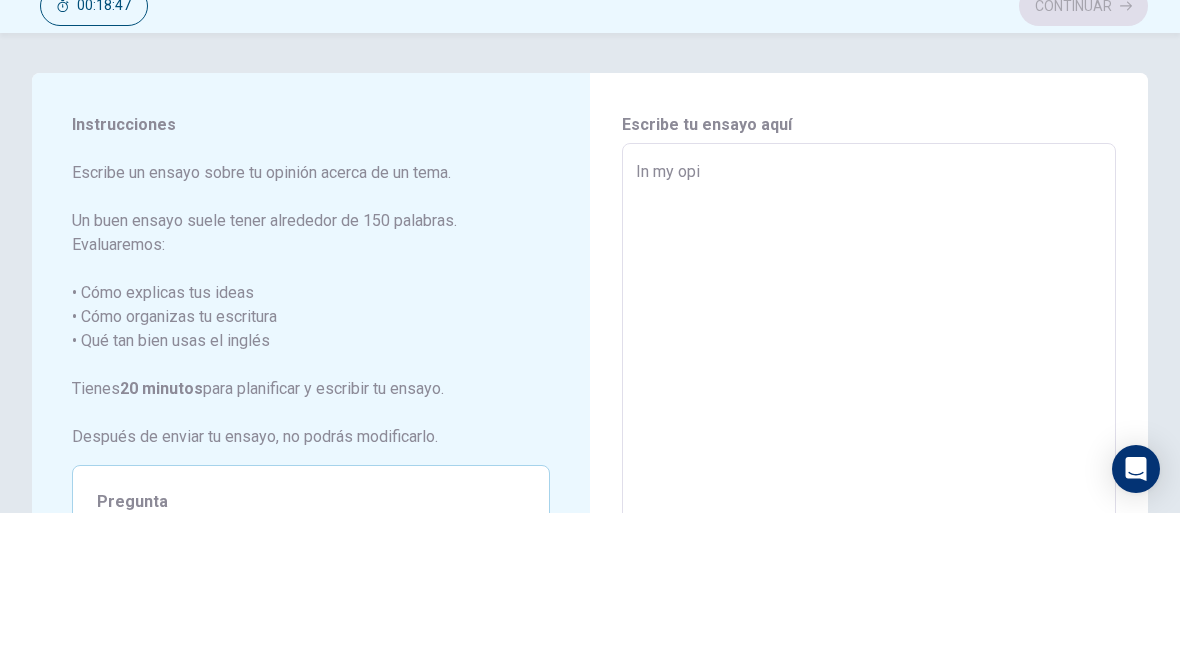 type on "In my opin" 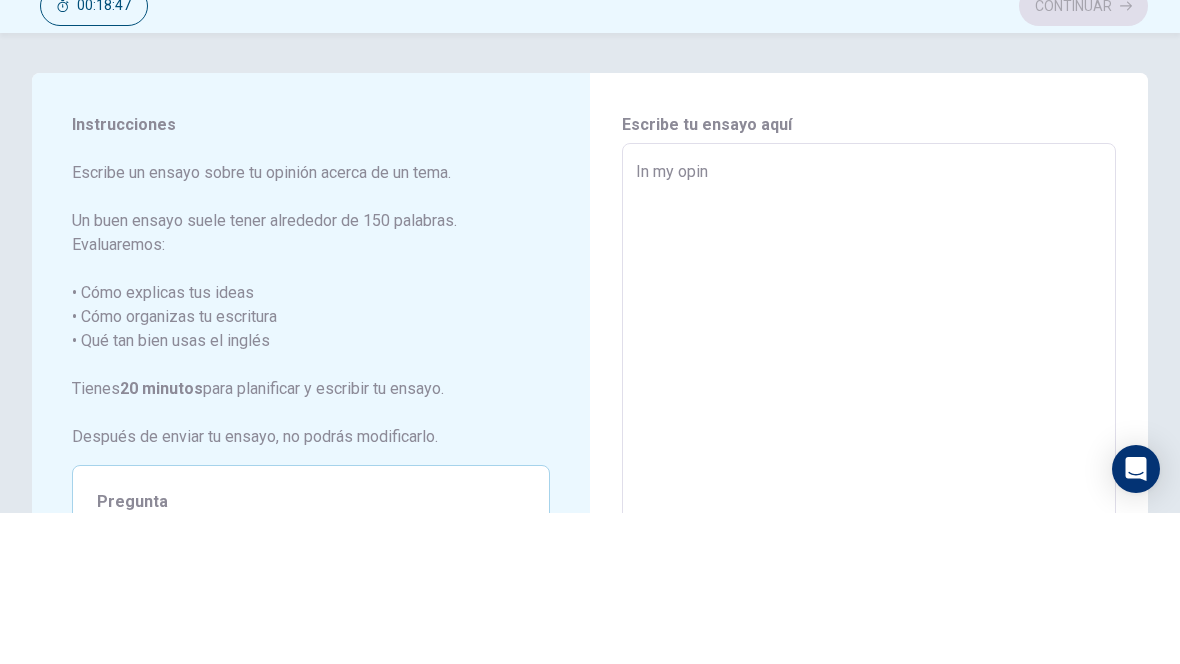 type on "x" 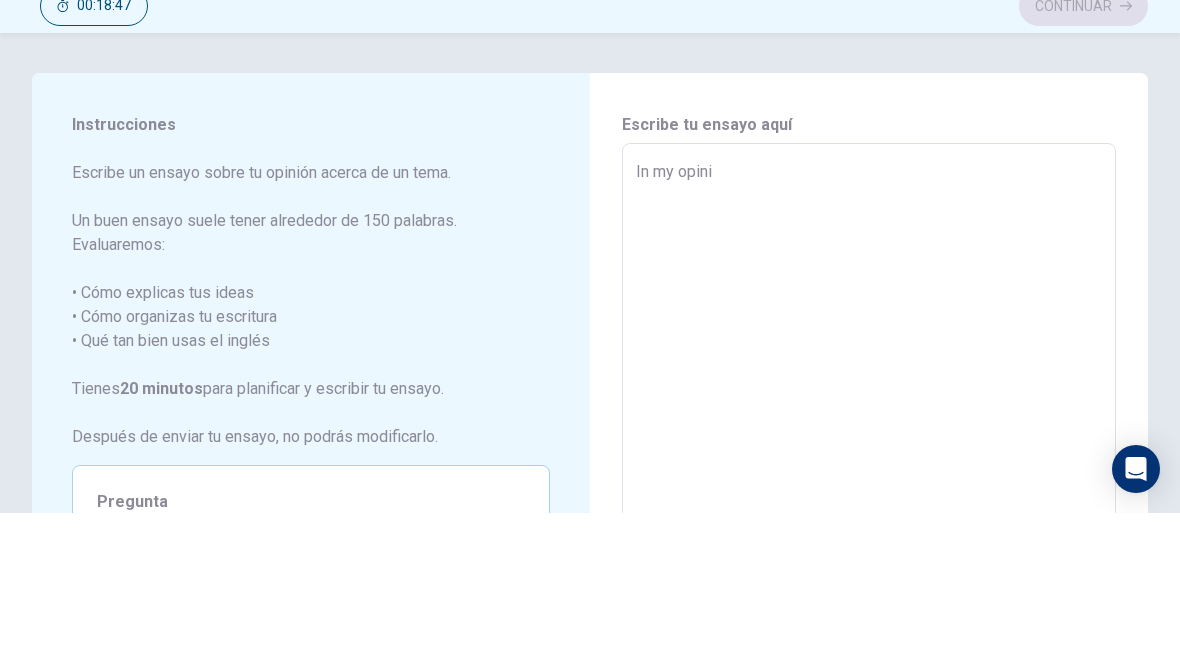 type on "x" 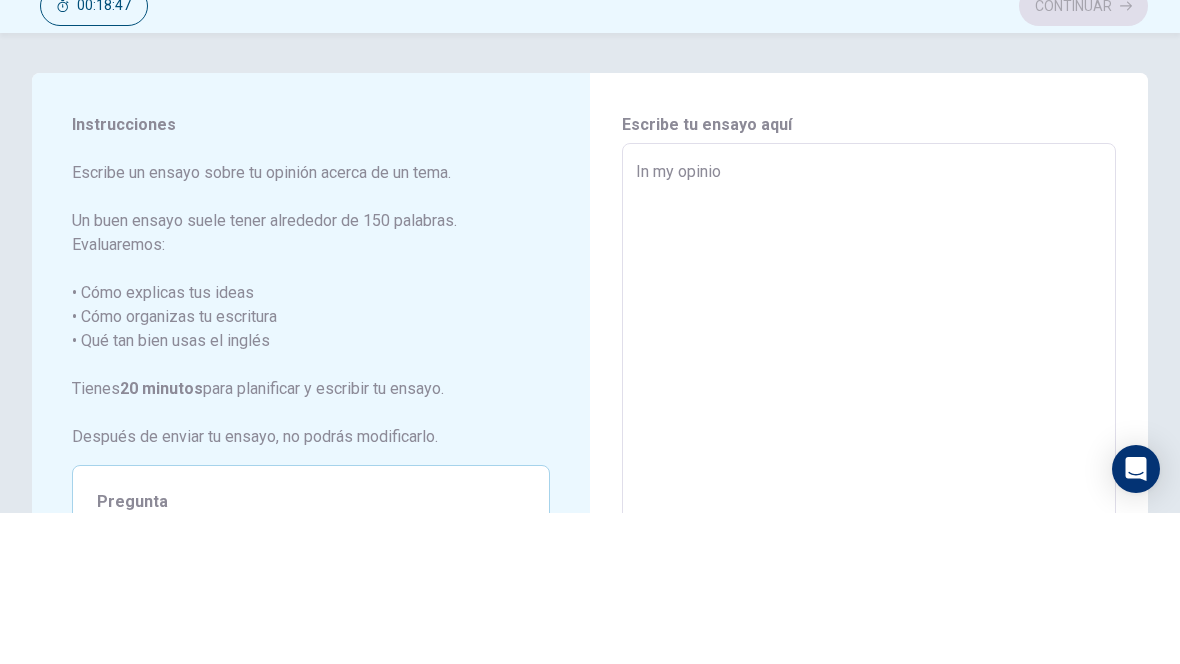 type on "x" 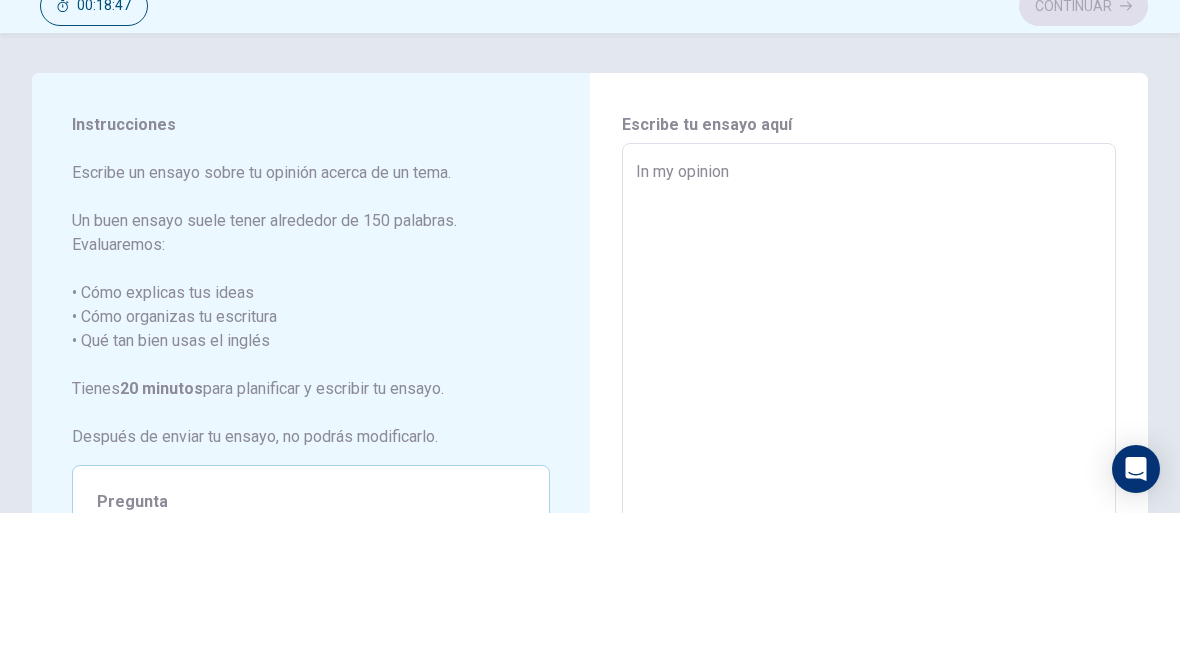 type on "x" 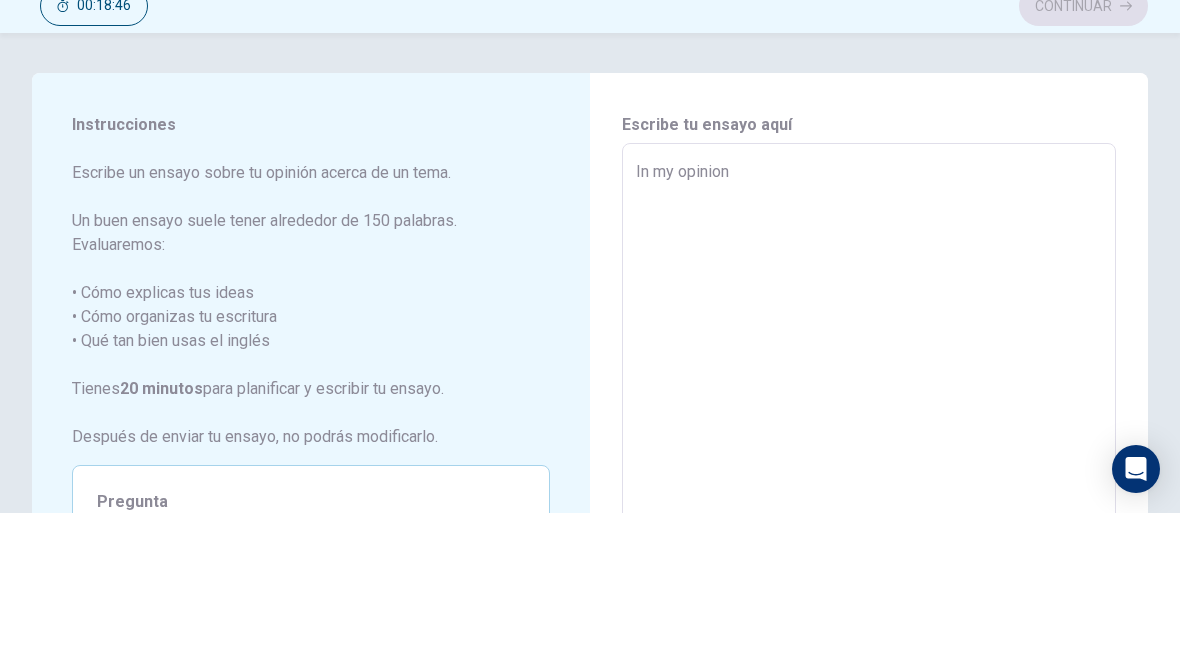 type on "In my opinion" 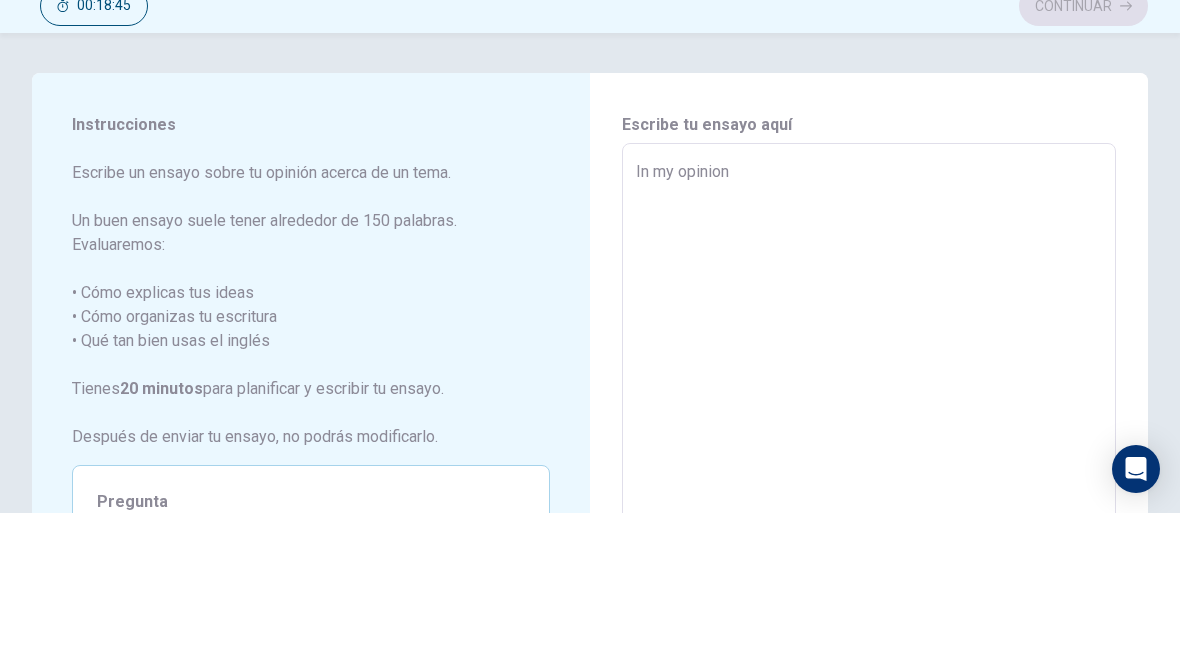 type on "In my opinion" 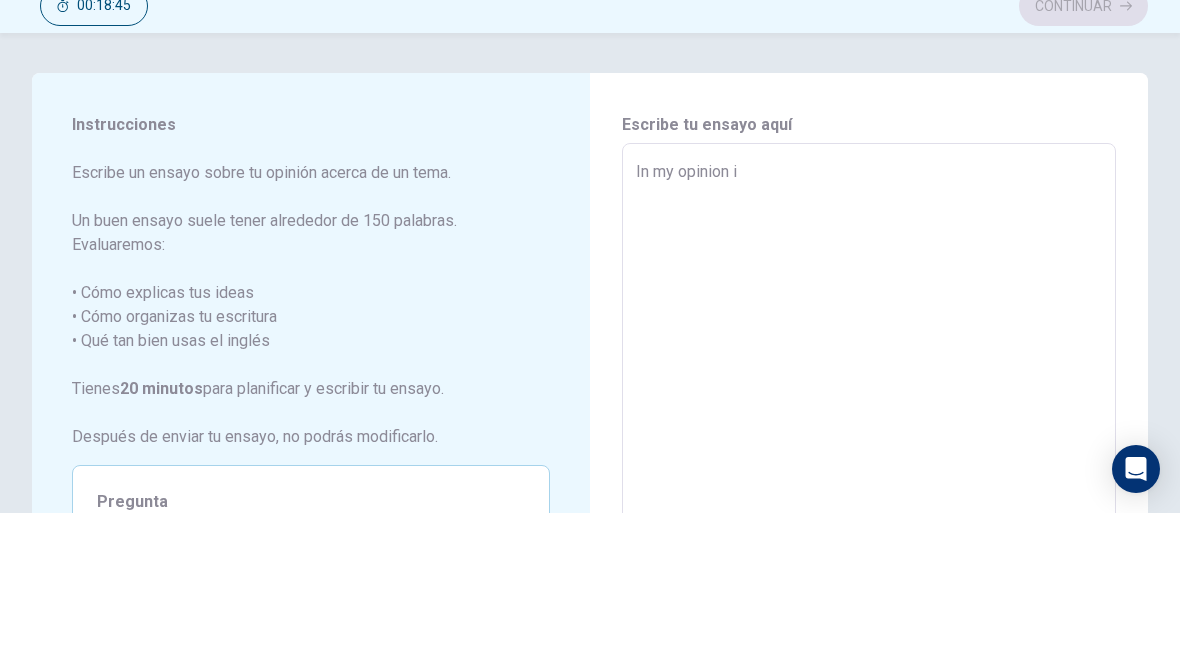type on "x" 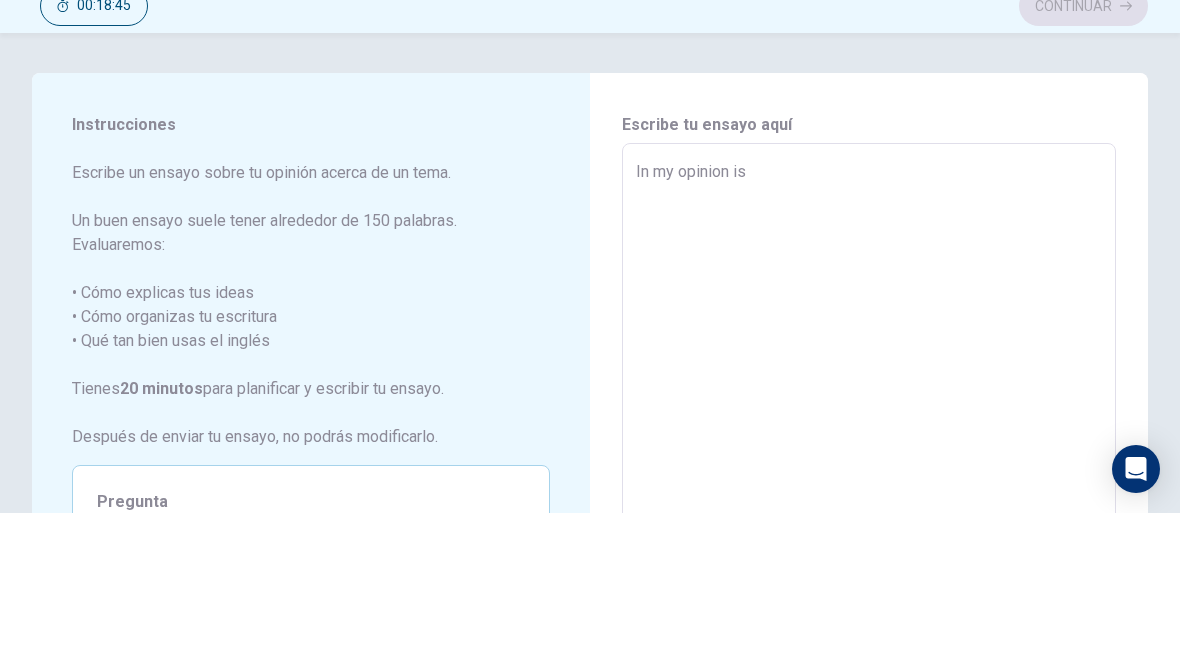 type on "x" 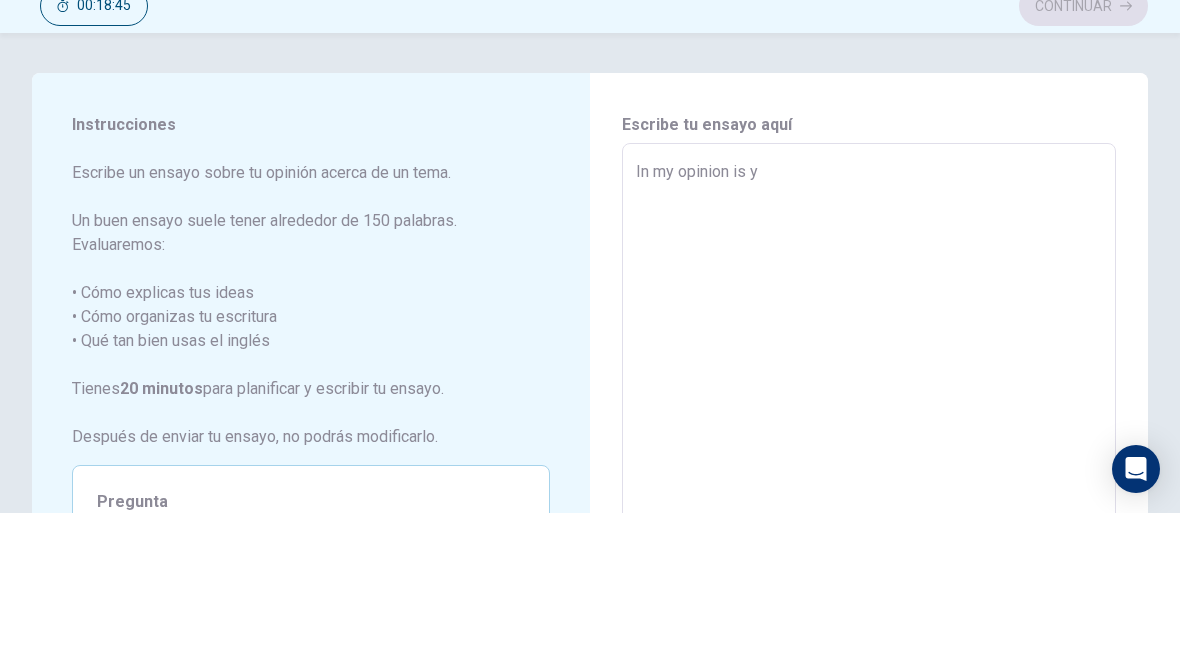 type on "x" 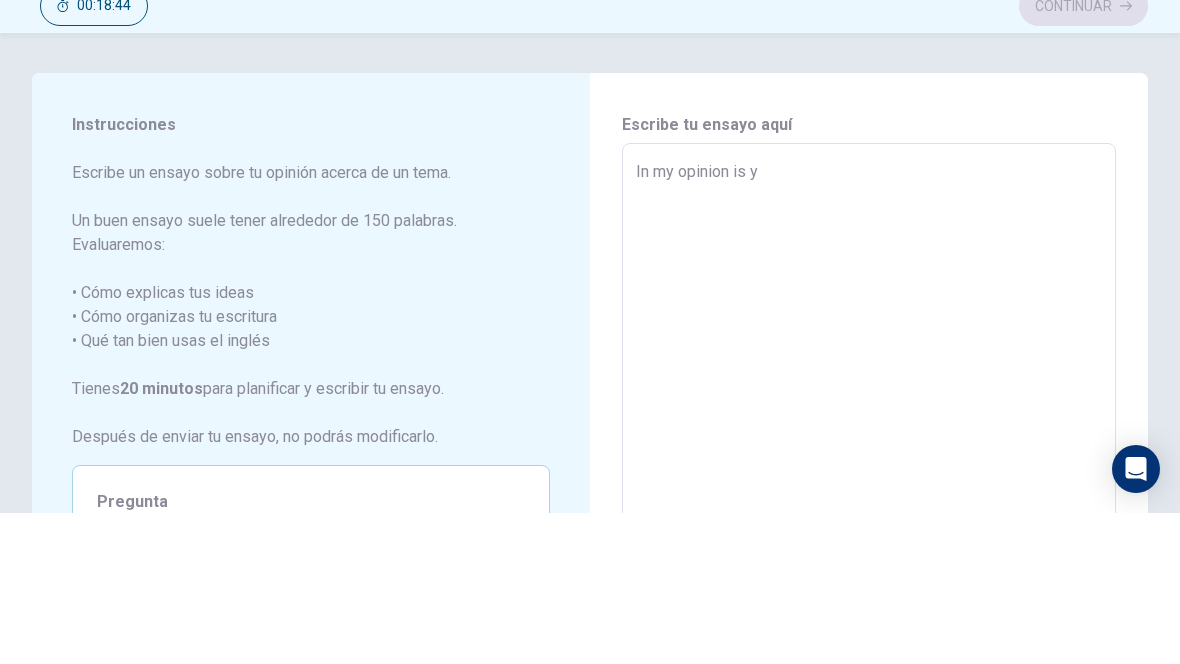 type on "In my opinion is ye" 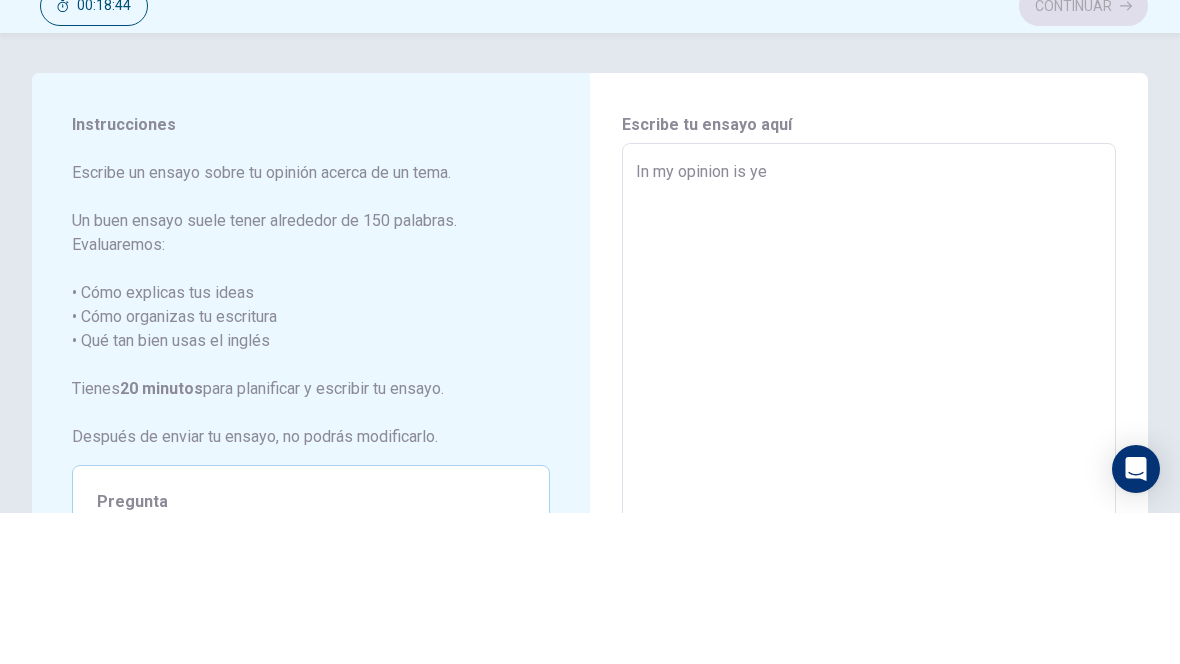 type on "x" 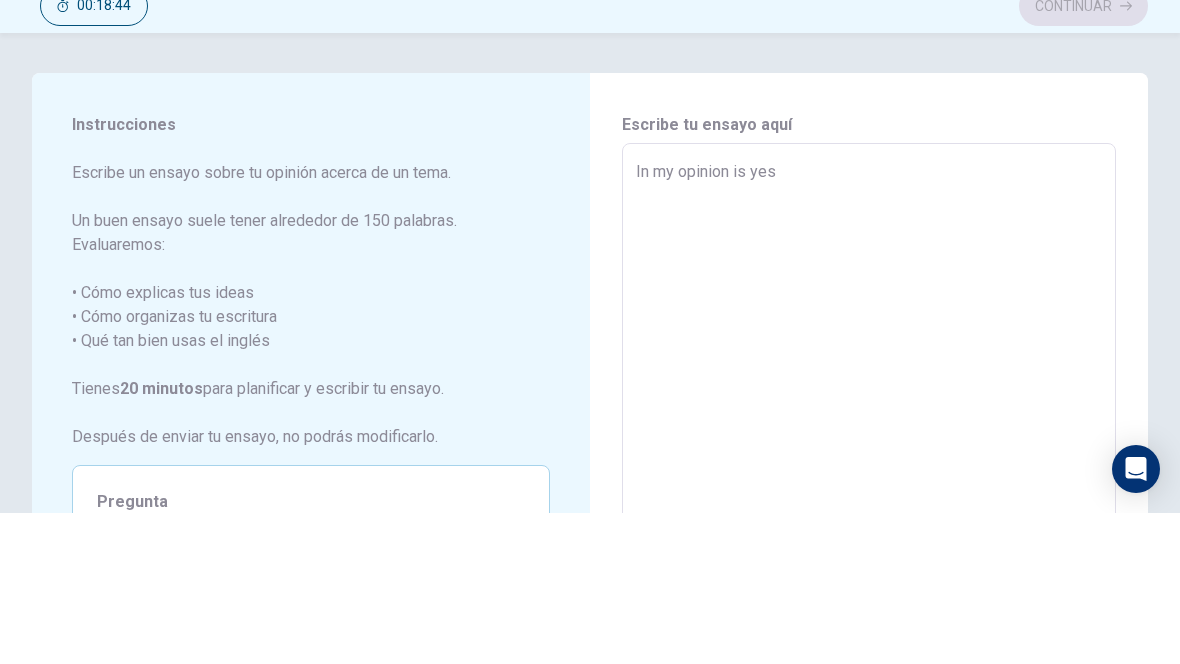 type on "x" 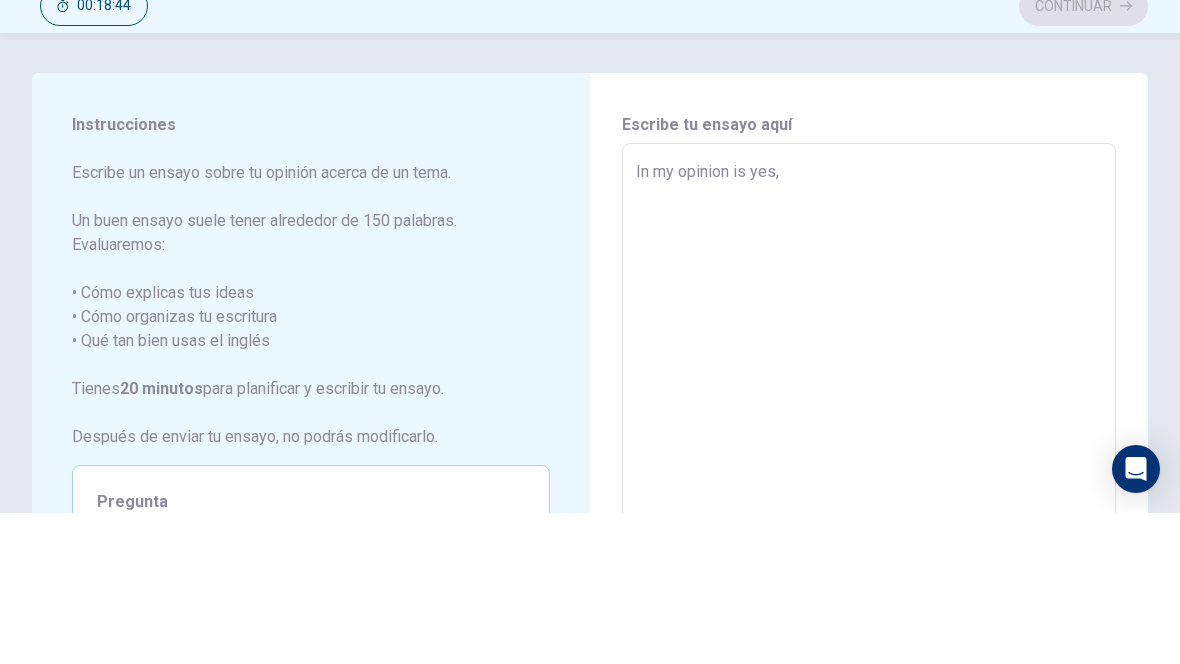 type on "x" 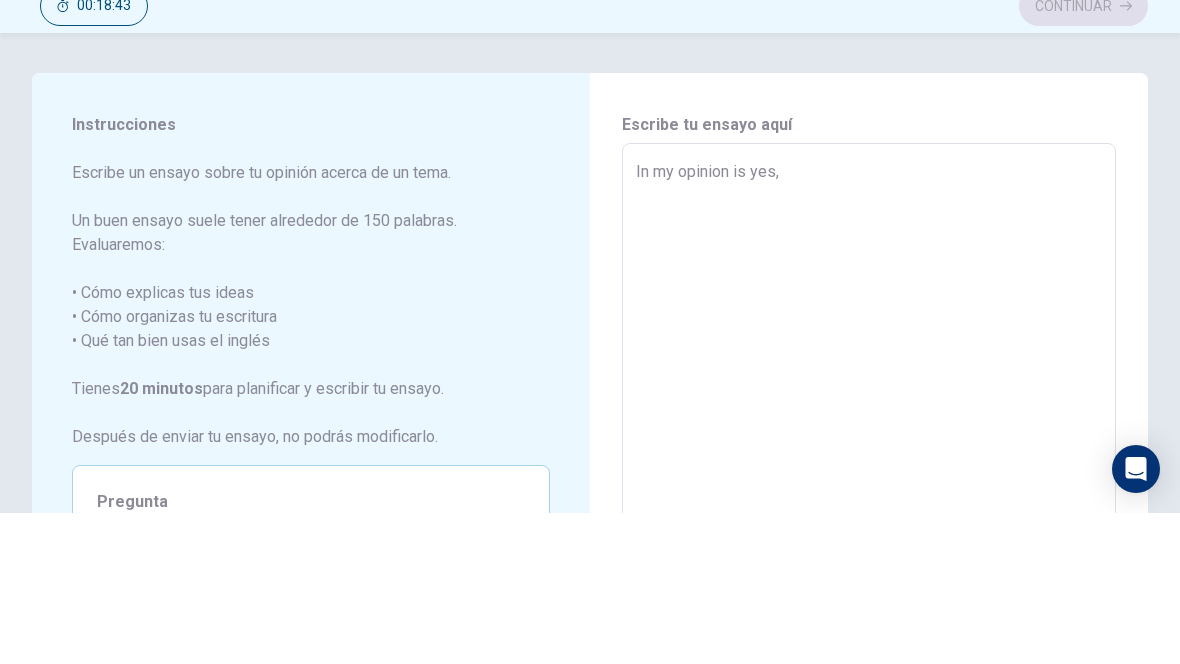 type on "In my opinion is yes," 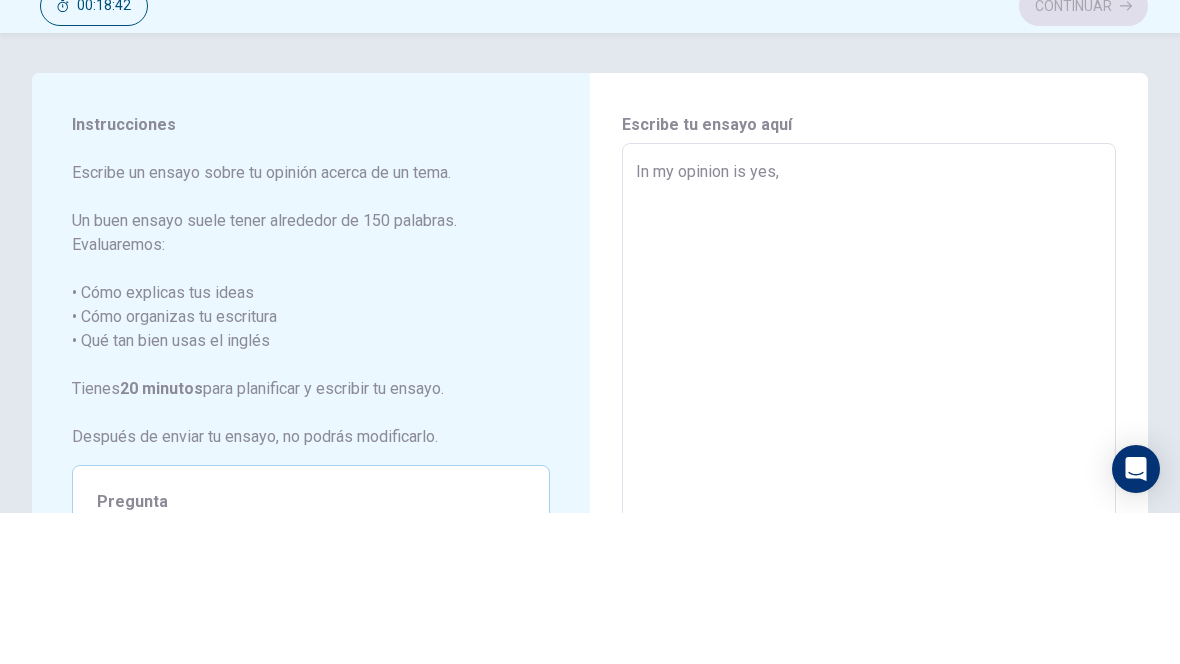 type on "In my opinion is yes, b" 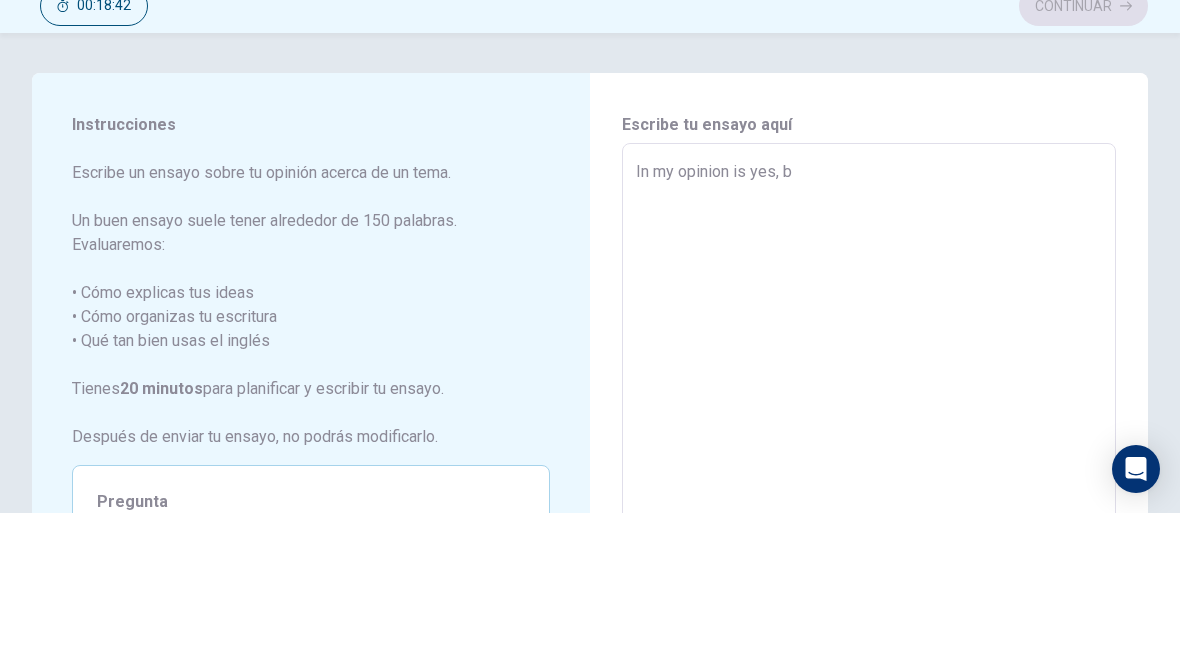 type on "x" 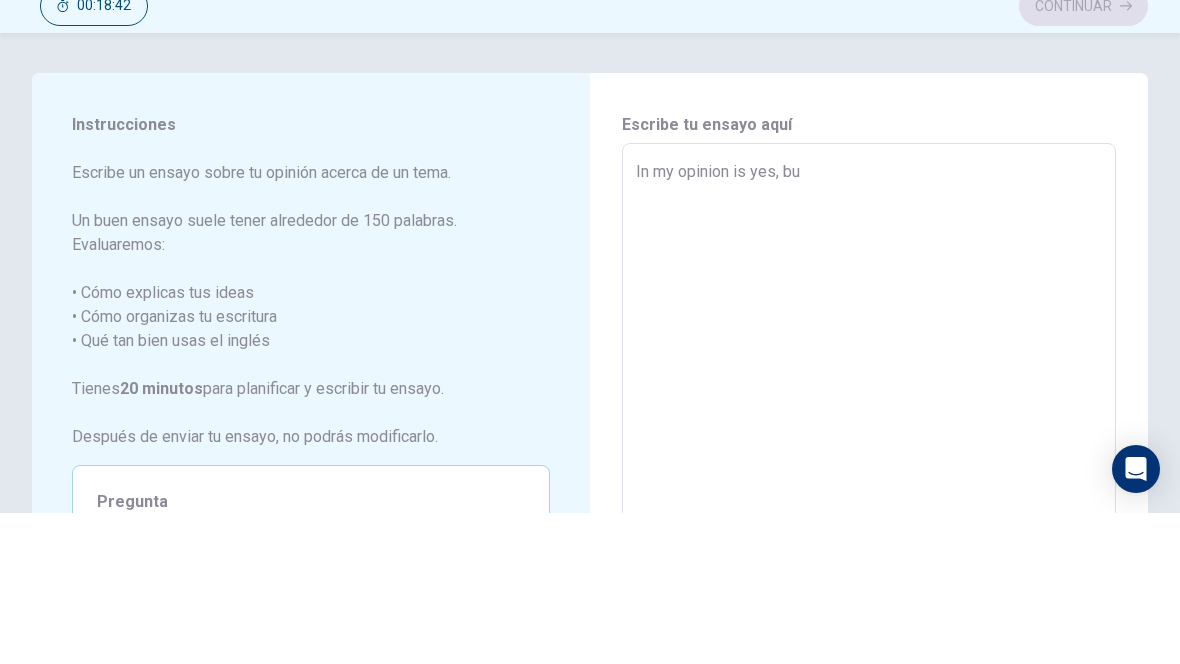 type on "x" 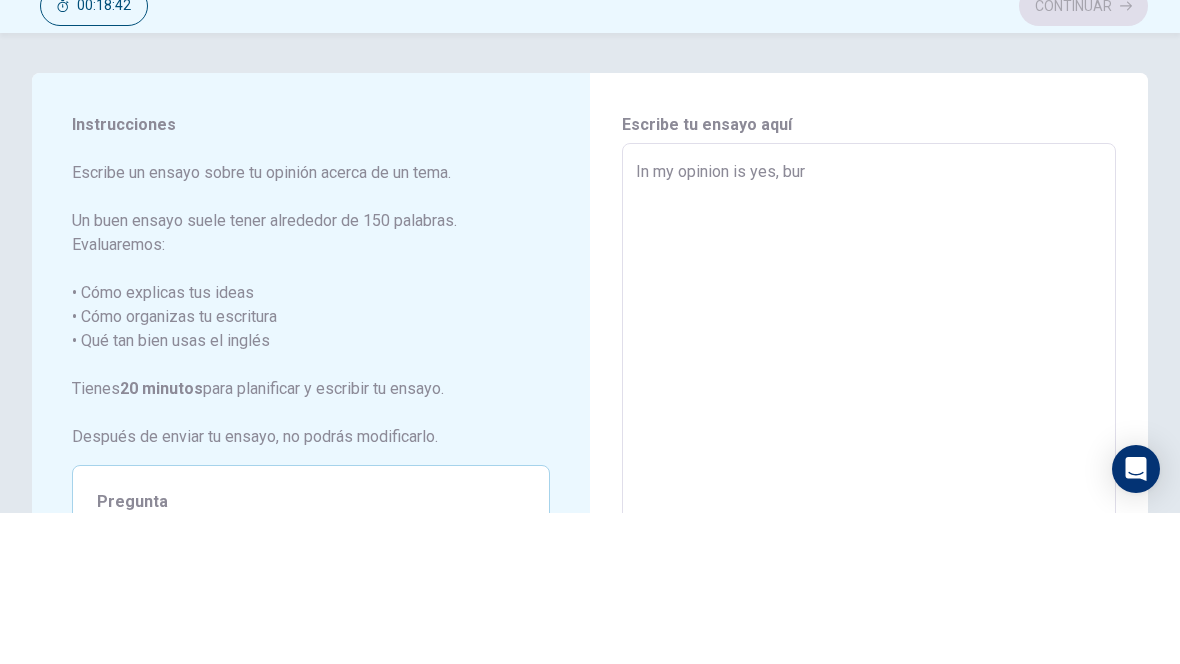 type on "x" 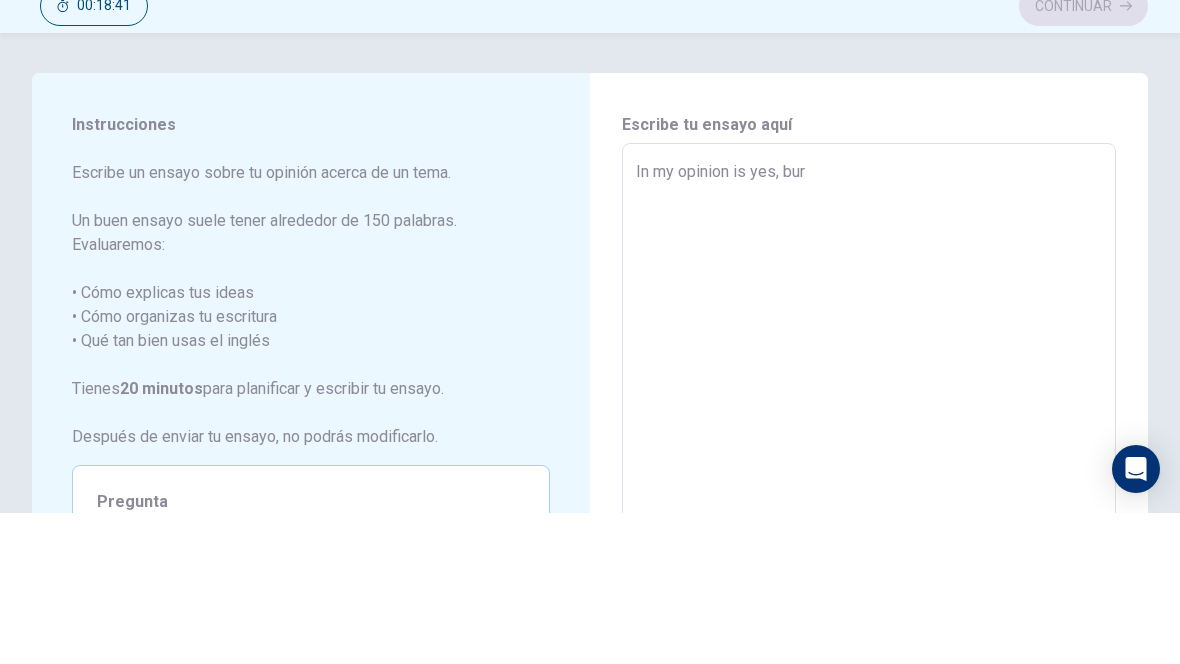 type on "In my opinion is yes, bur" 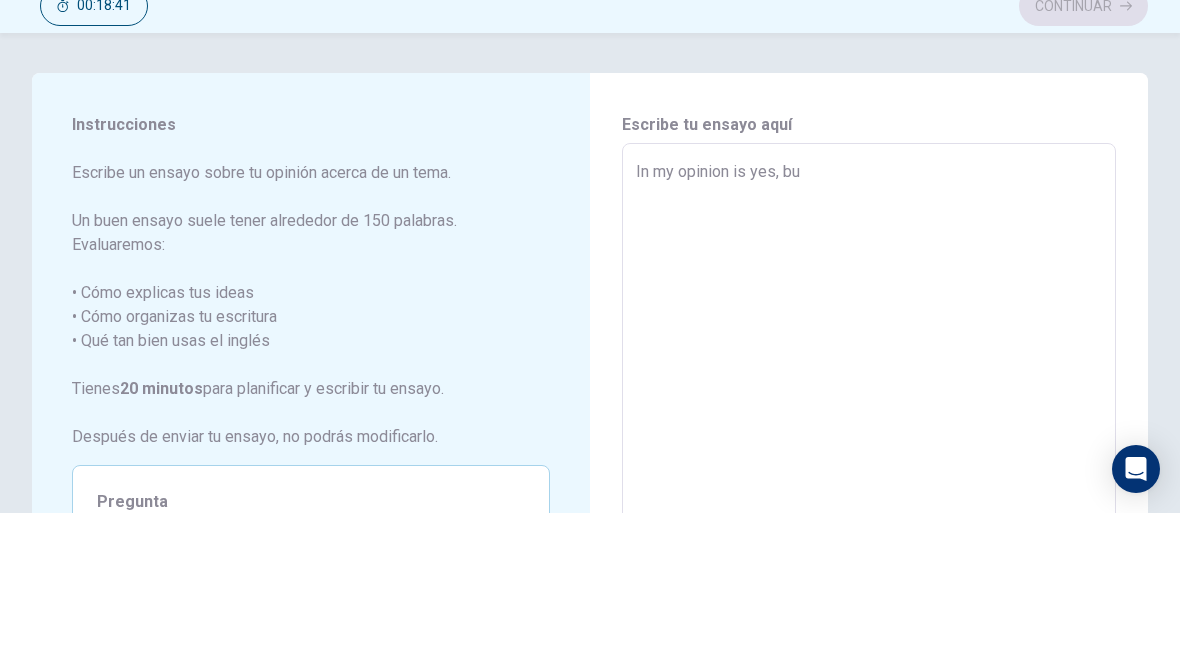 type on "x" 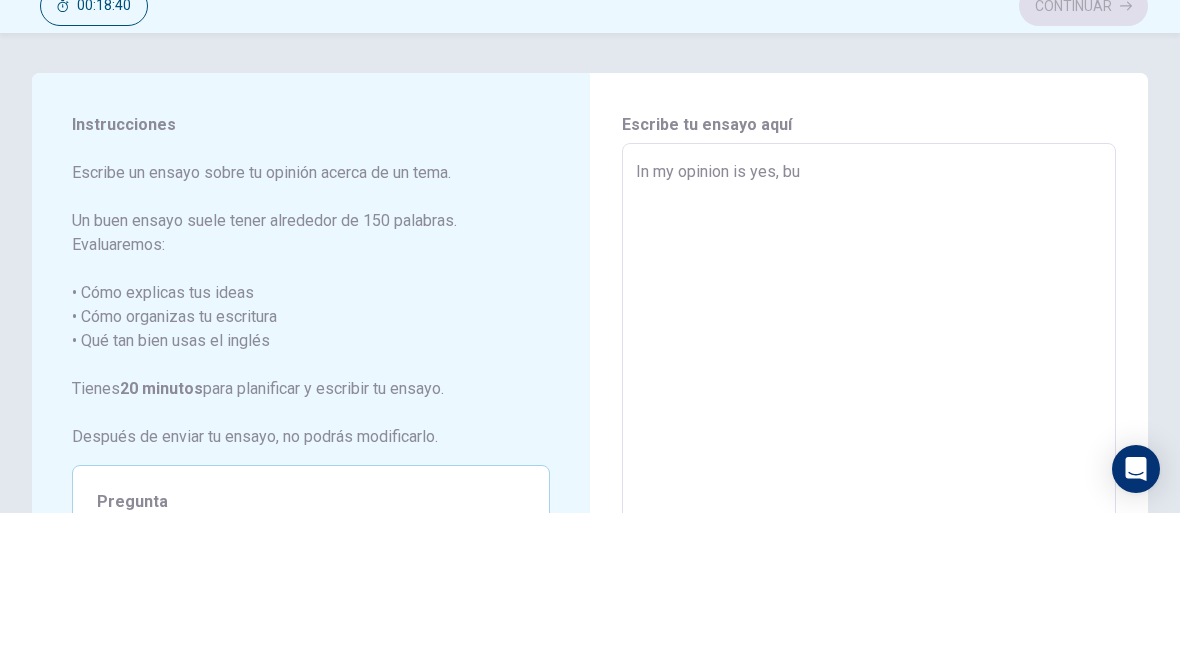 type on "In my opinion is yes, but" 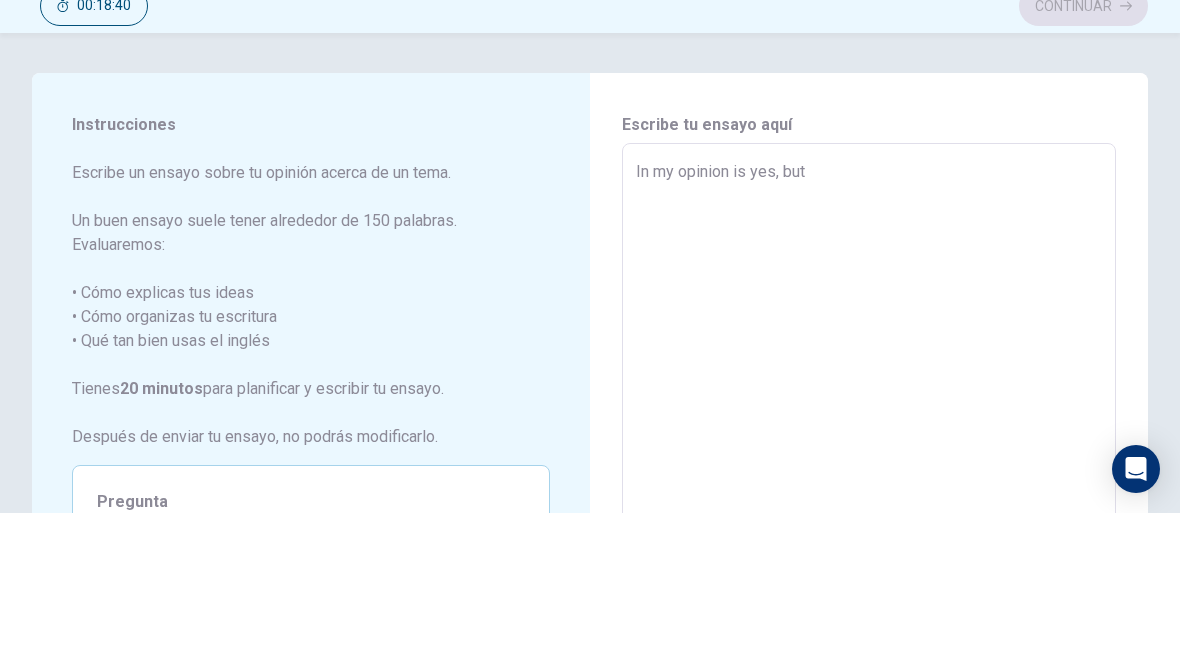 type on "x" 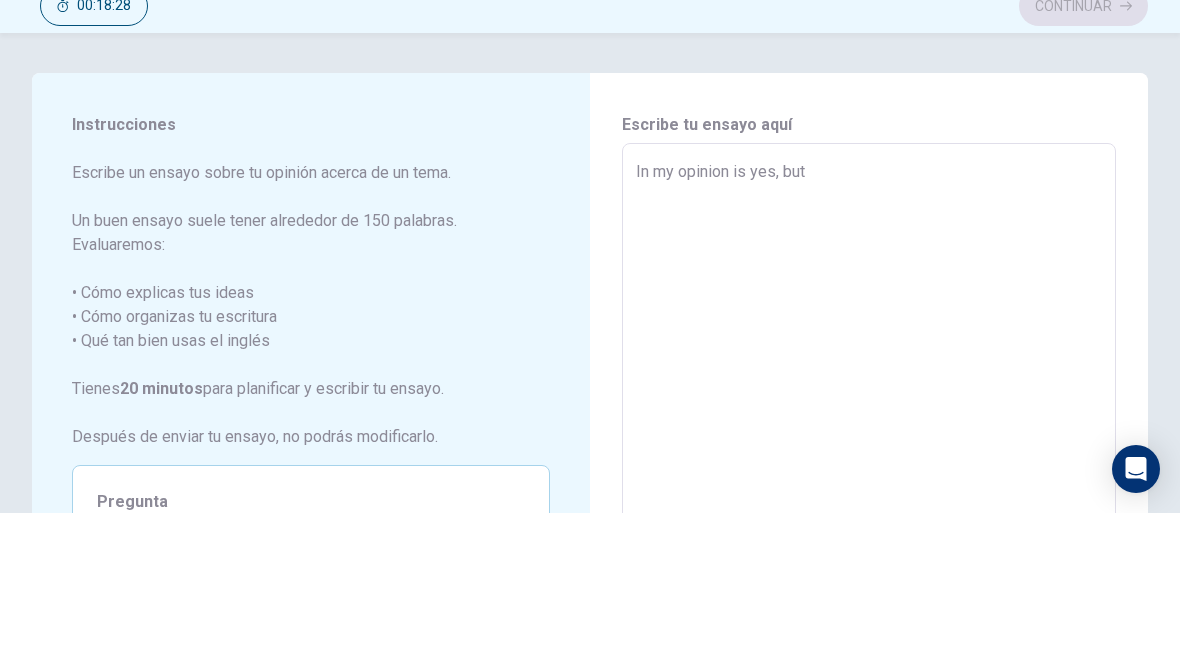 type on "x" 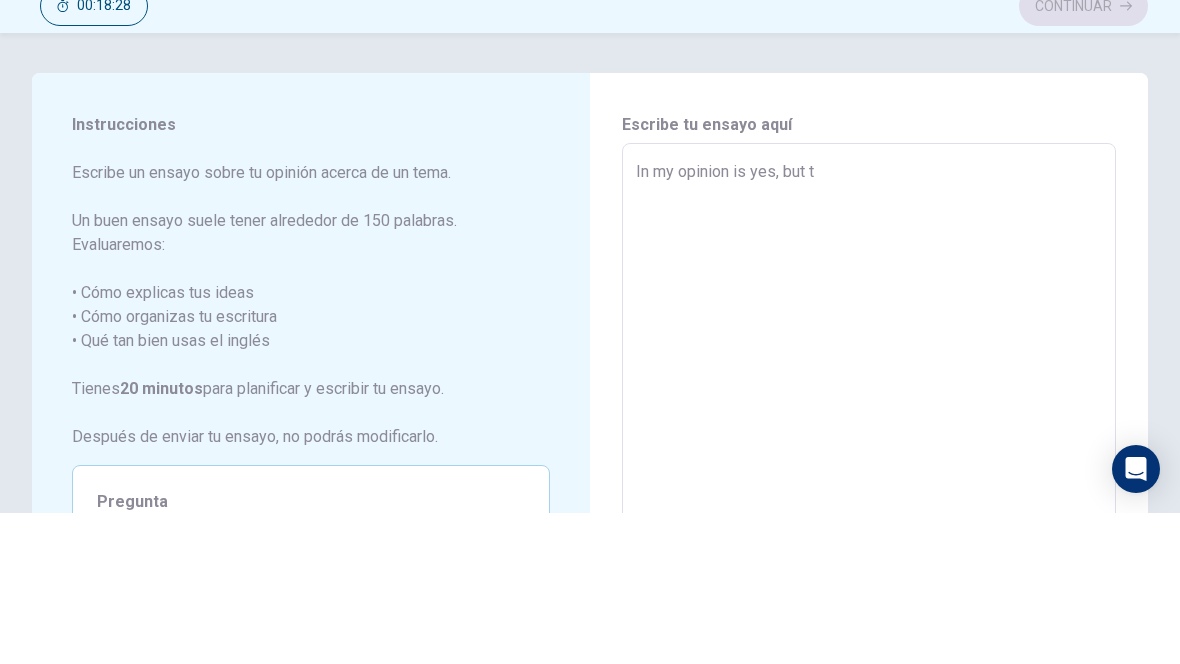 type on "x" 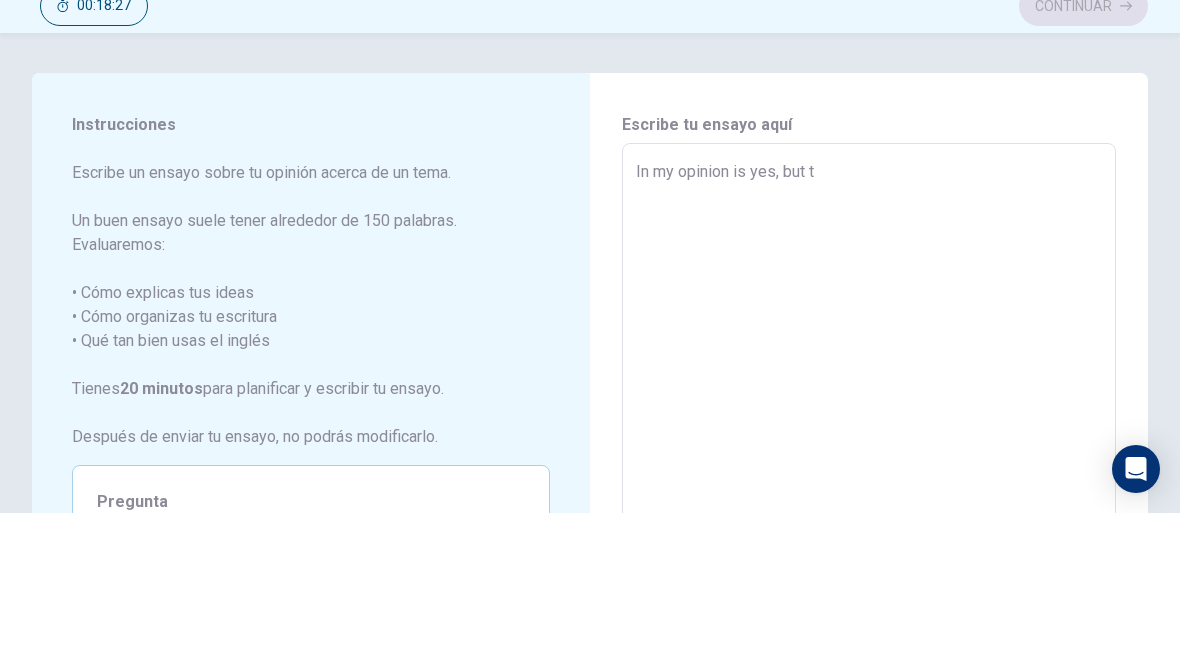 type on "In my opinion is yes, but th" 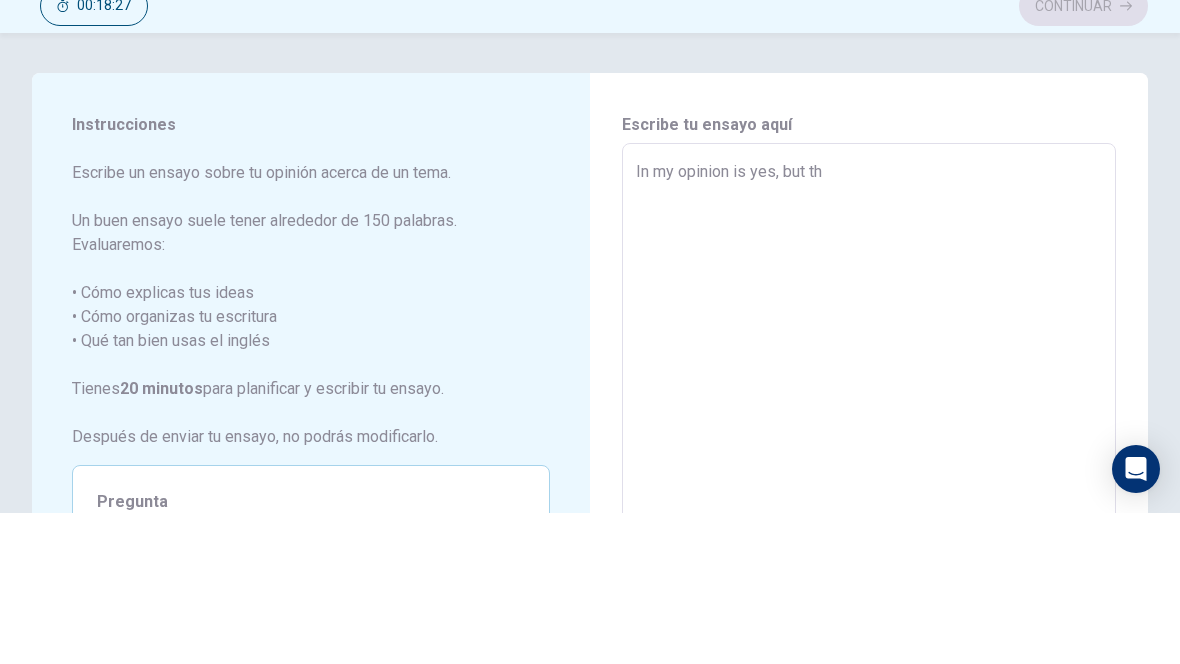 type on "x" 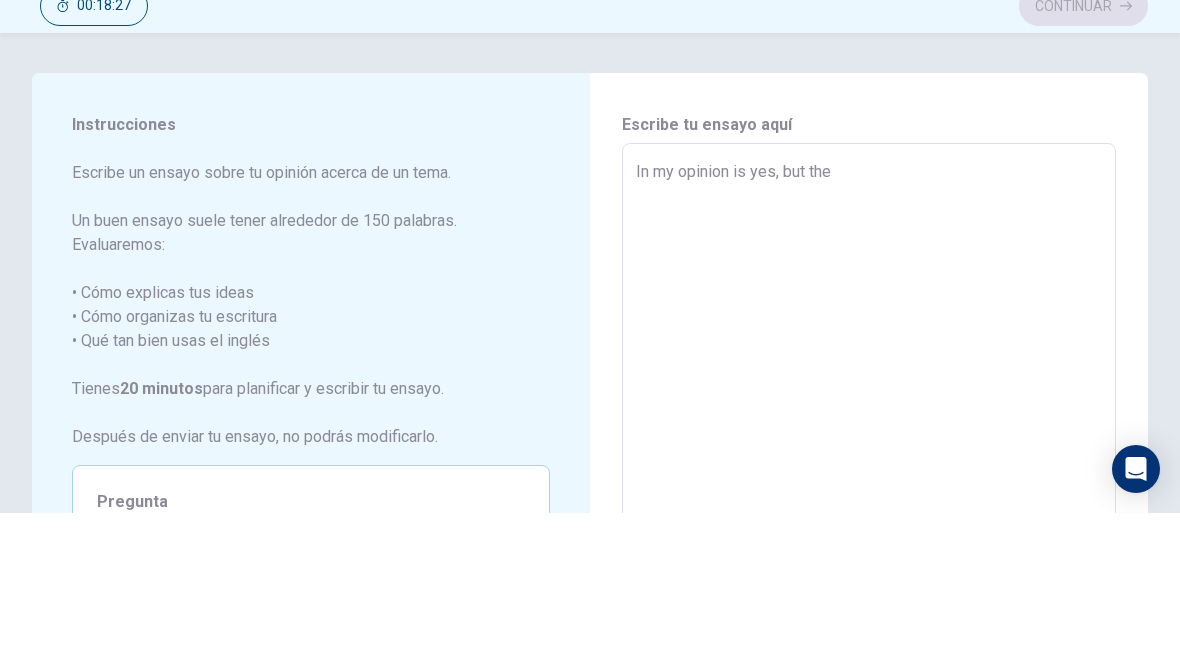 type on "x" 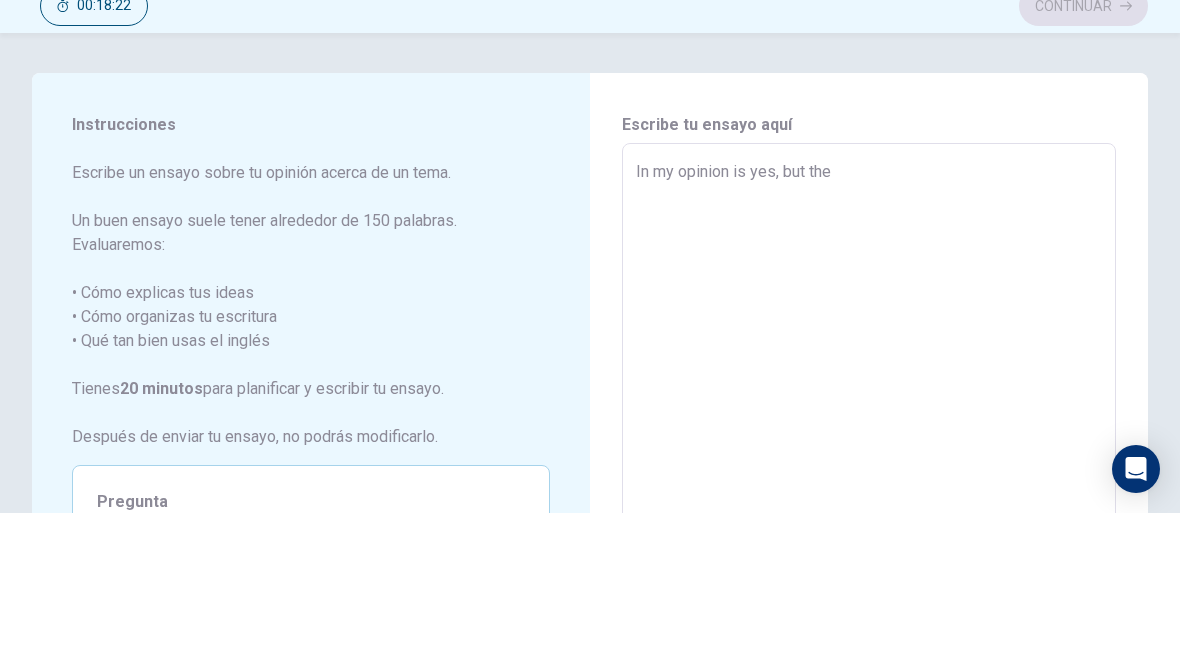 scroll, scrollTop: 0, scrollLeft: 0, axis: both 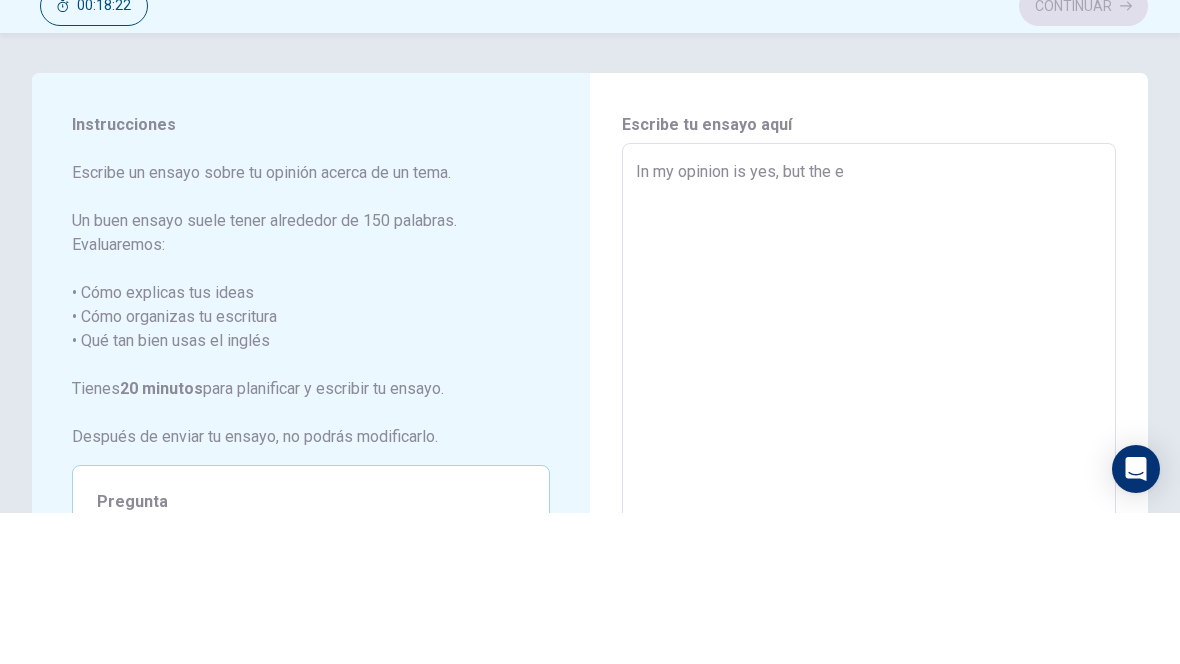 type on "x" 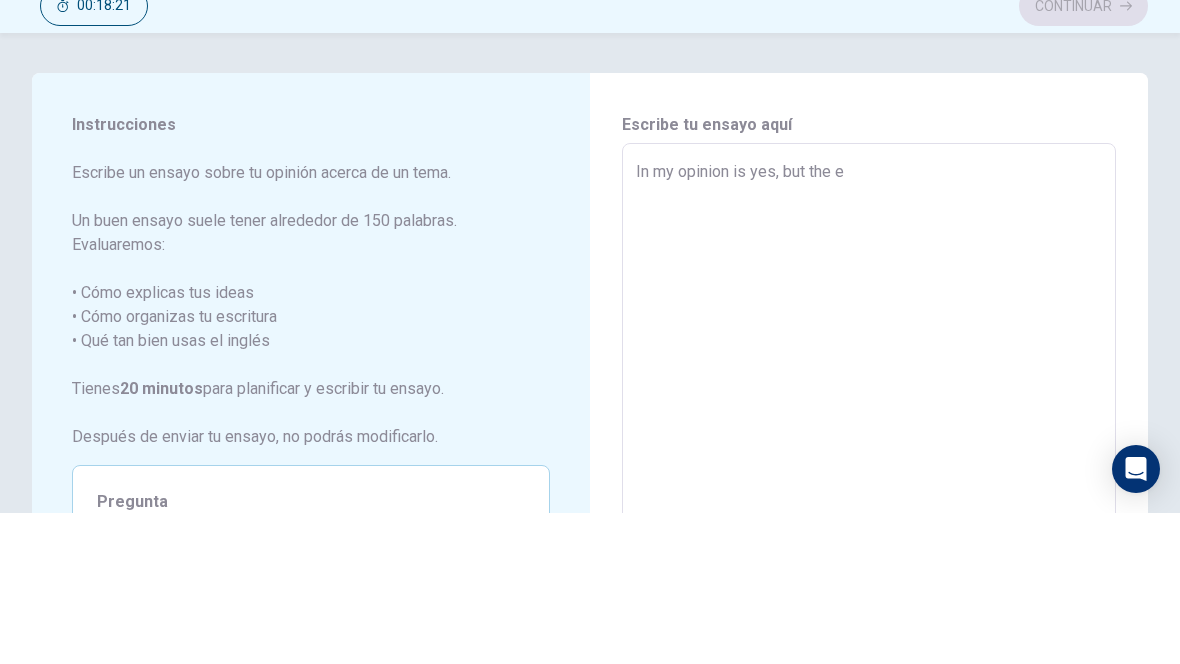 type on "In my opinion is yes, but the em" 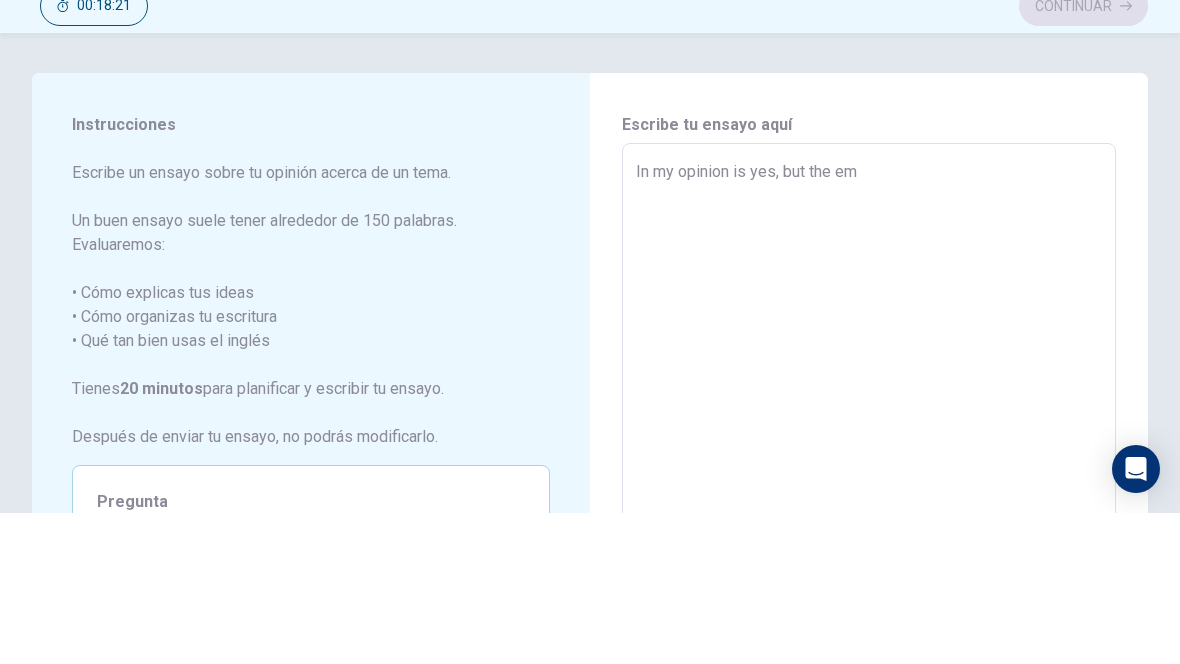 type on "x" 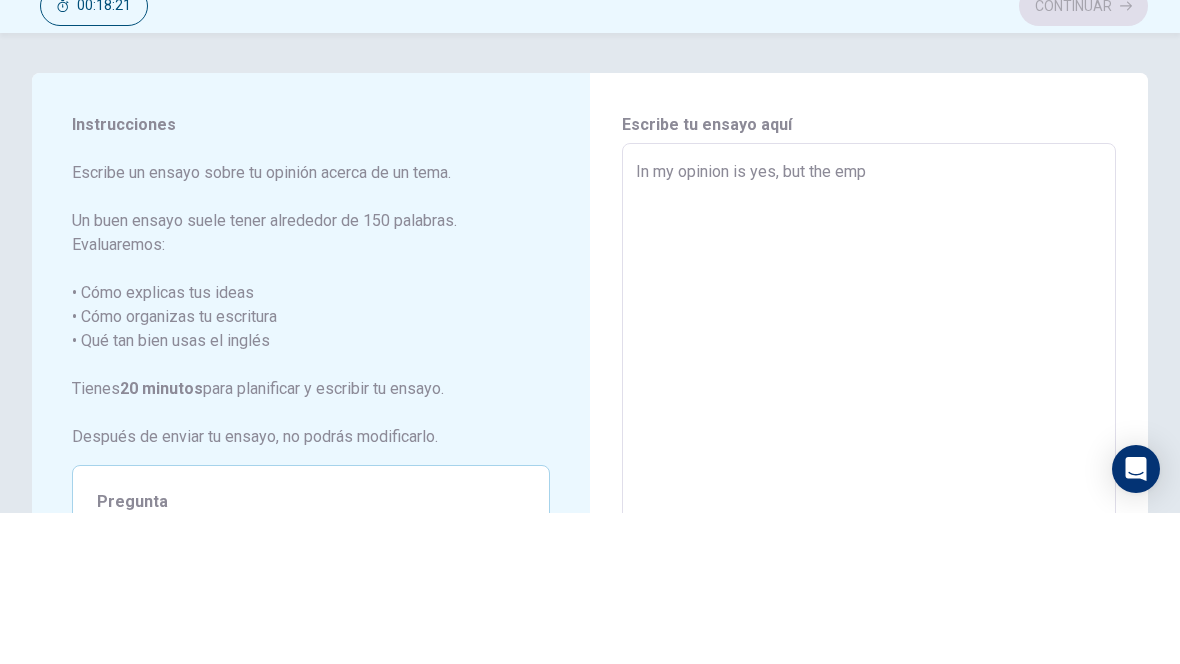 type on "x" 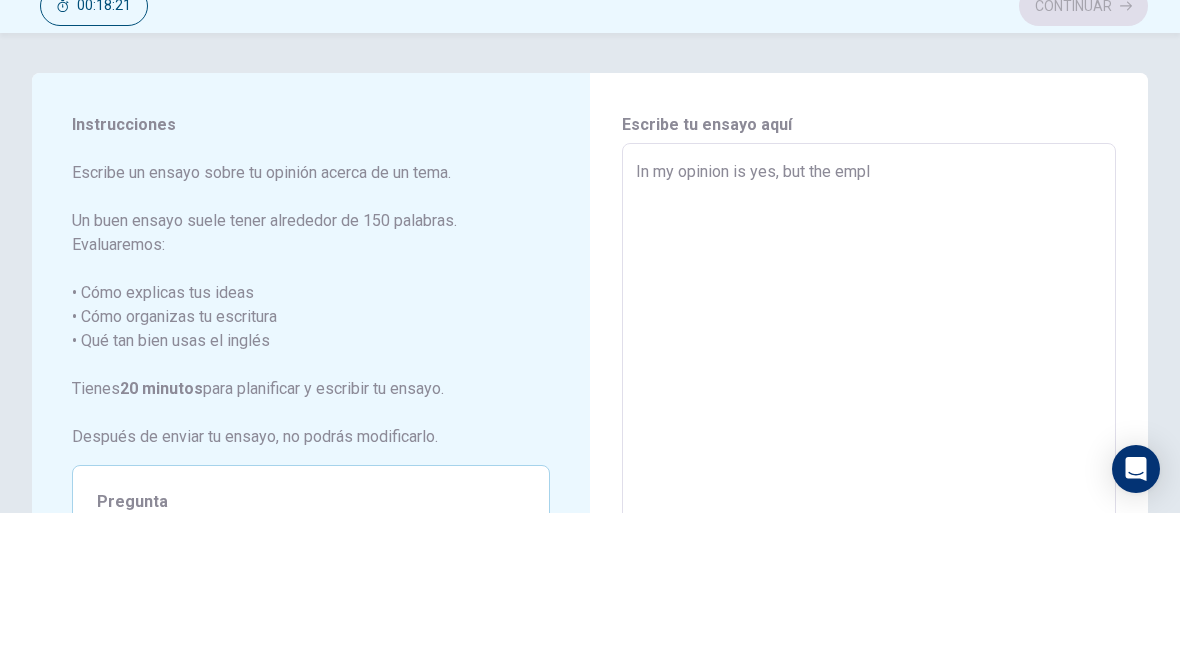 type on "x" 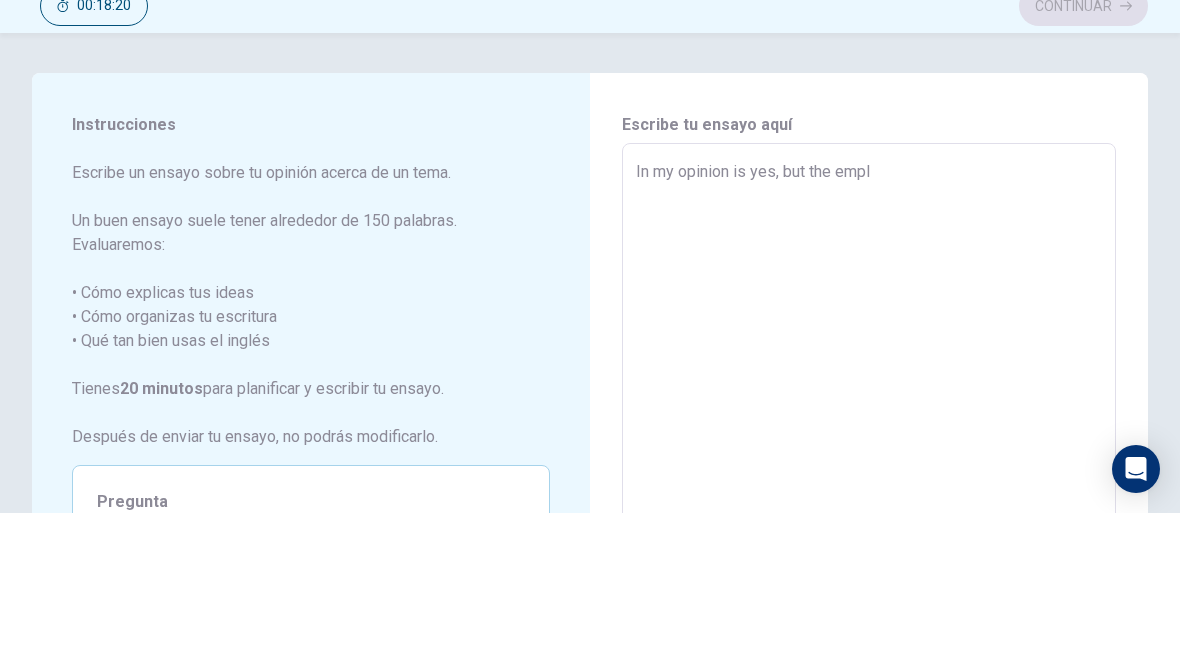 type on "In my opinion is yes, but the emplo" 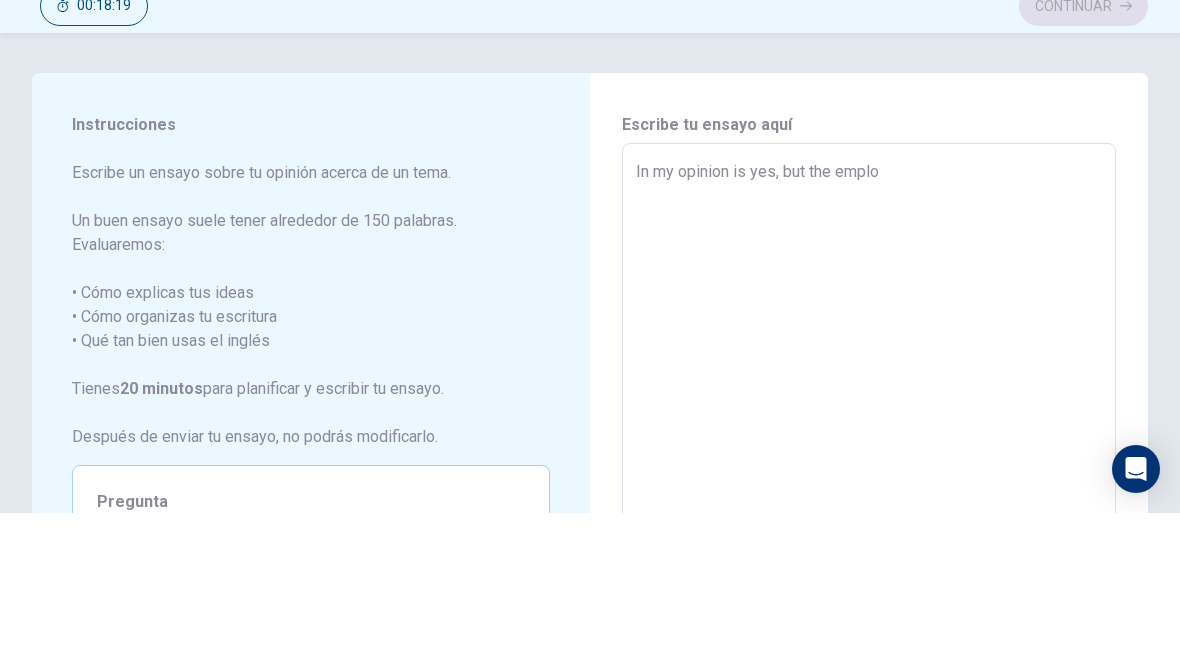 type on "x" 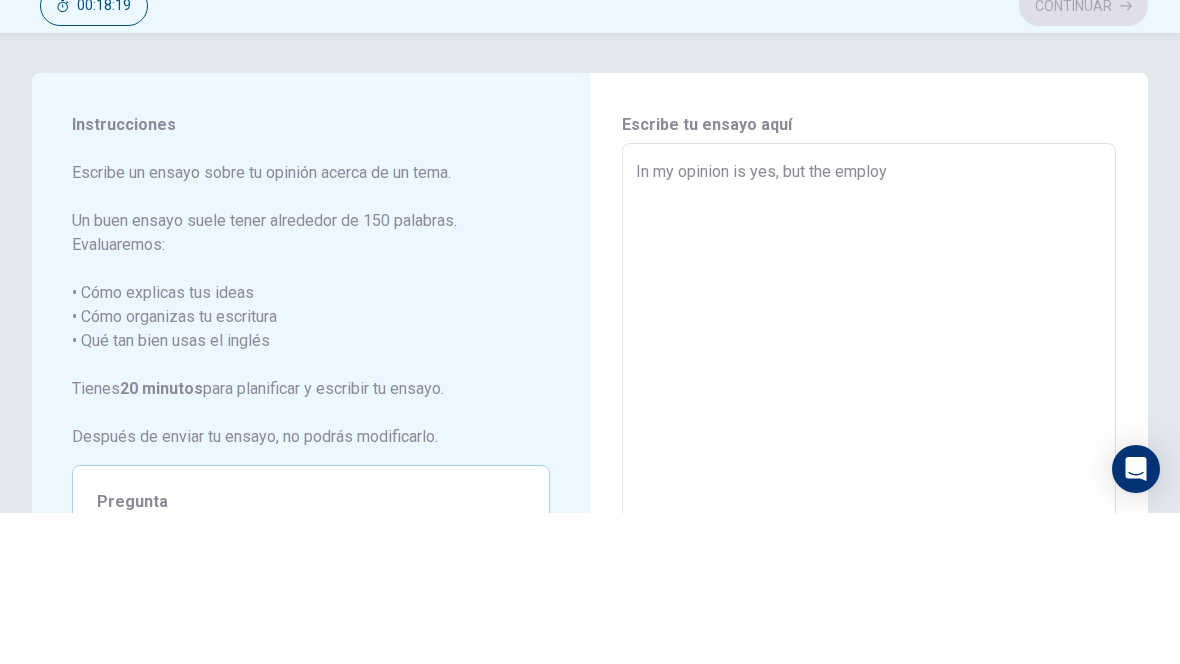 type on "x" 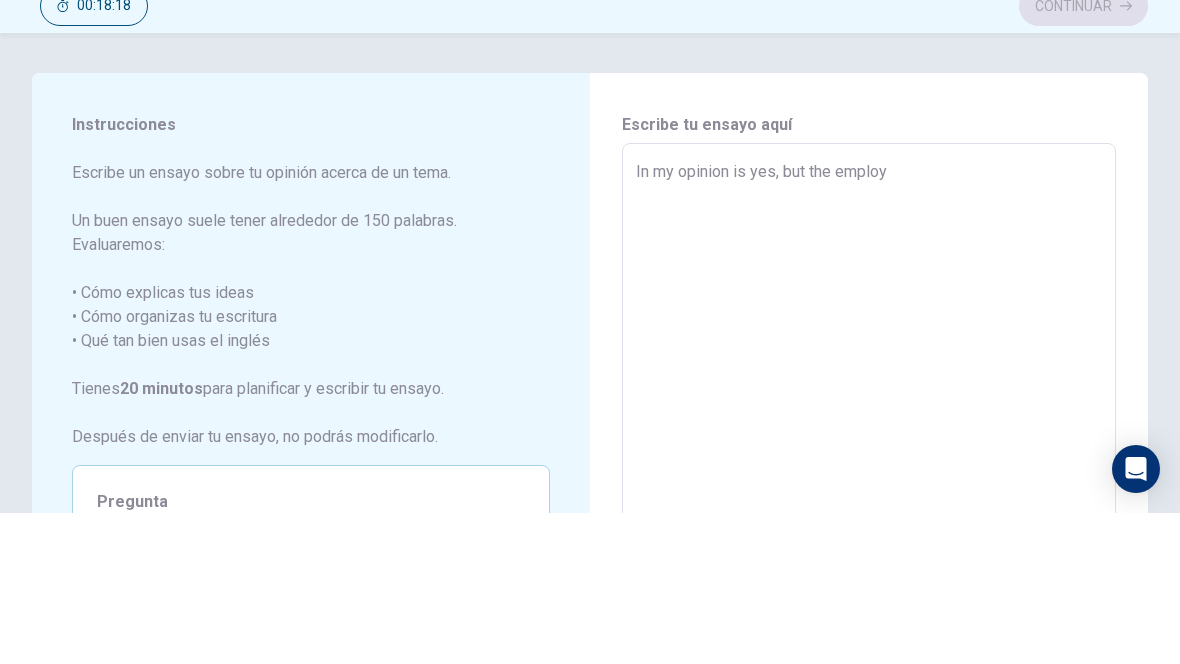 type on "In my opinion is yes, but the employe" 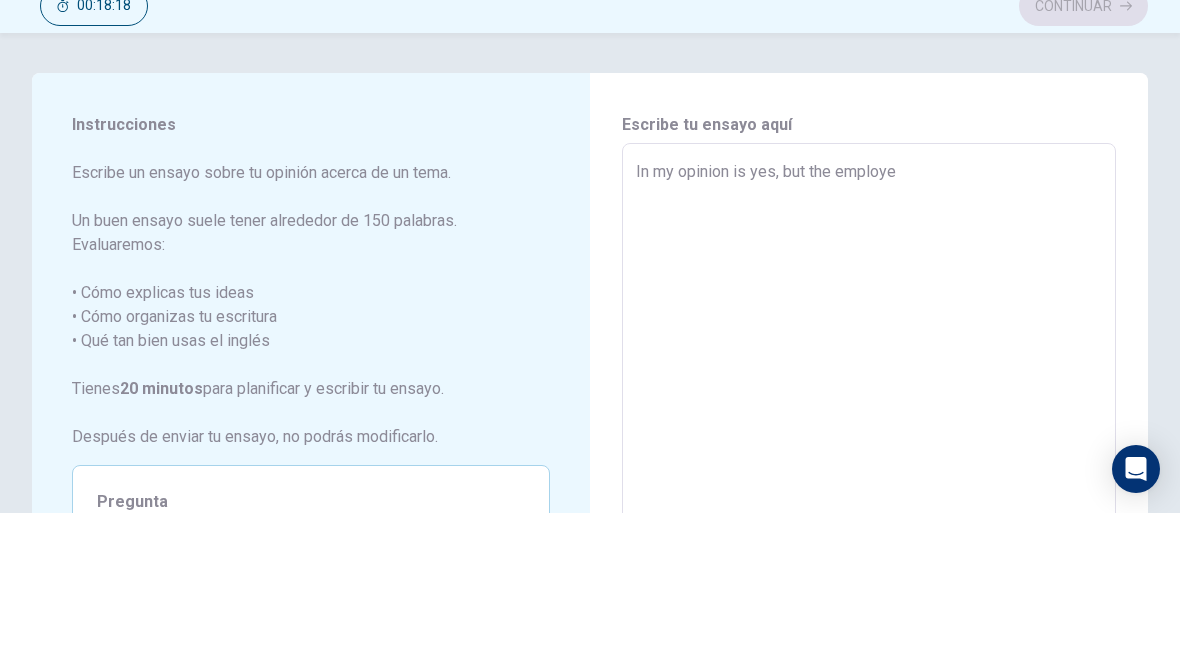 type on "x" 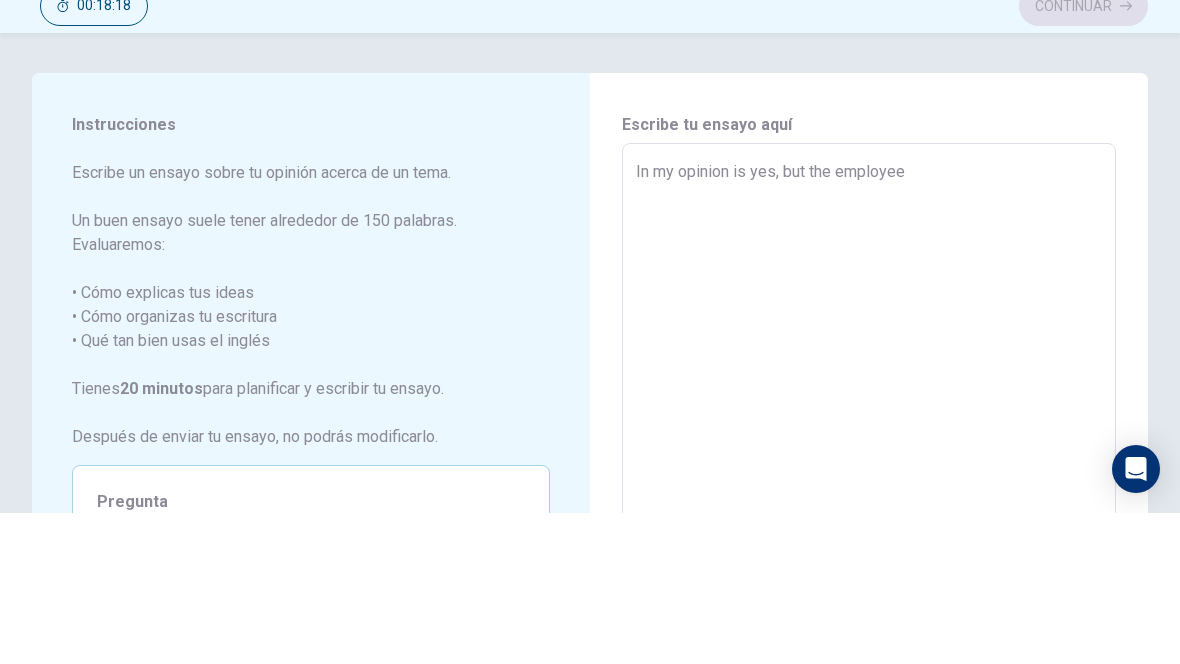 type on "x" 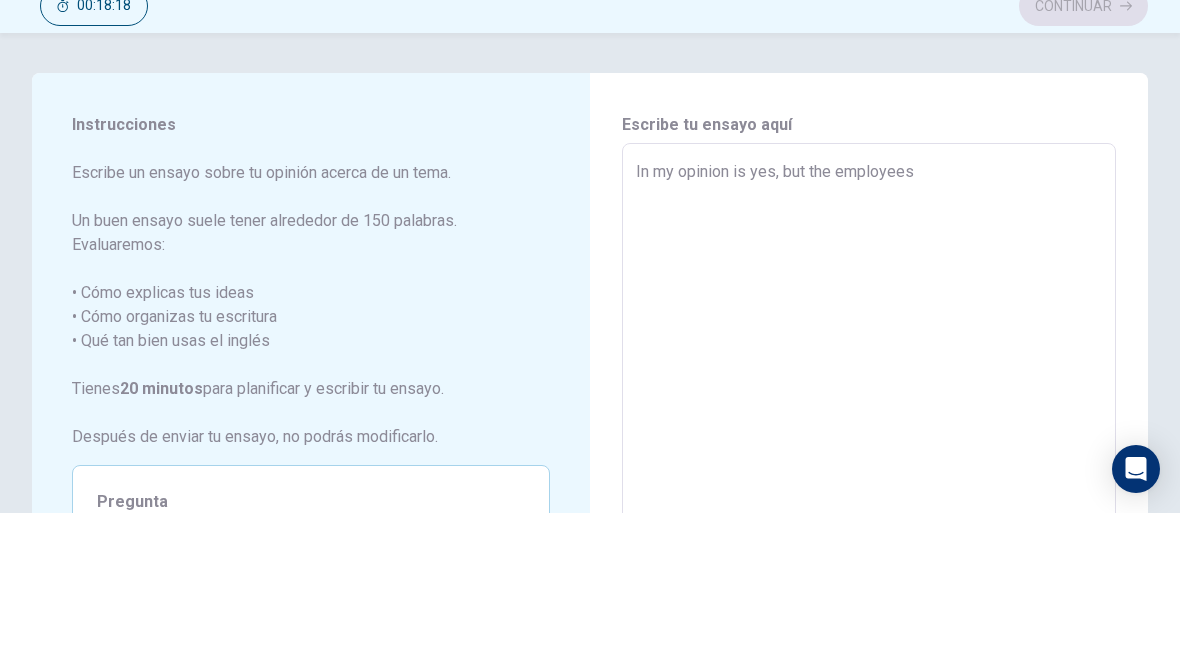 type on "x" 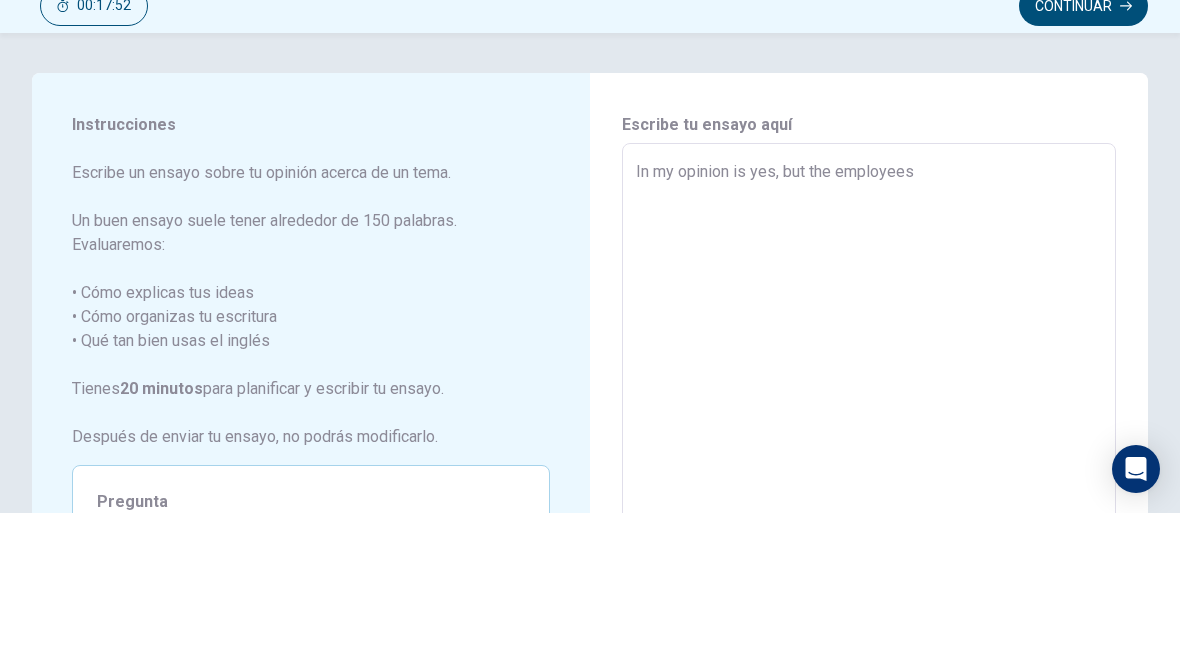 type on "x" 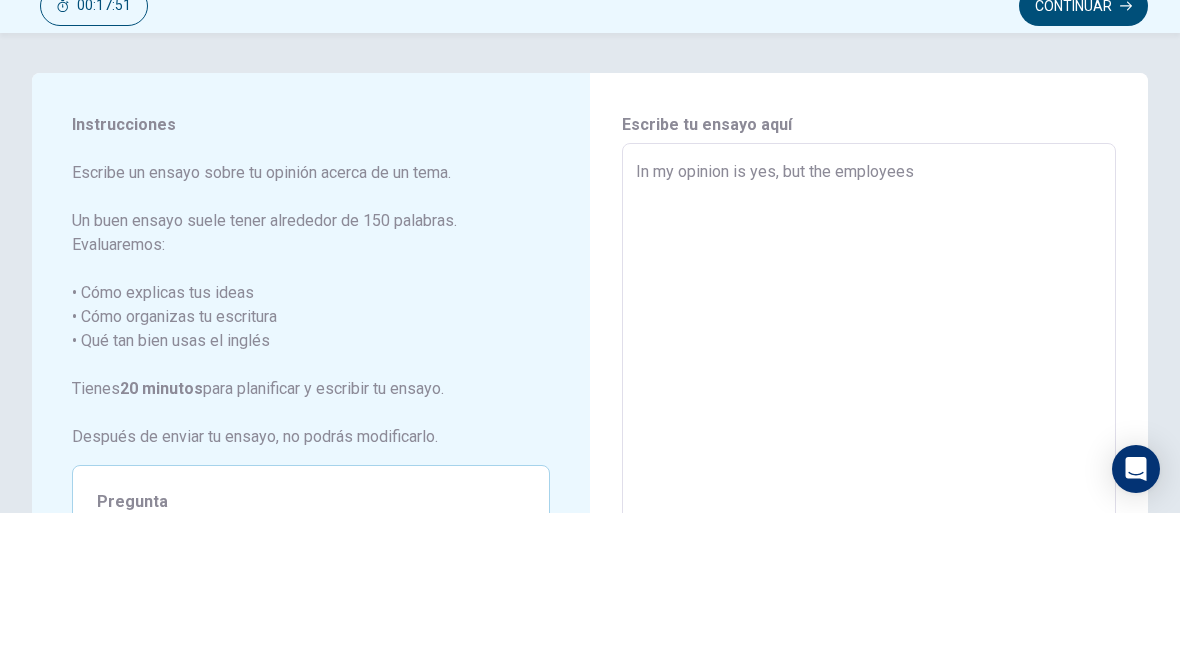 type on "In my opinion is yes, but the employees t" 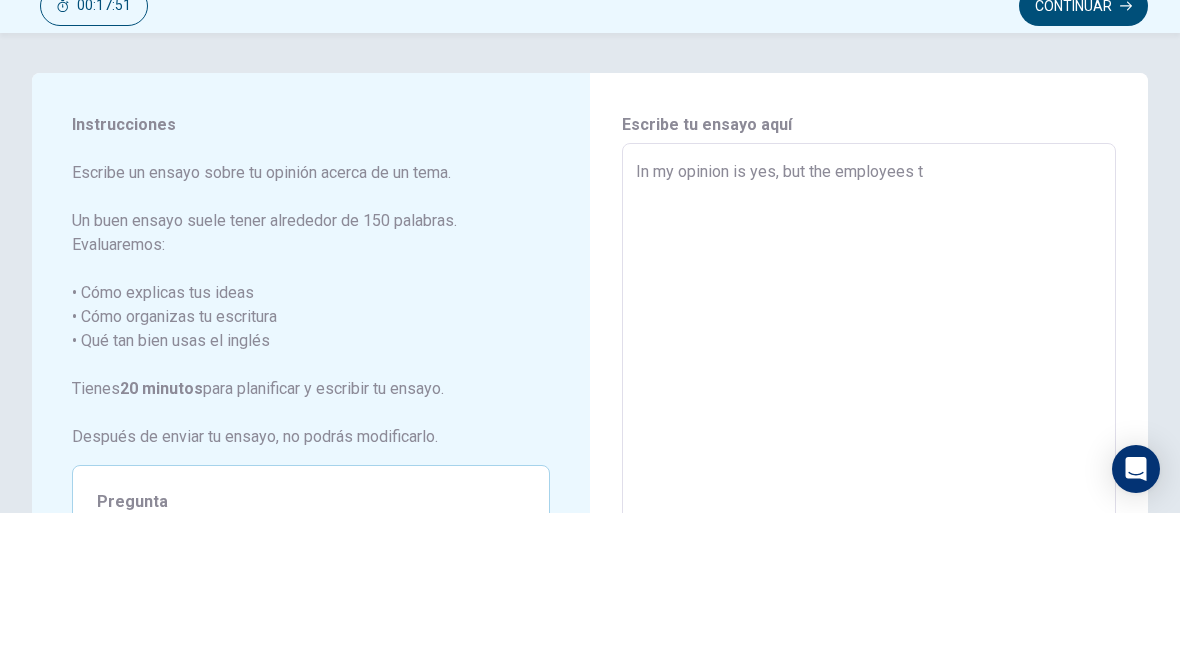 type on "x" 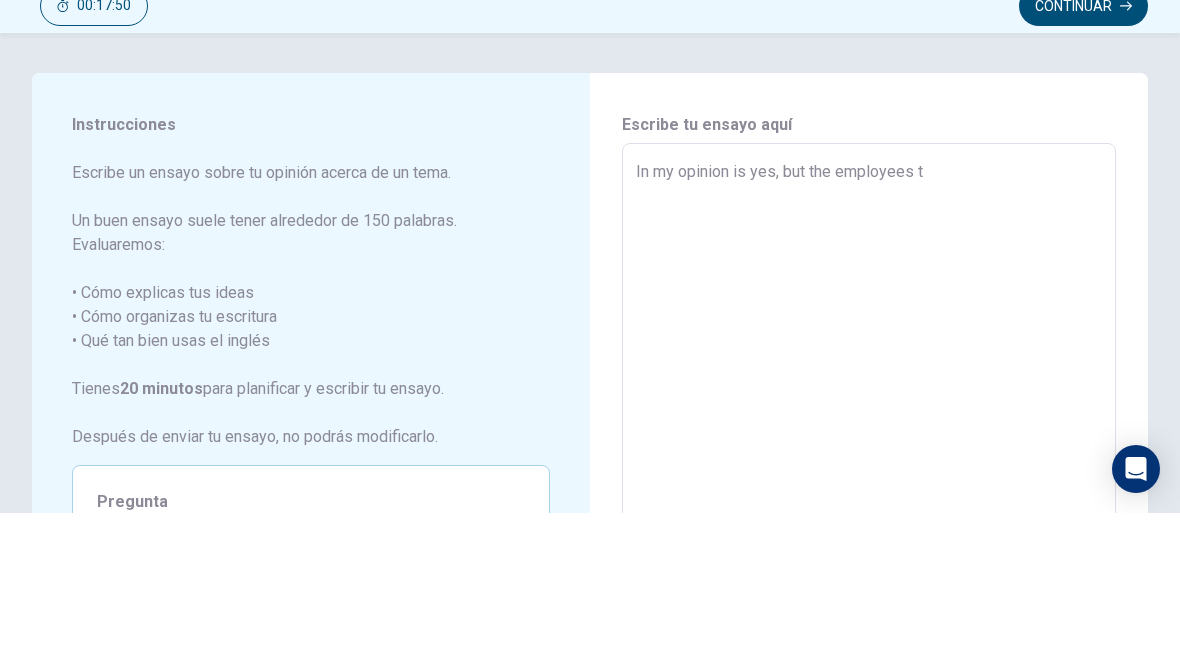 type on "In my opinion is yes, but the employees th" 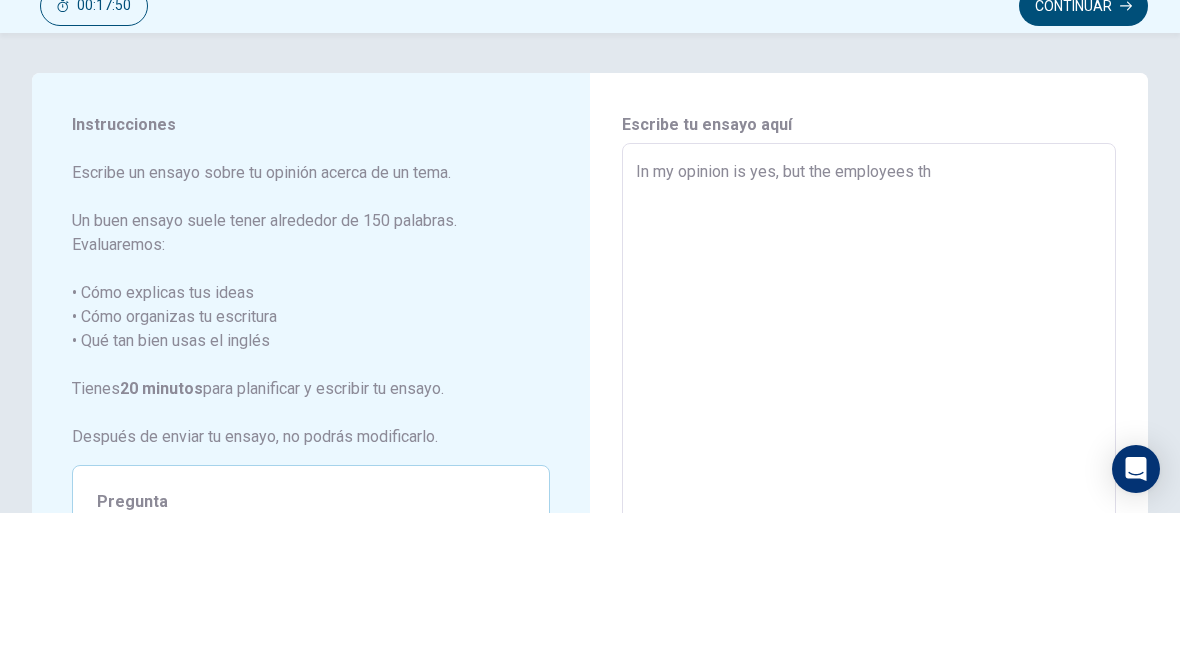 type on "x" 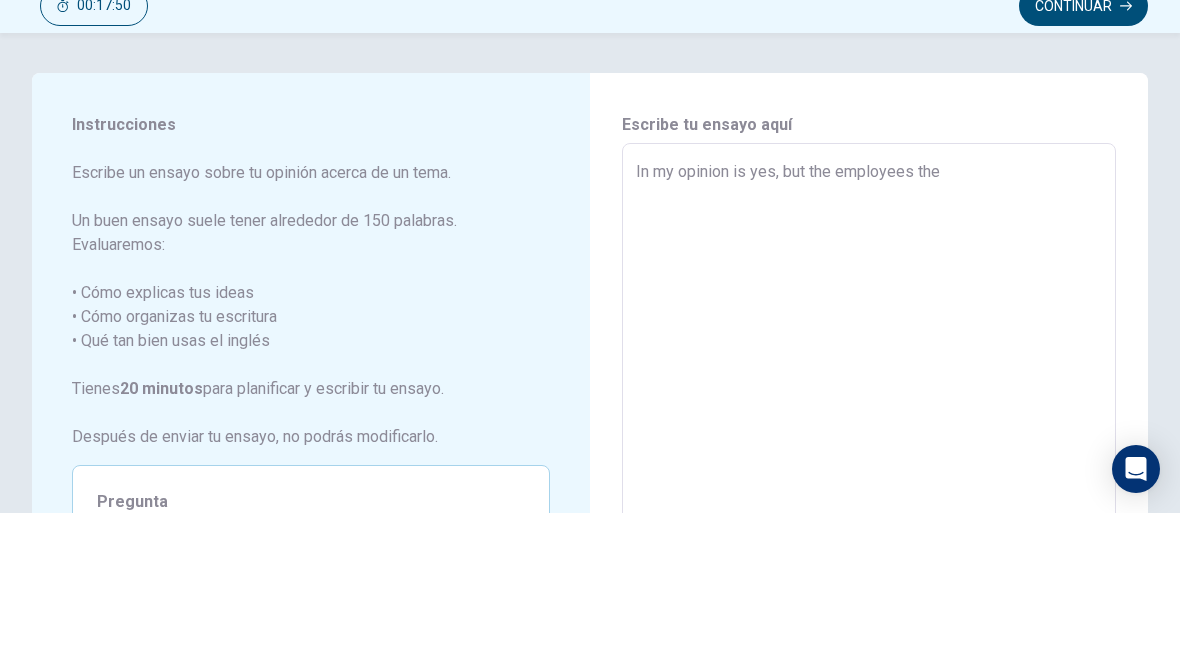 type on "x" 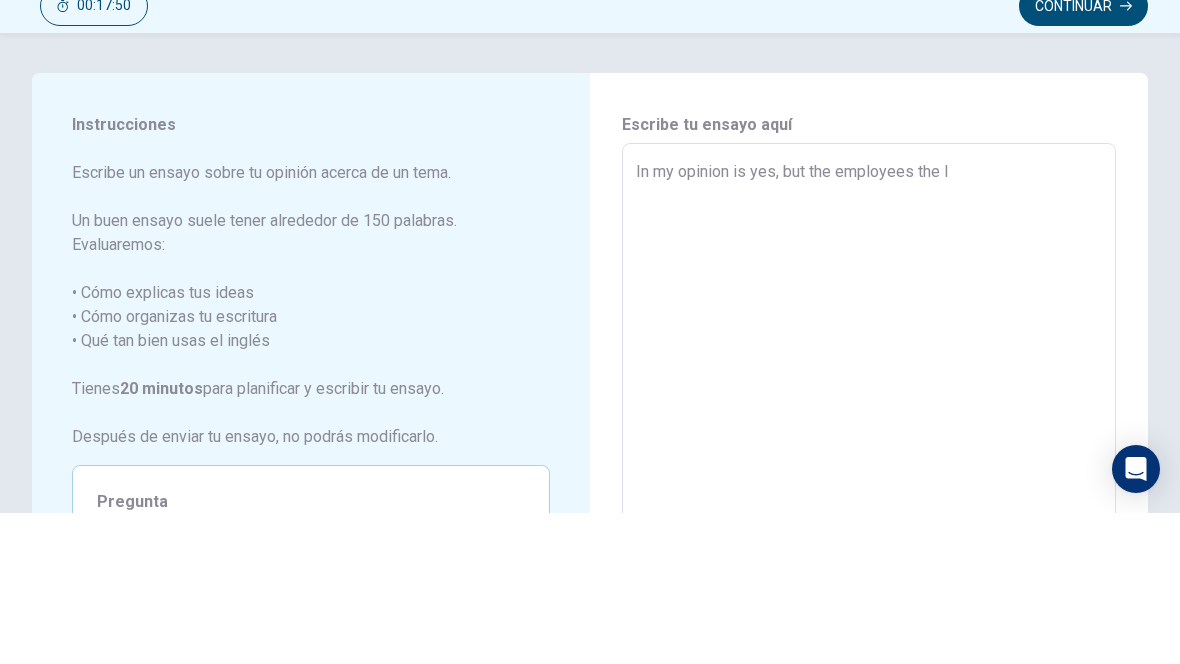 type on "x" 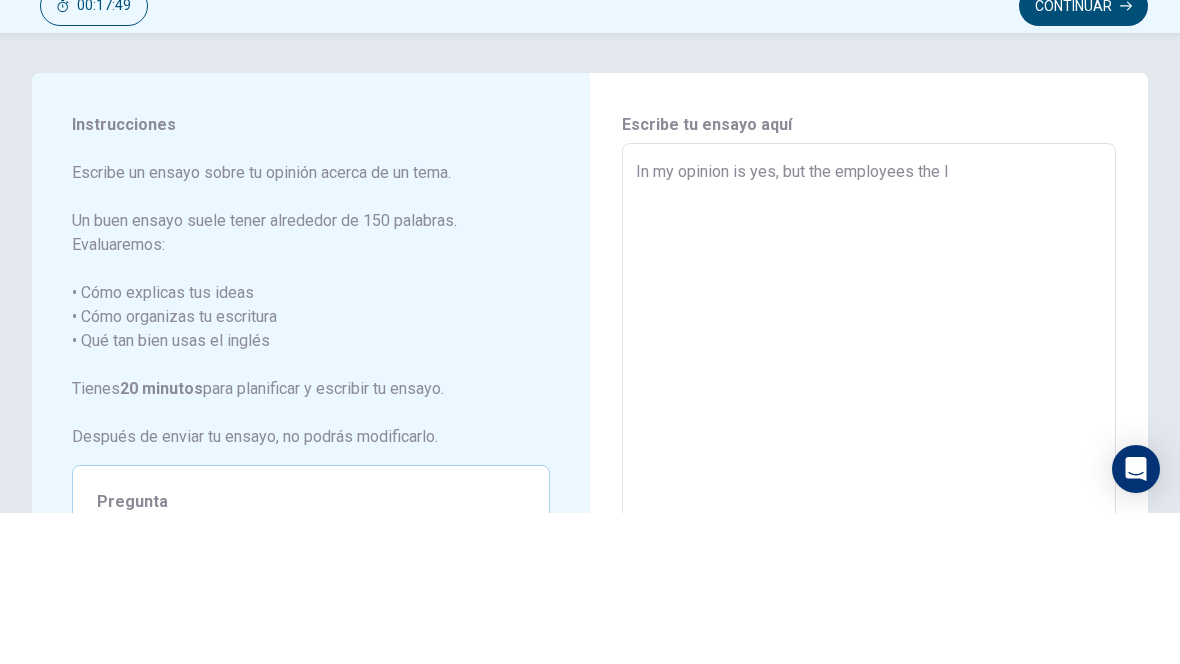 type on "In my opinion is yes, but the employees the la" 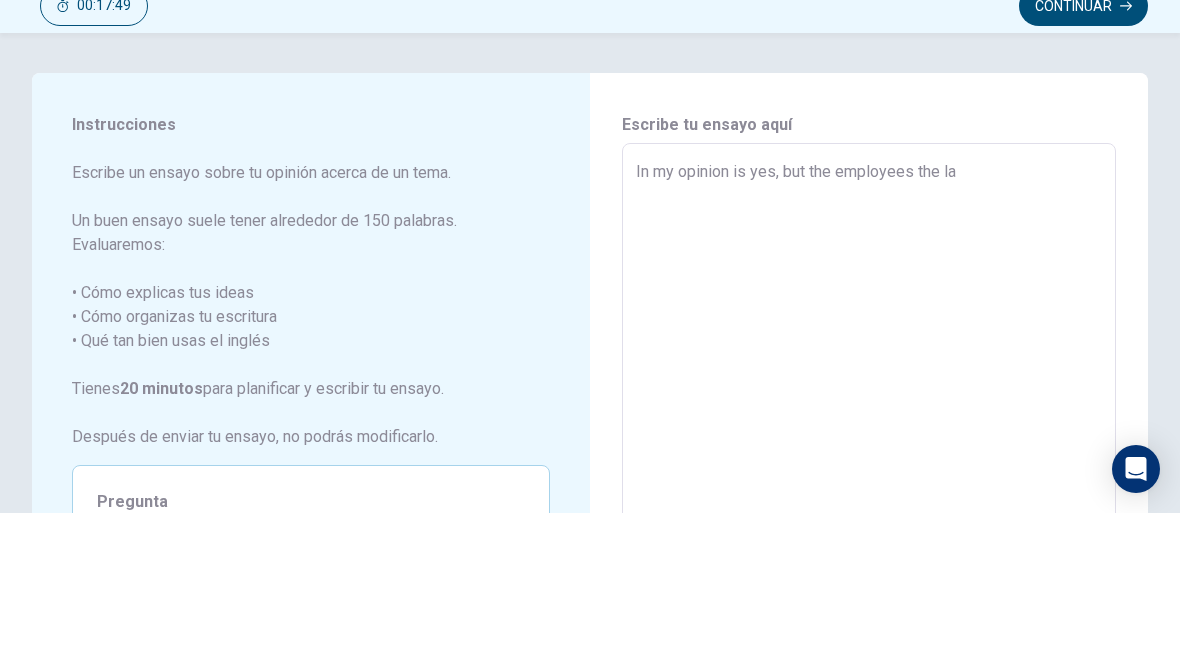 type on "x" 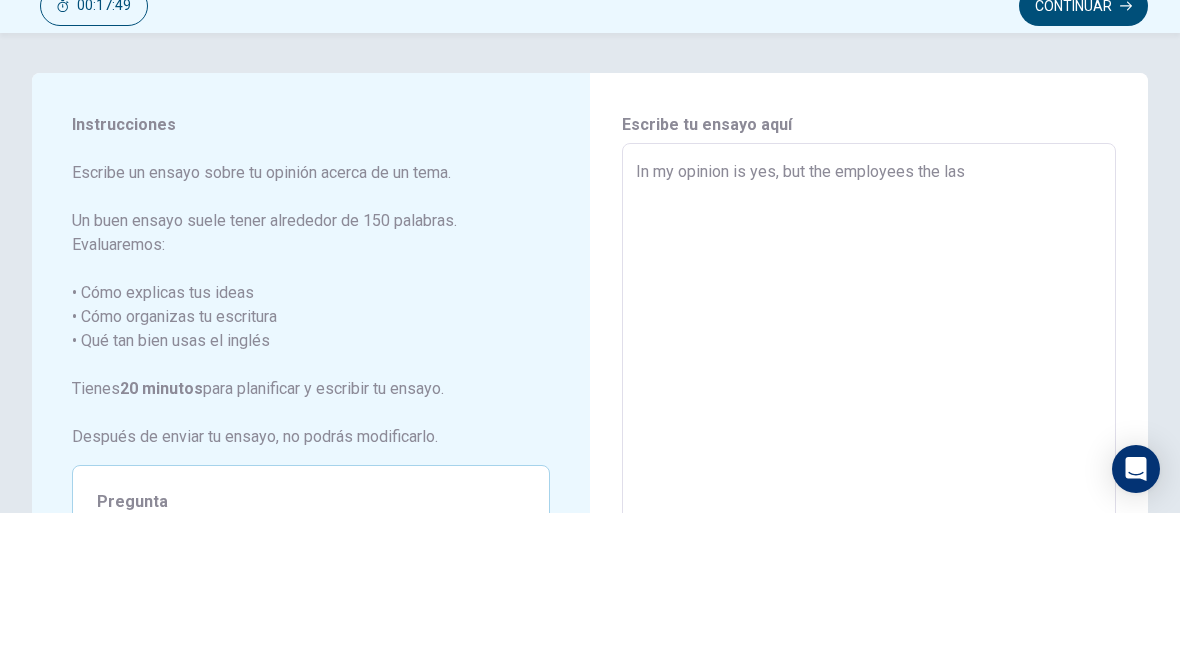 type on "x" 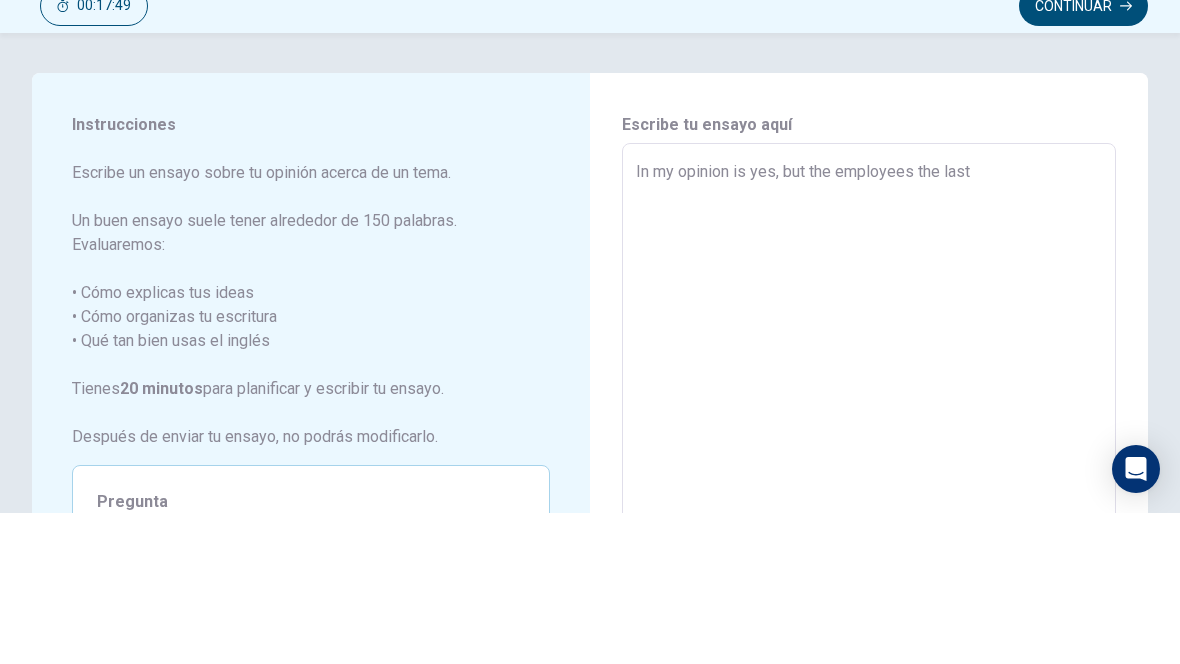 type on "x" 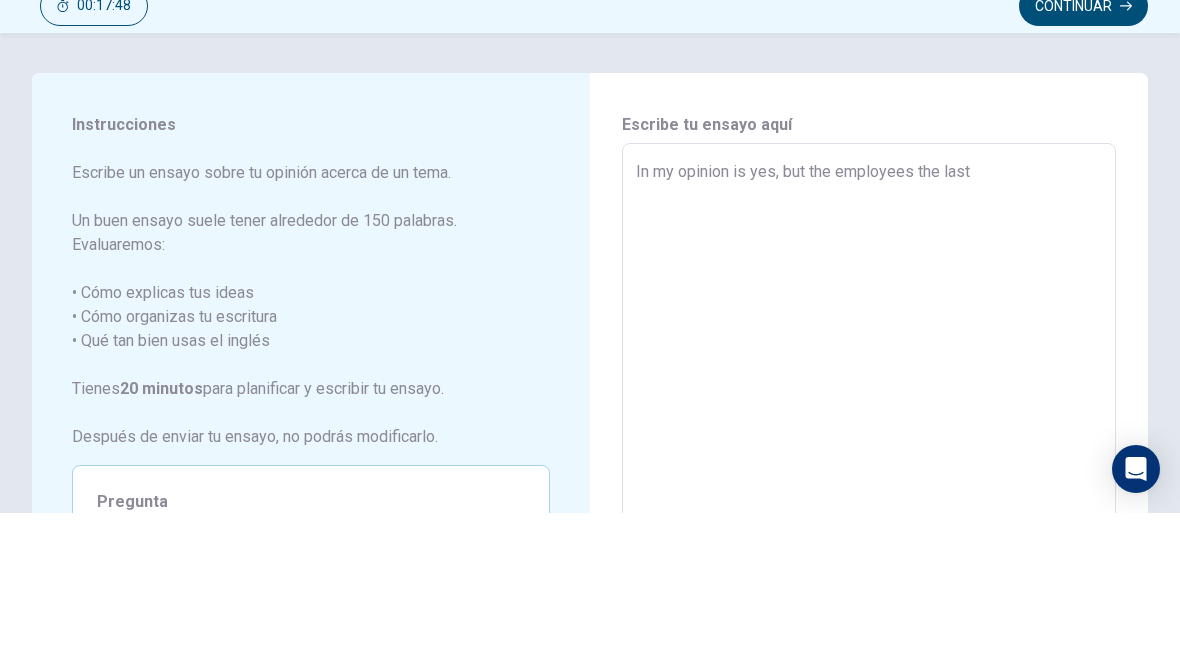 type on "x" 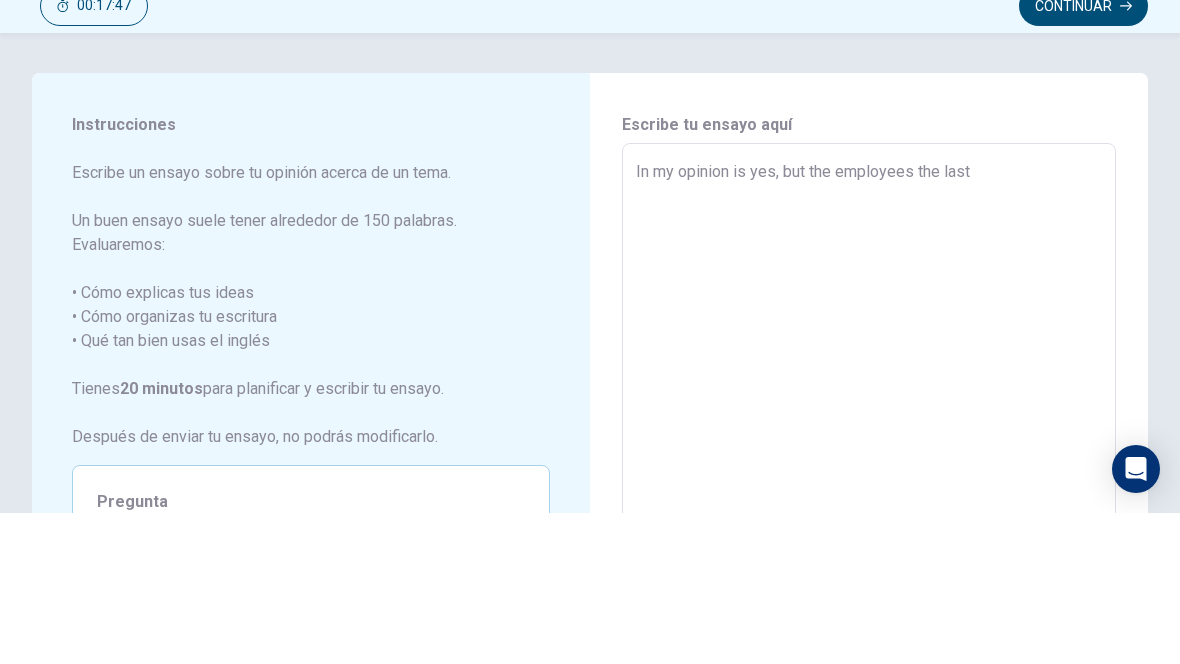 type on "In my opinion is yes, but the employees the last a" 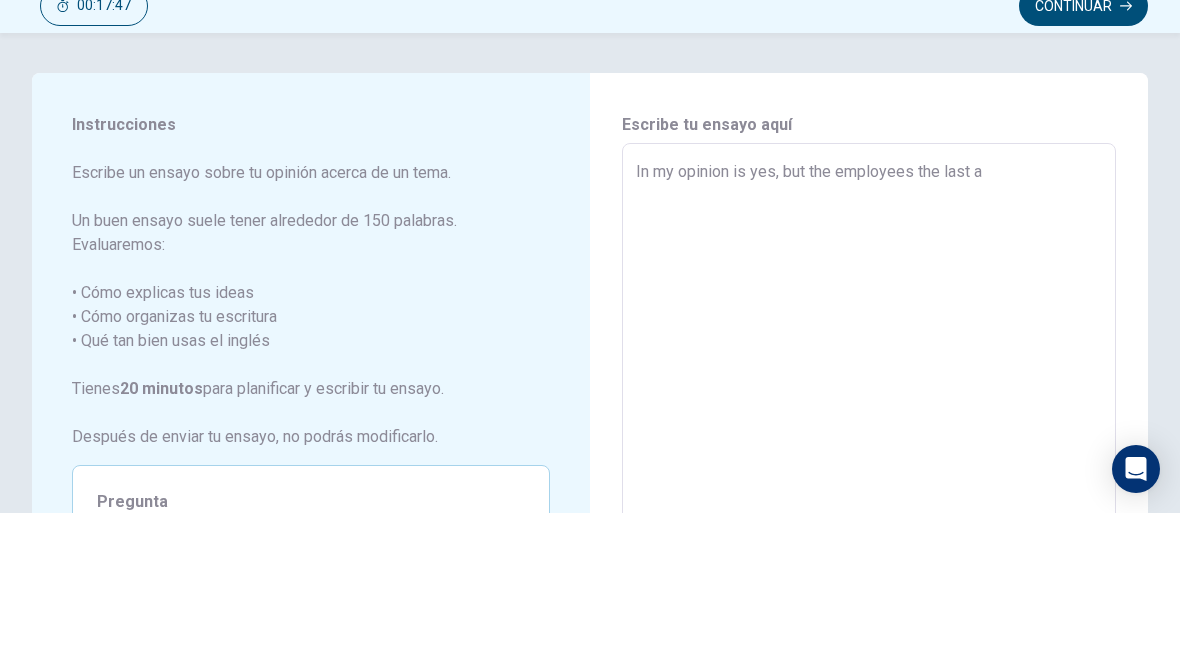type on "x" 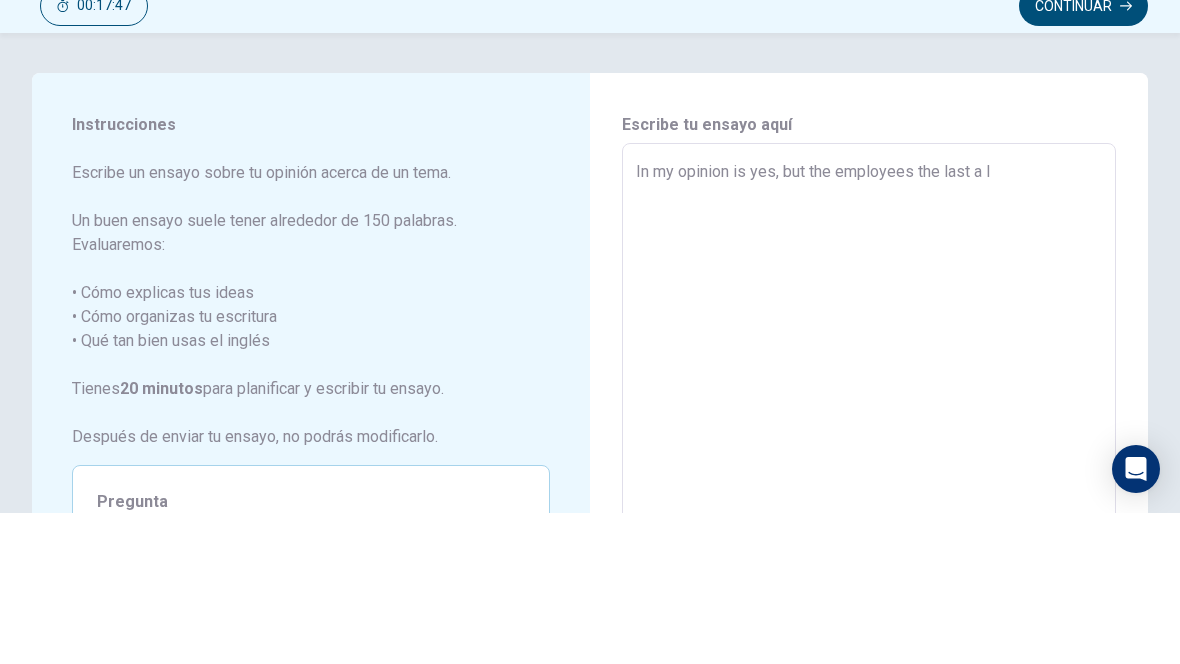 type on "x" 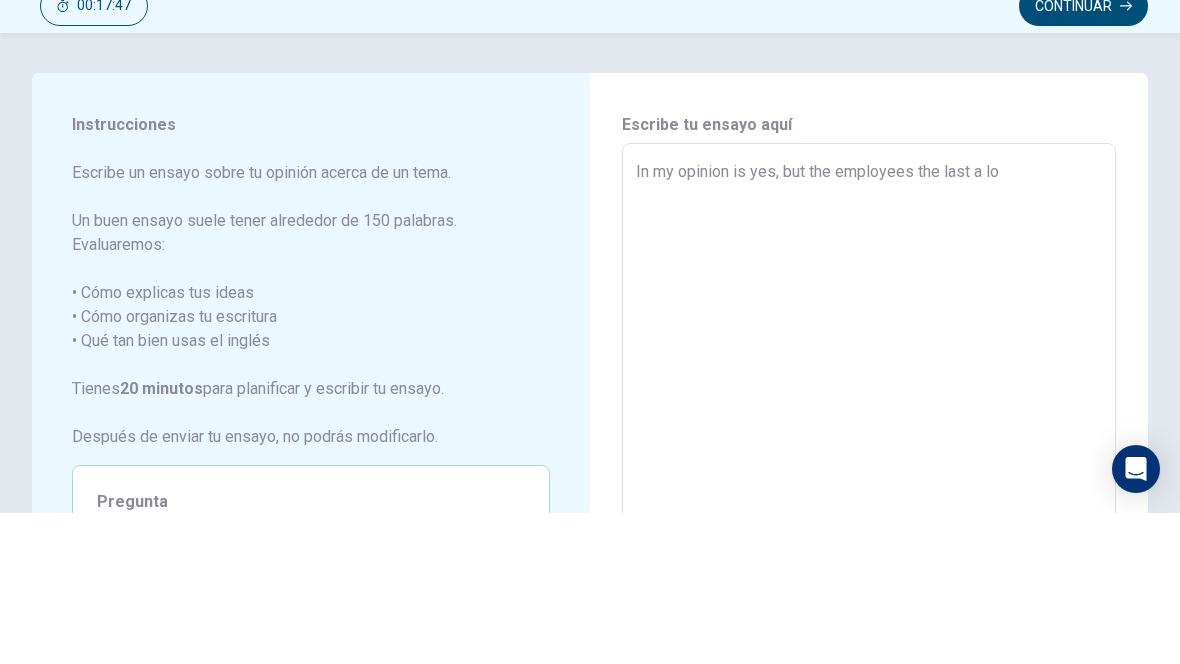 type on "x" 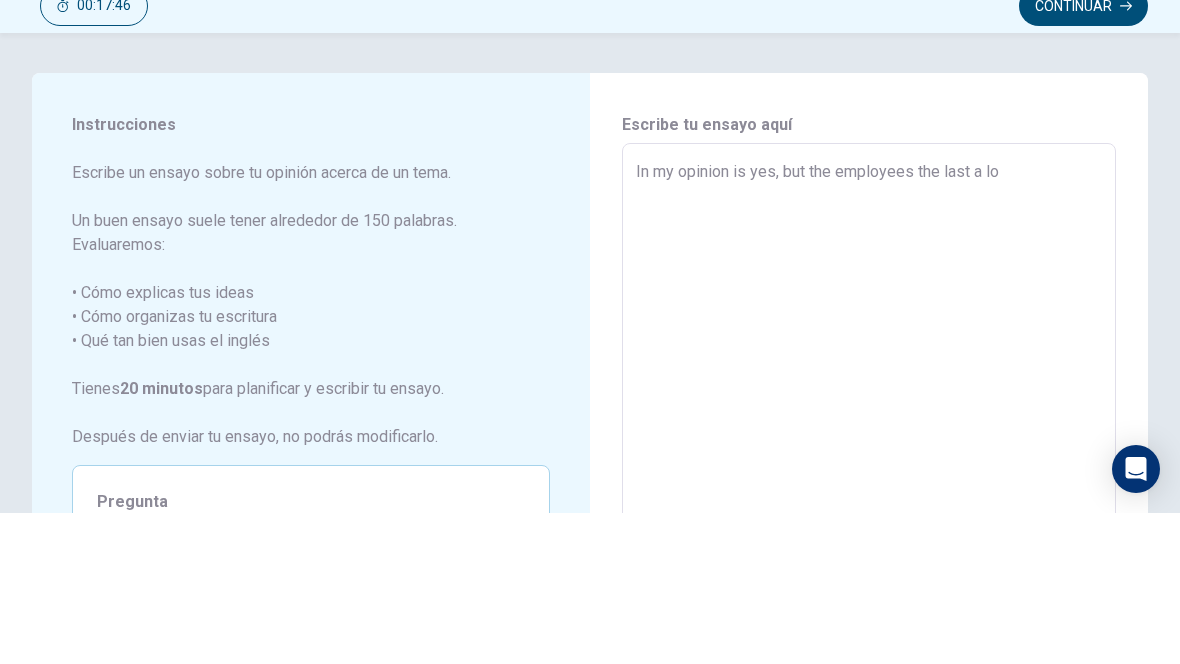 type on "In my opinion is yes, but the employees the last a lon" 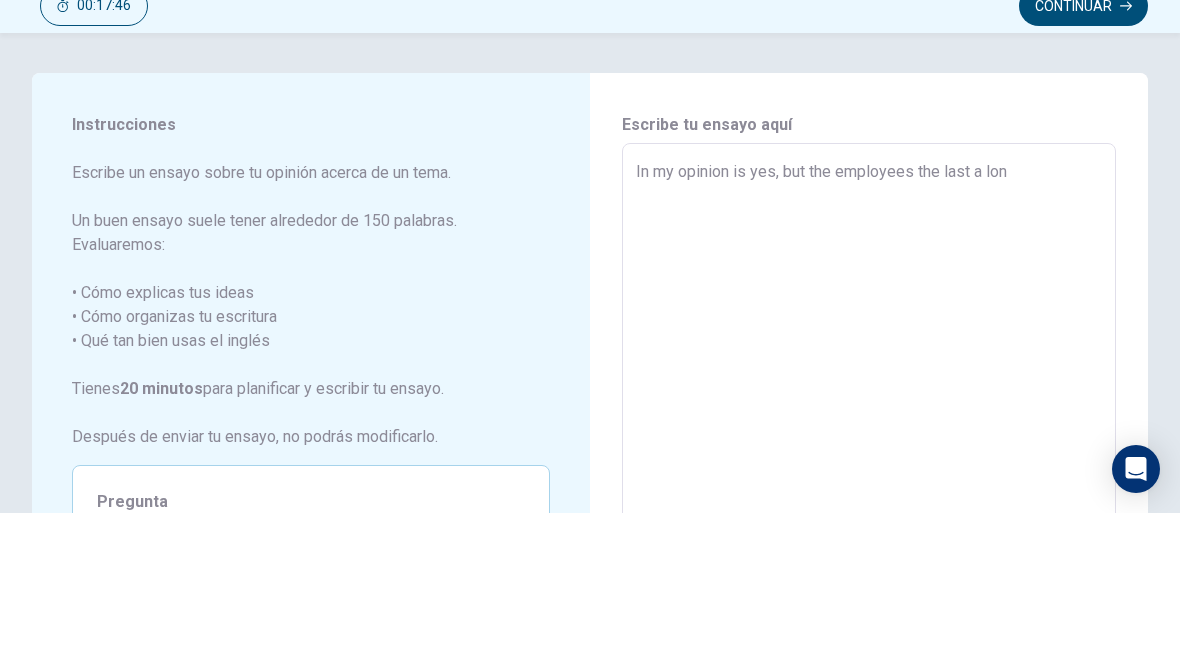 type on "x" 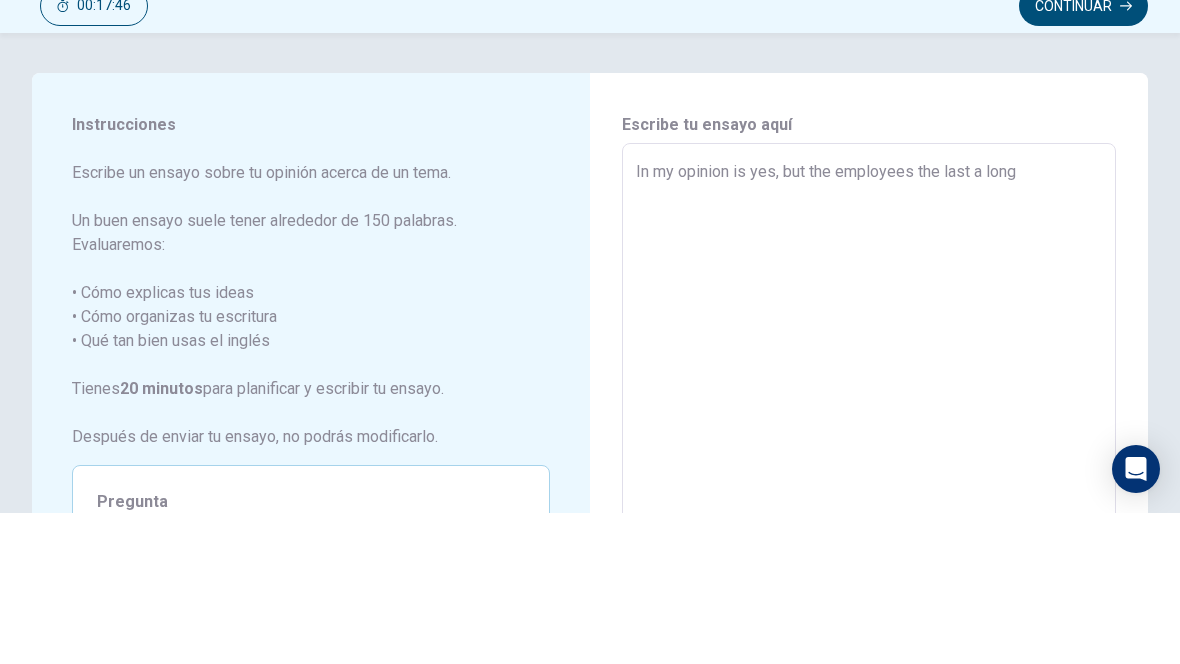 type on "x" 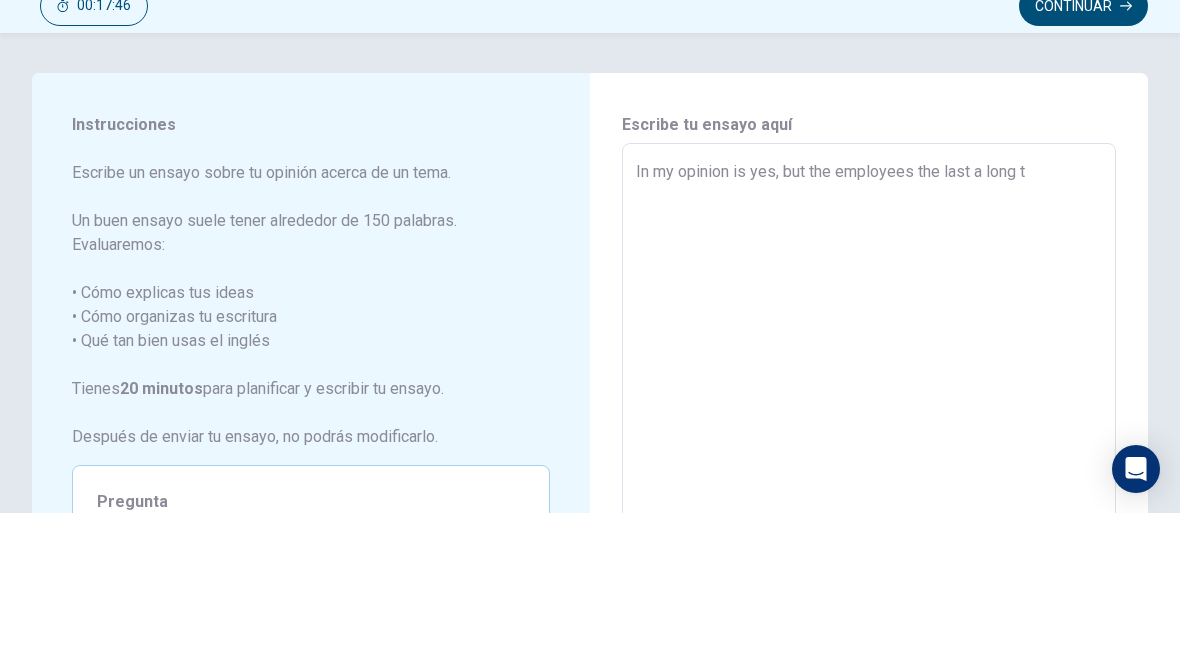 type on "x" 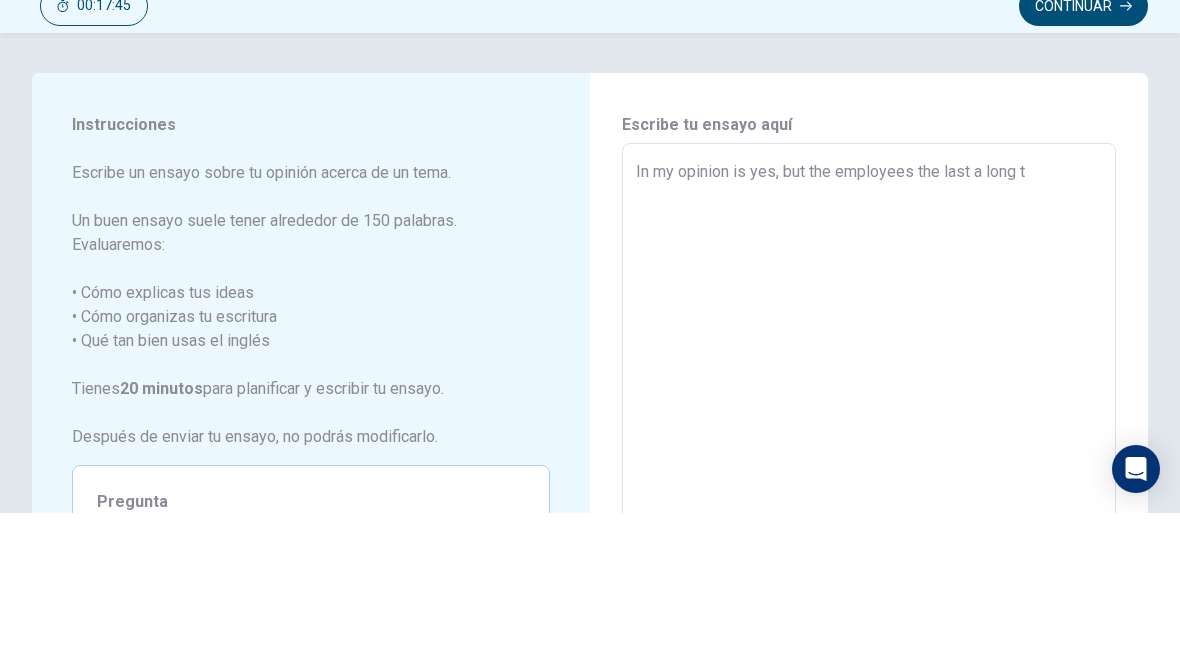 type on "In my opinion is yes, but the employees the last a long ti" 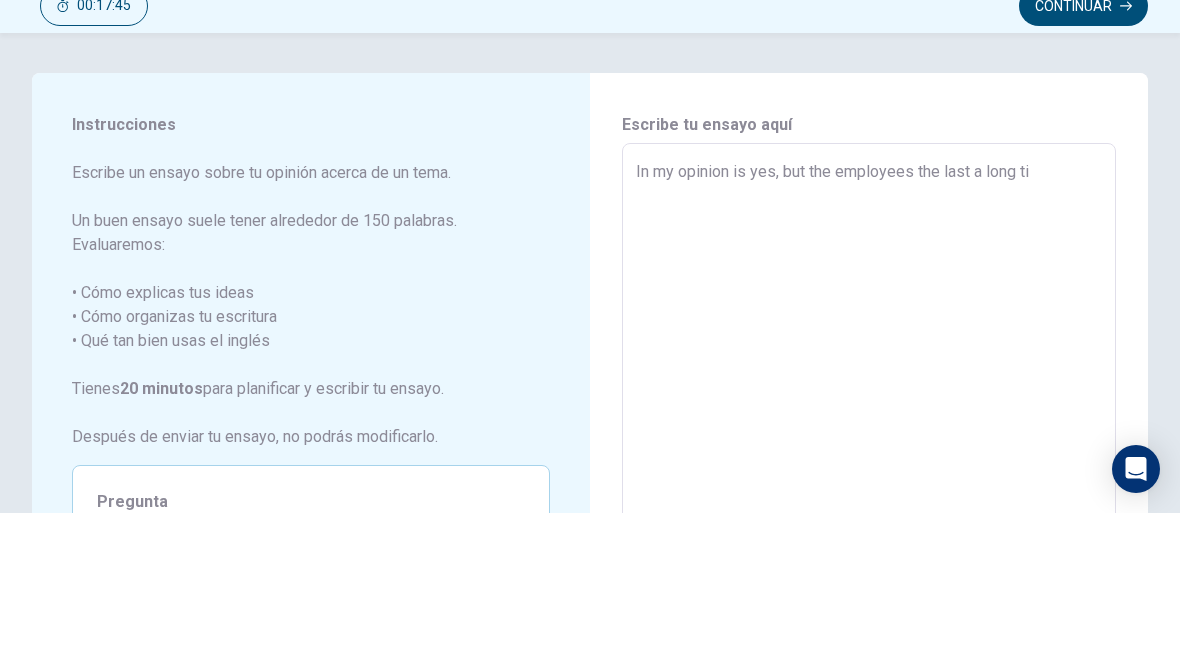 type on "x" 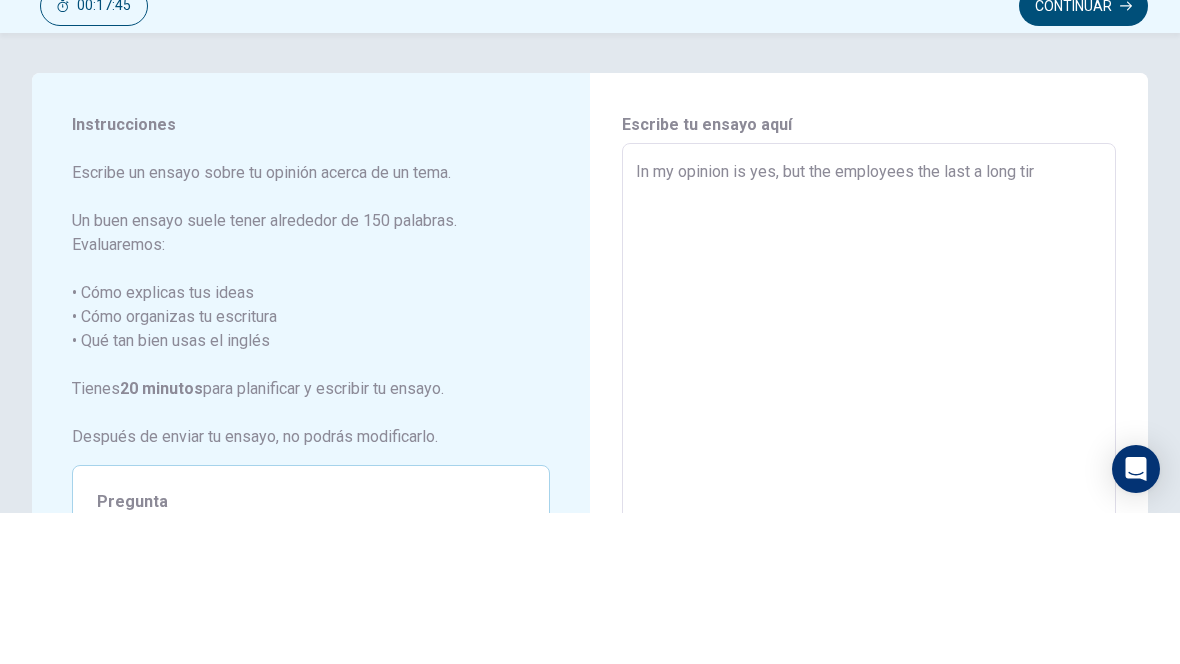 type on "x" 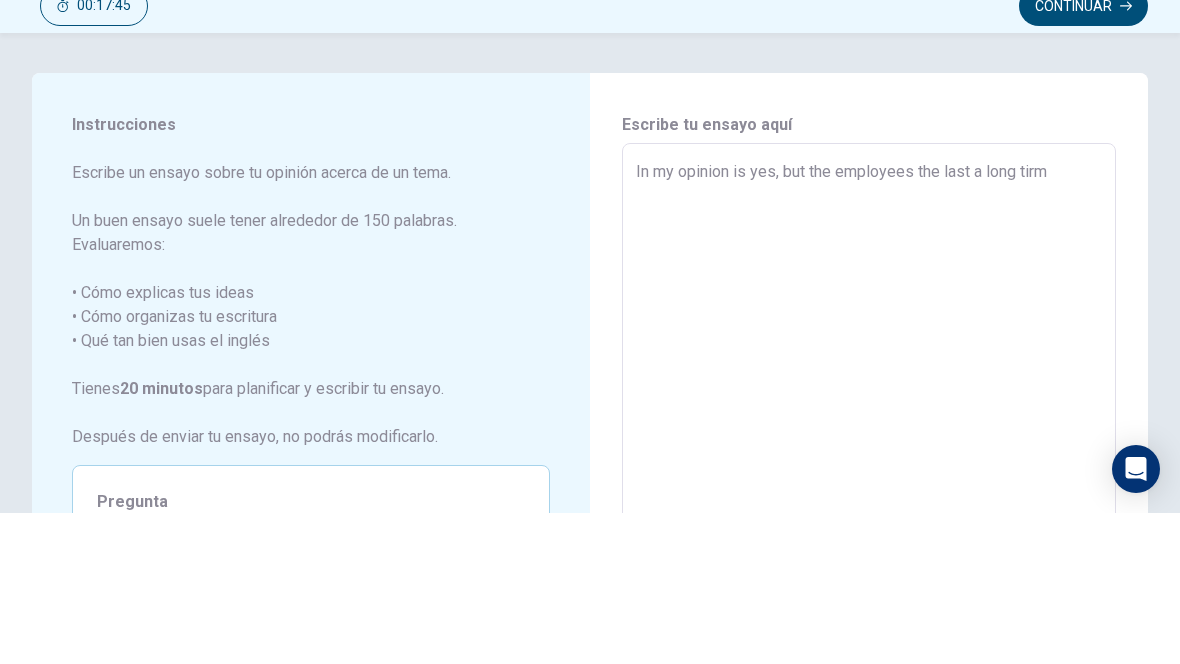 type on "x" 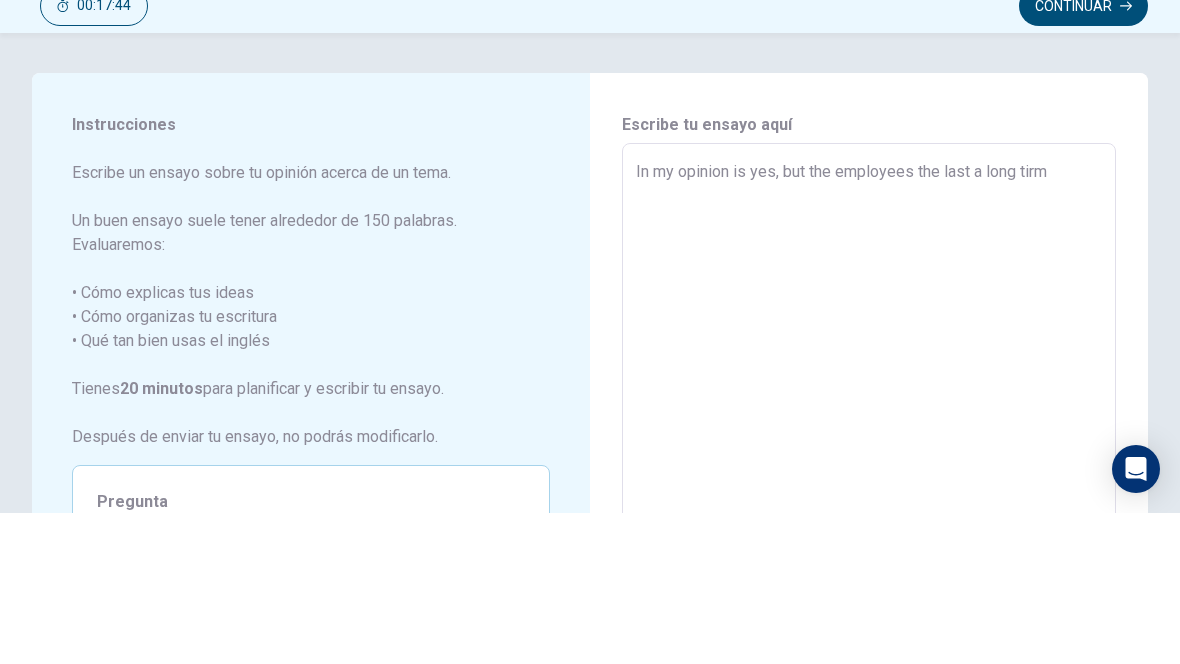 type on "In my opinion is yes, but the employees the last a long tirm" 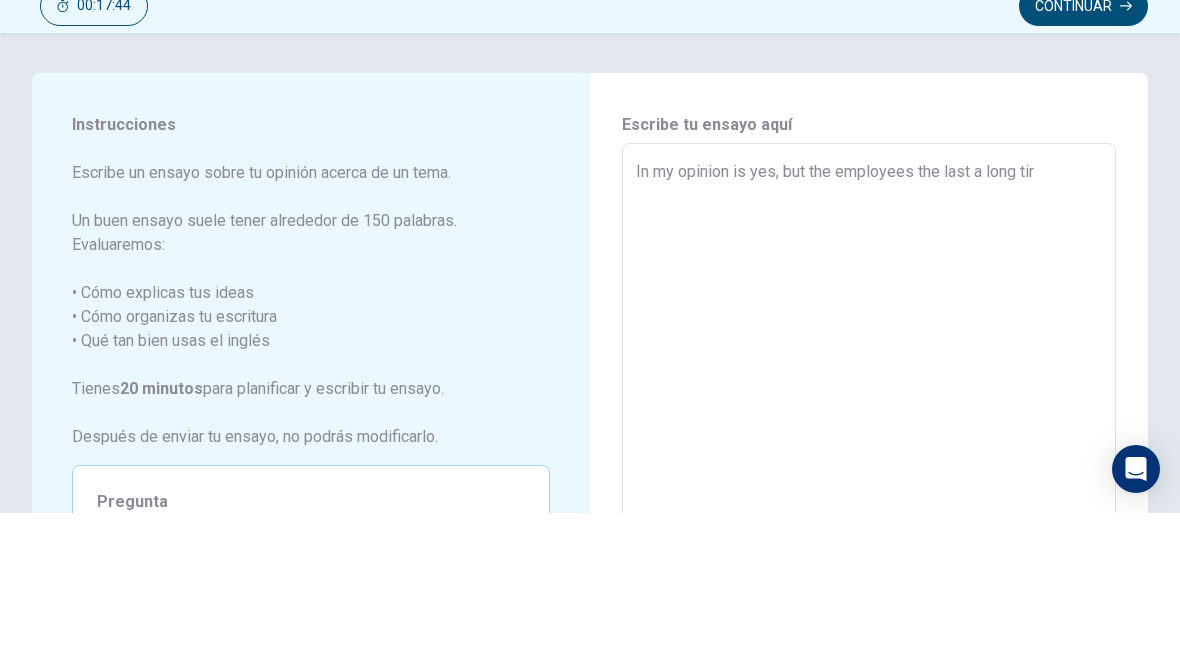 type on "x" 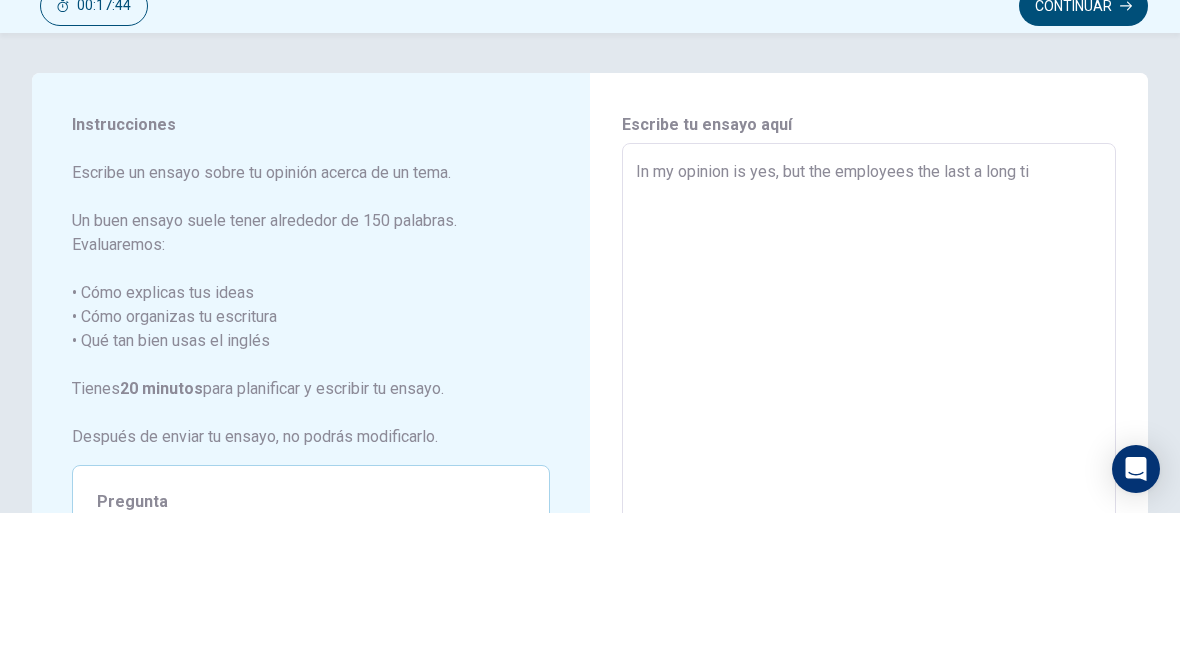 type on "x" 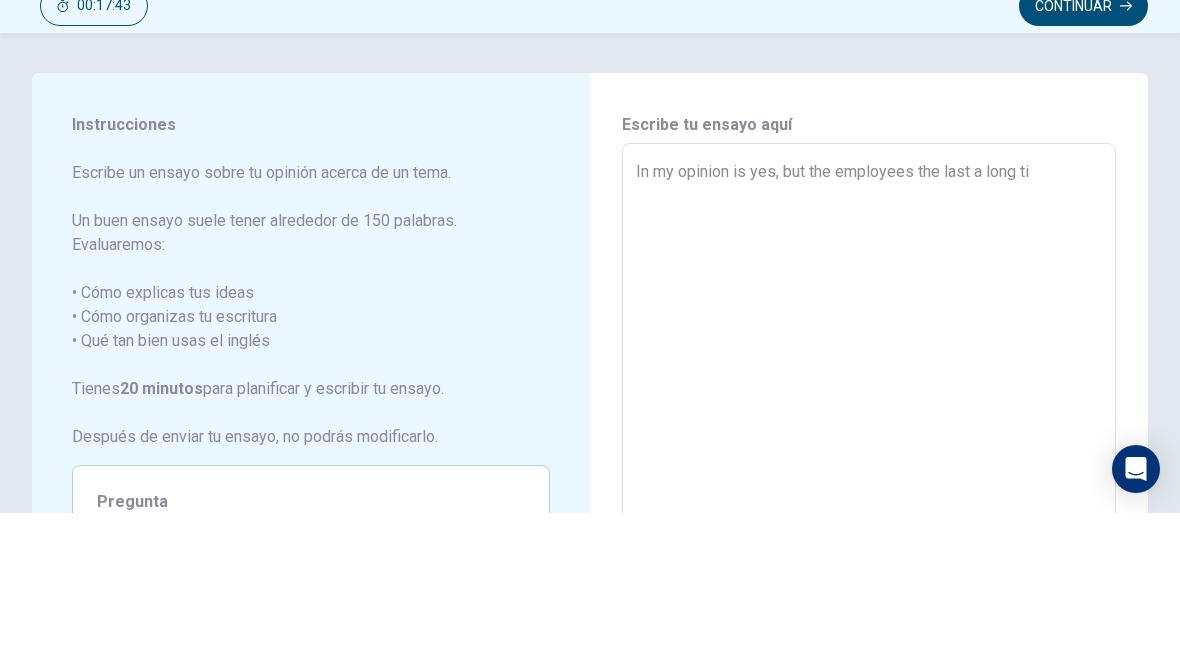 type on "In my opinion is yes, but the employees the last a [PERSON_NAME]" 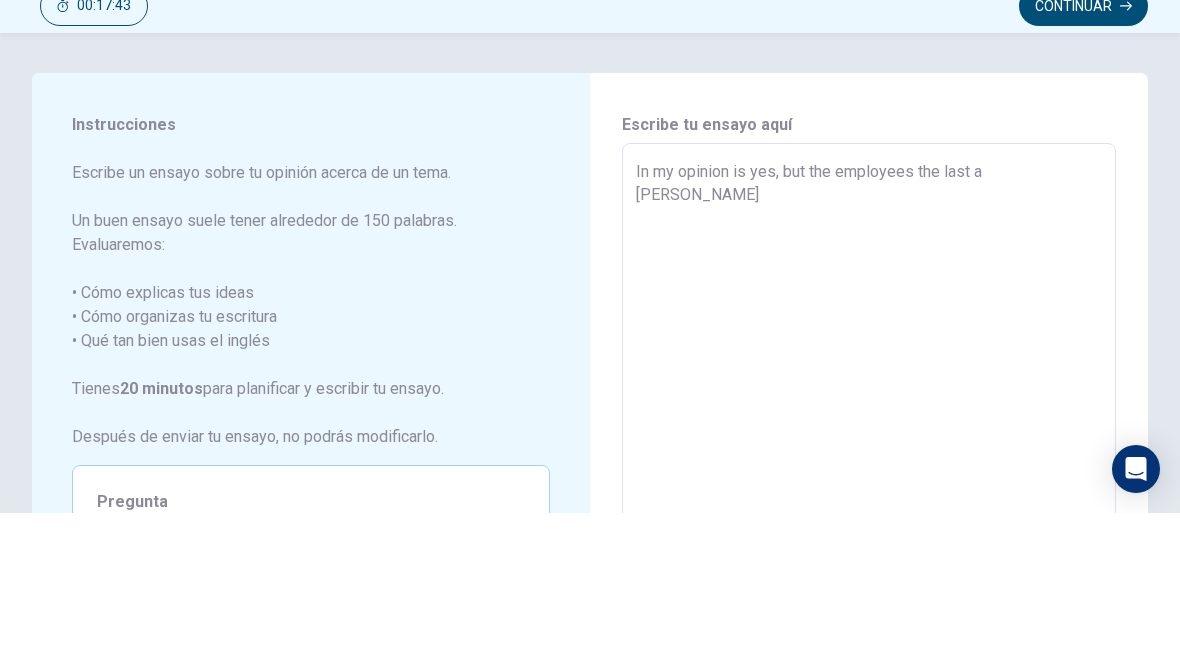 type on "x" 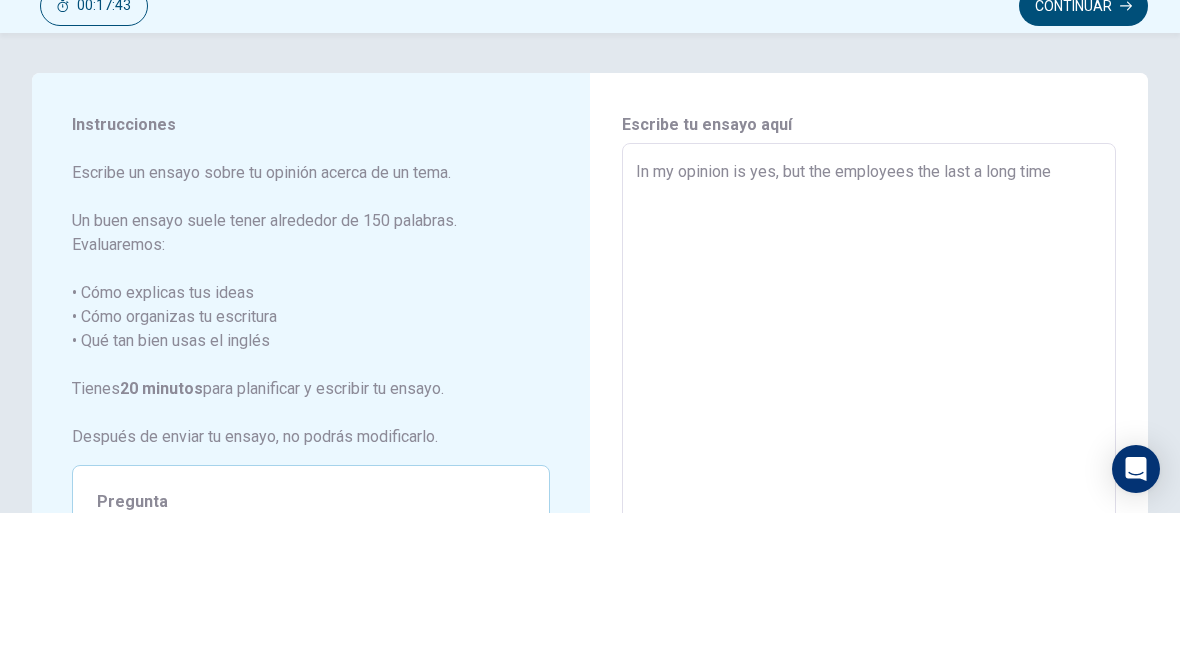type on "x" 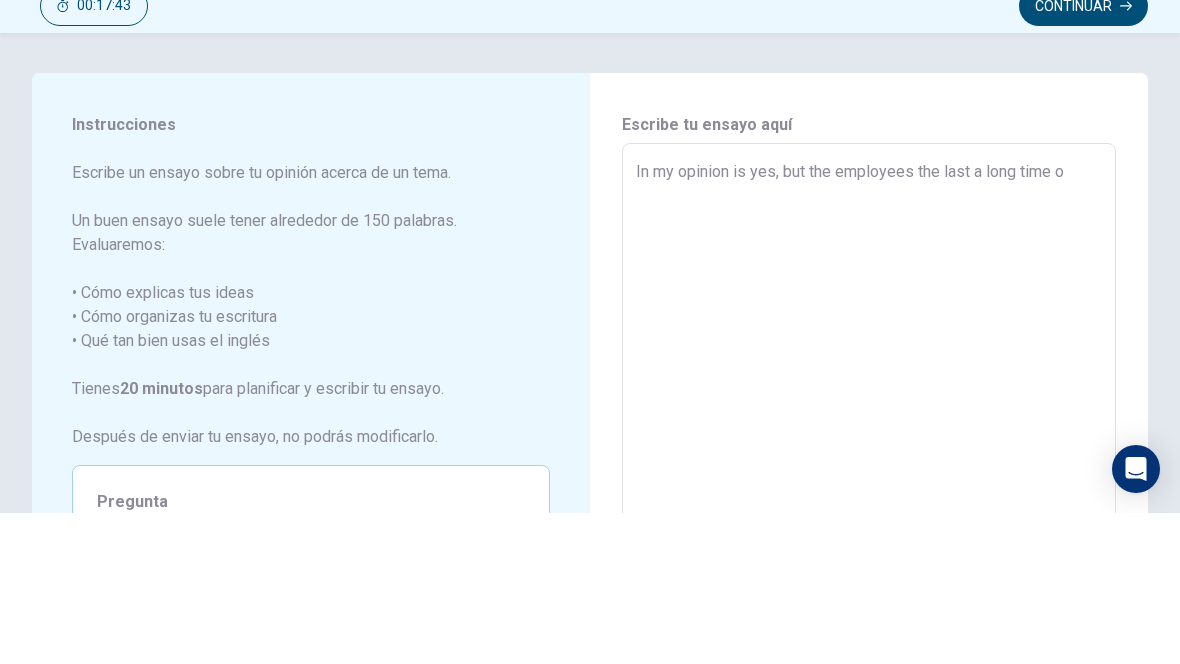 type on "x" 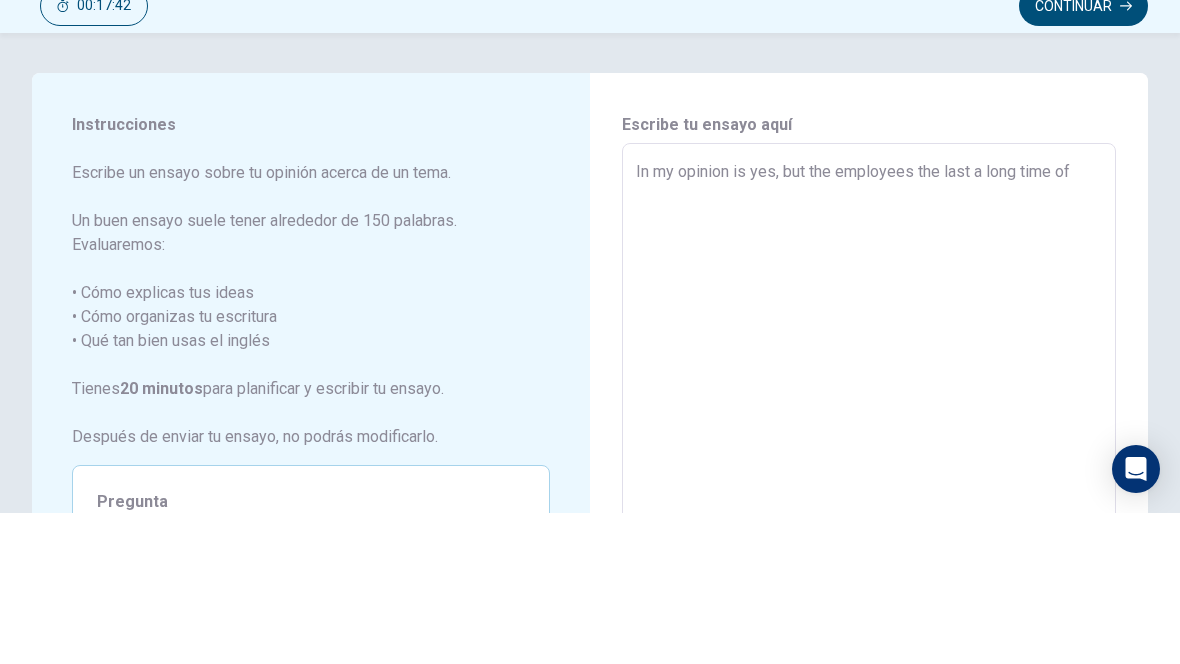 type on "x" 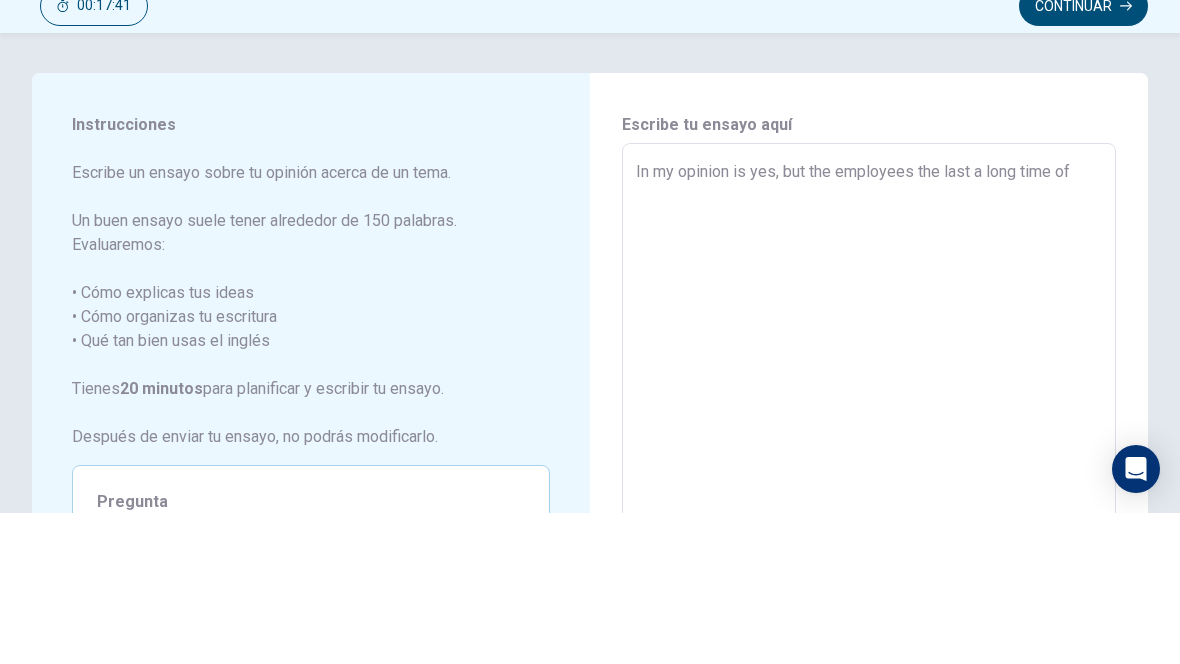 type on "In my opinion is yes, but the employees the last a long time of" 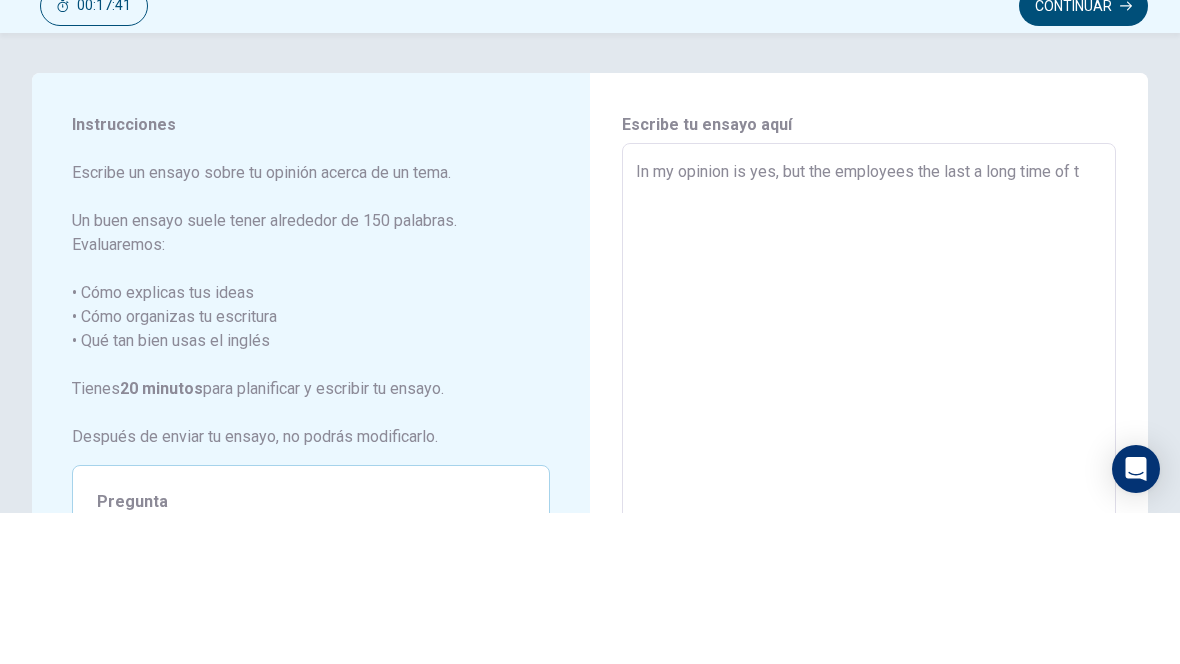 type on "x" 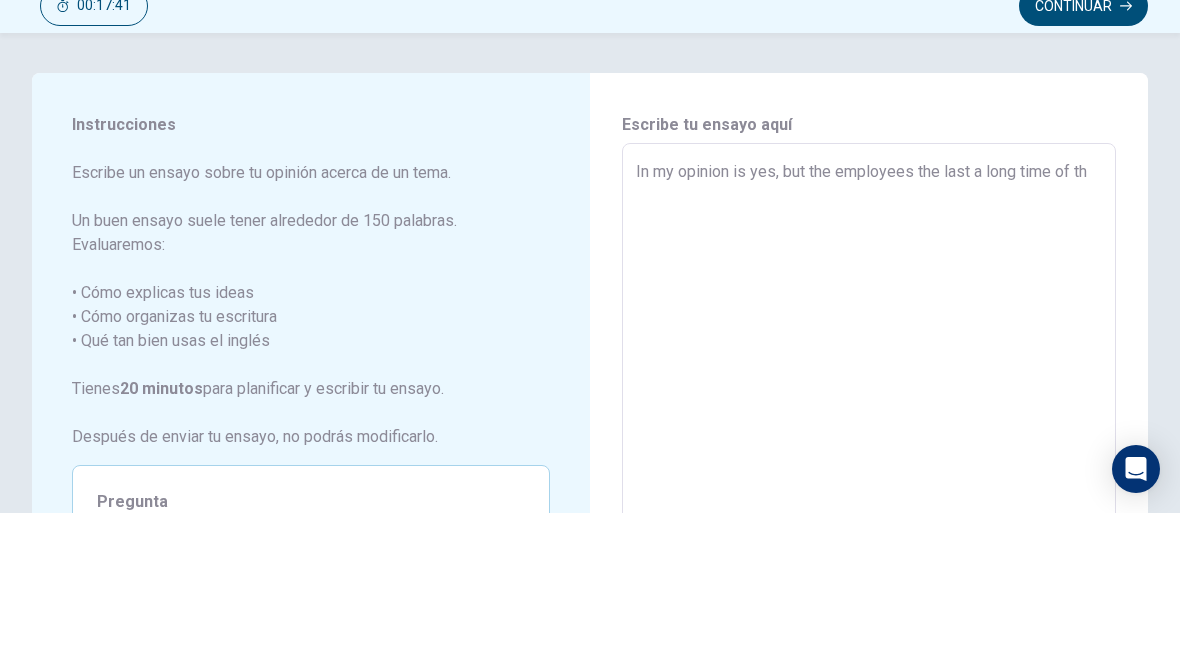 type on "x" 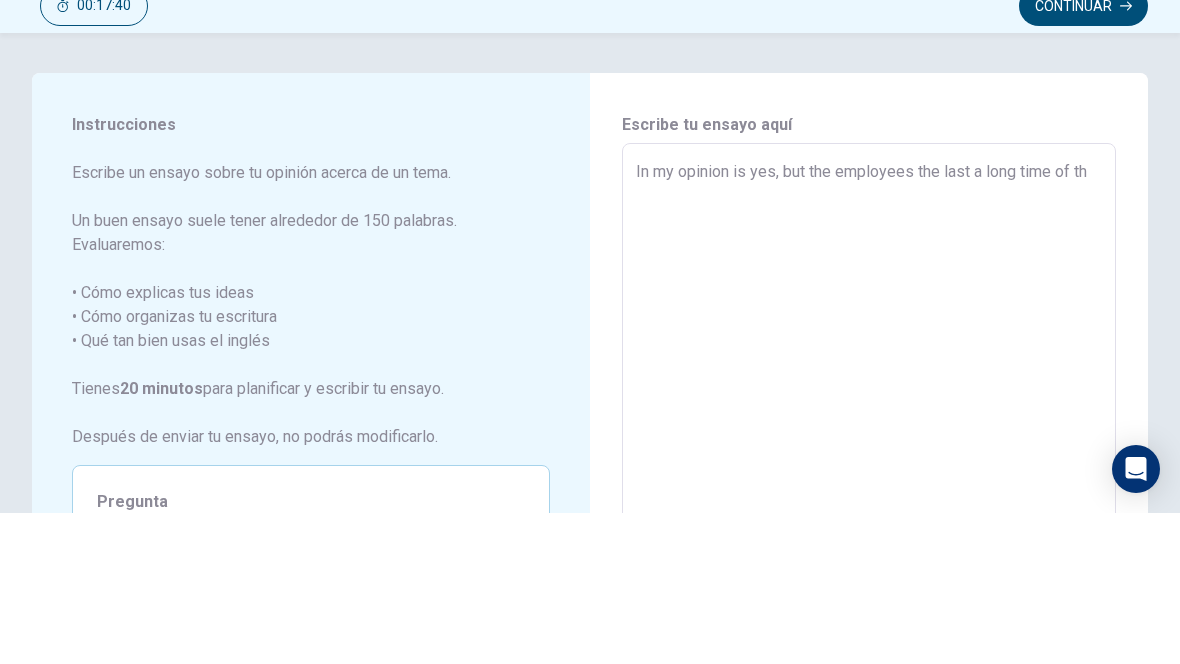 type on "In my opinion is yes, but the employees the last a long time of the" 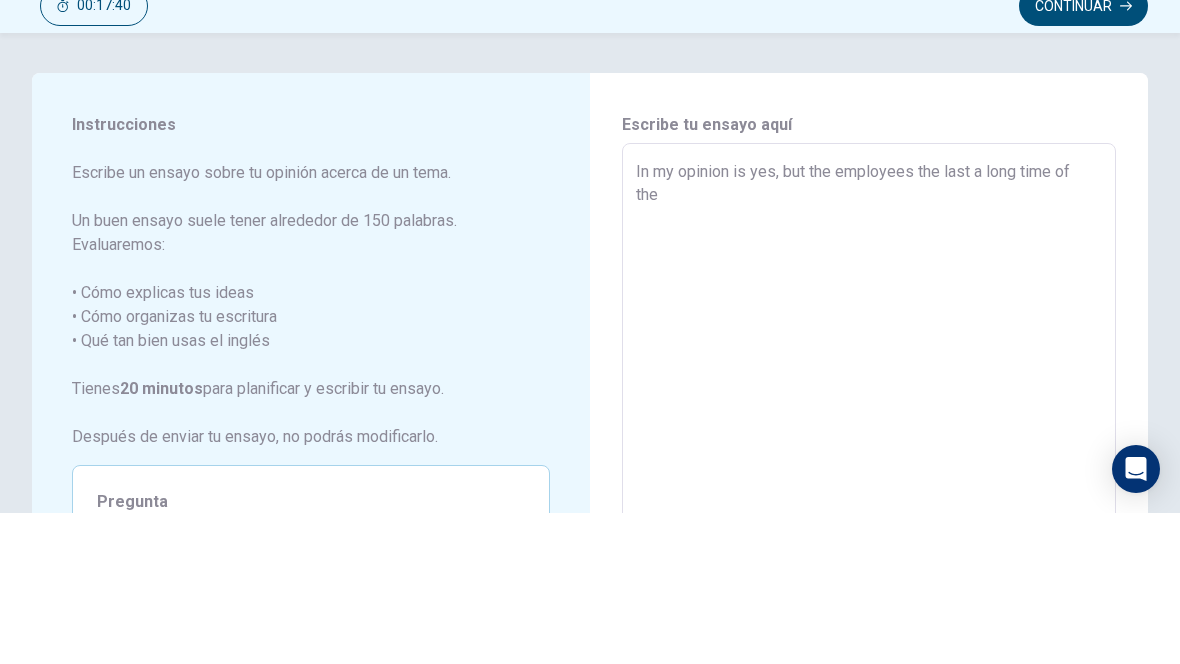 type on "x" 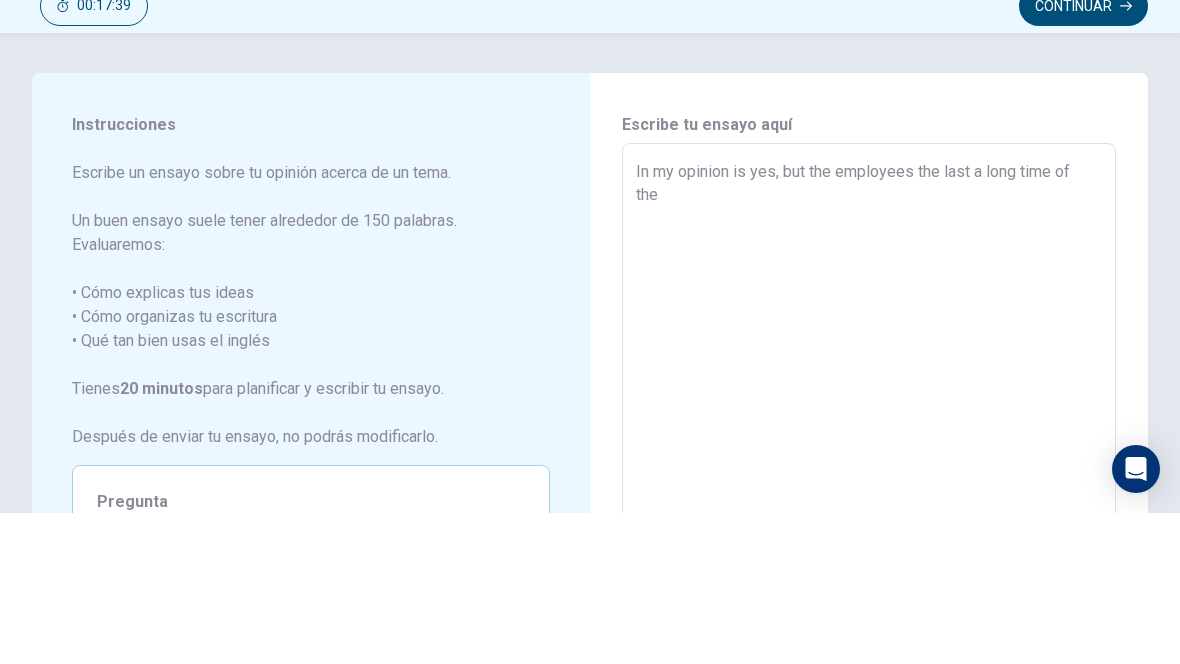 type on "In my opinion is yes, but the employees the last a long time of the o" 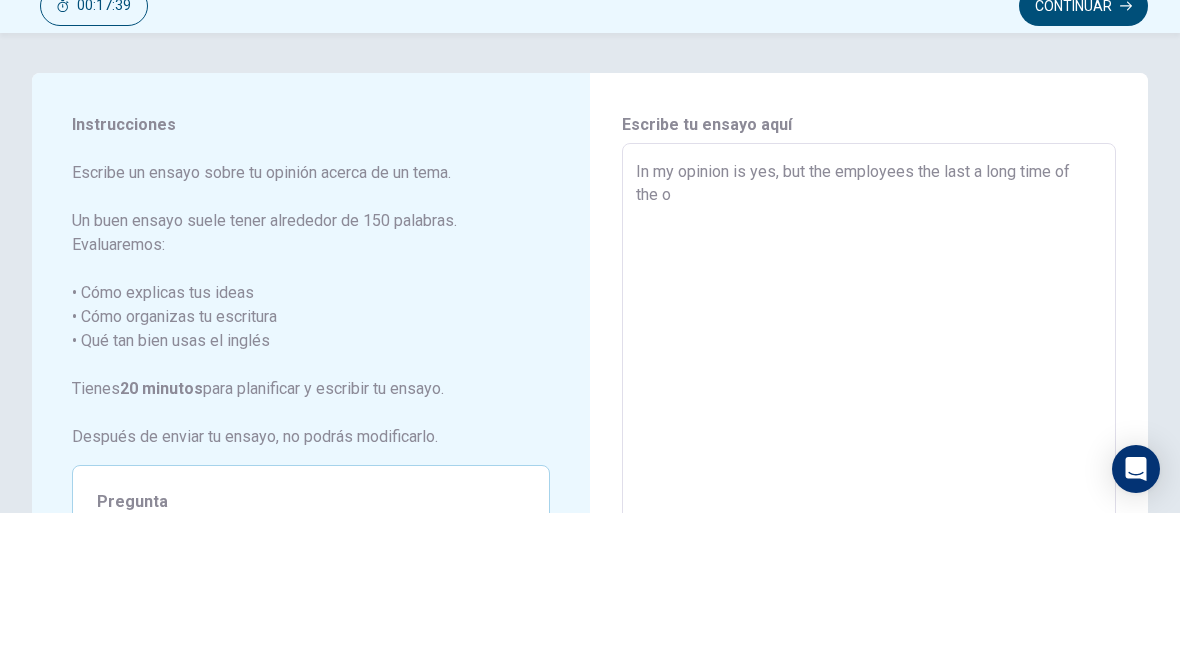 type on "x" 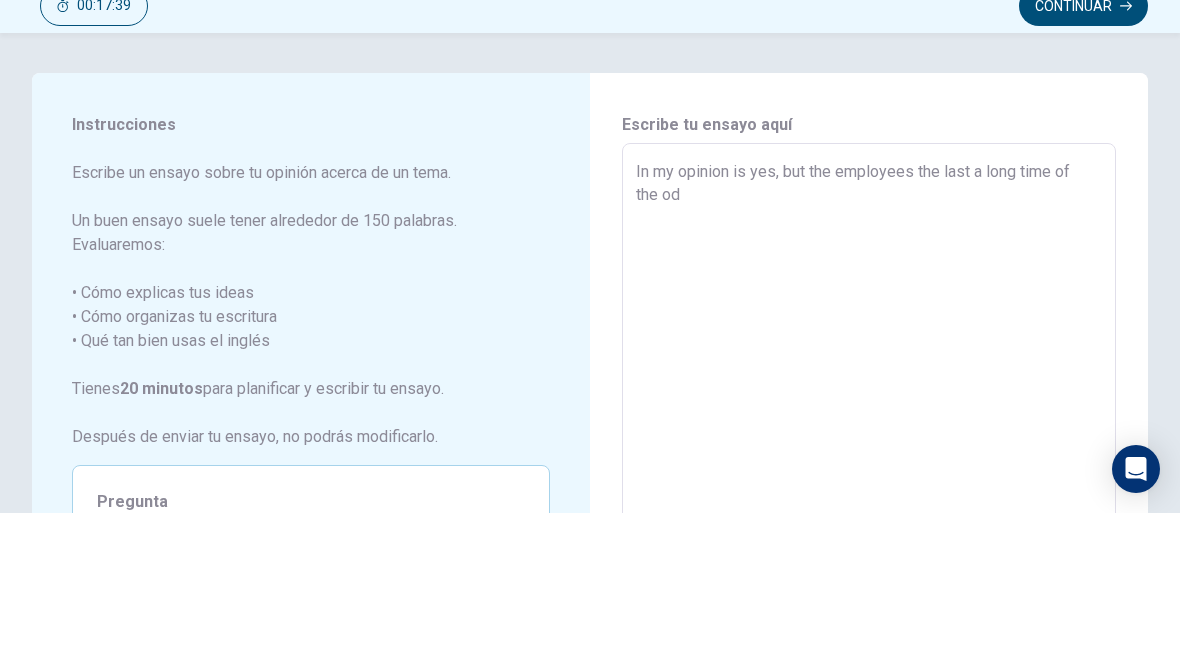 type on "x" 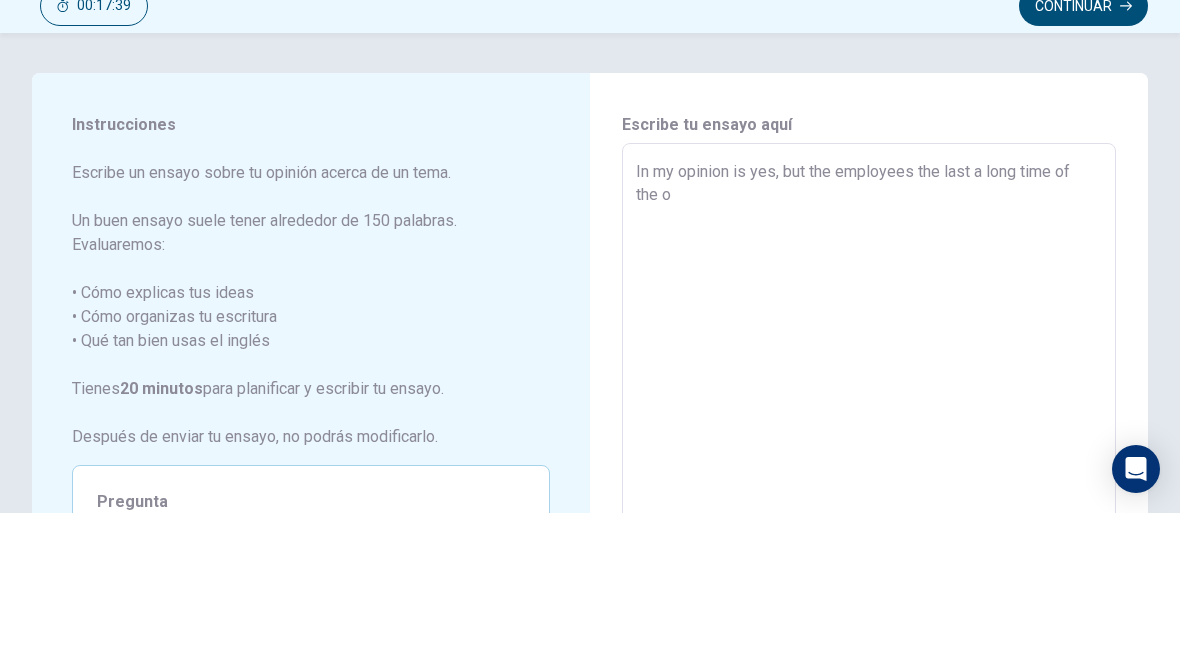 type on "x" 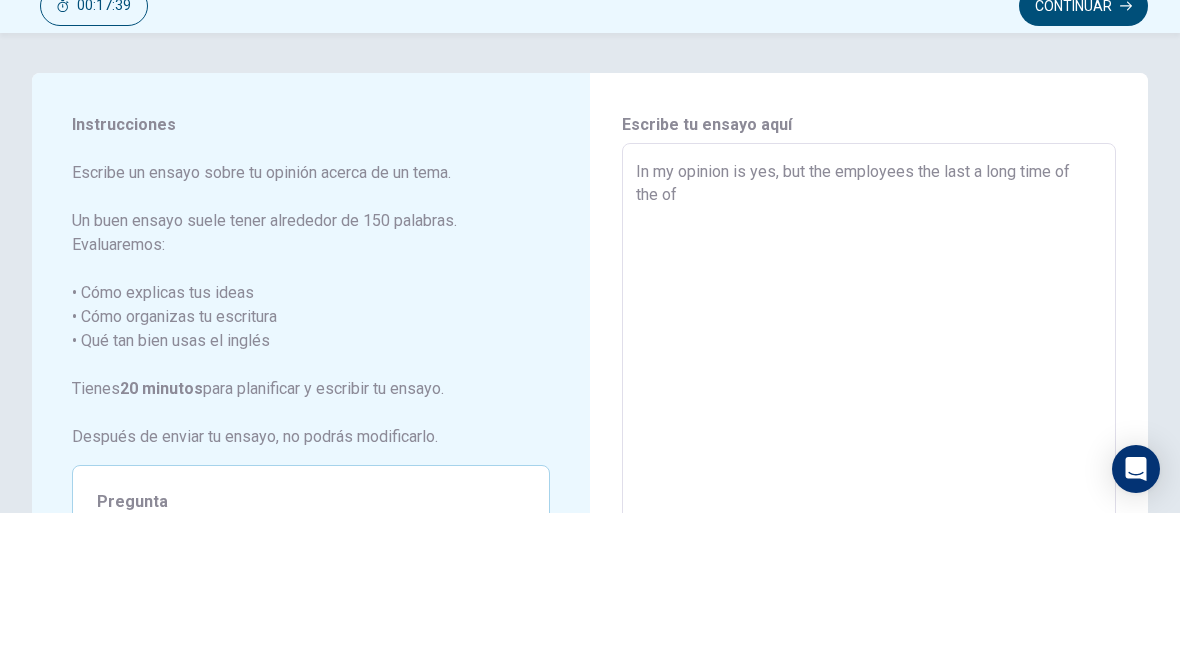 type on "x" 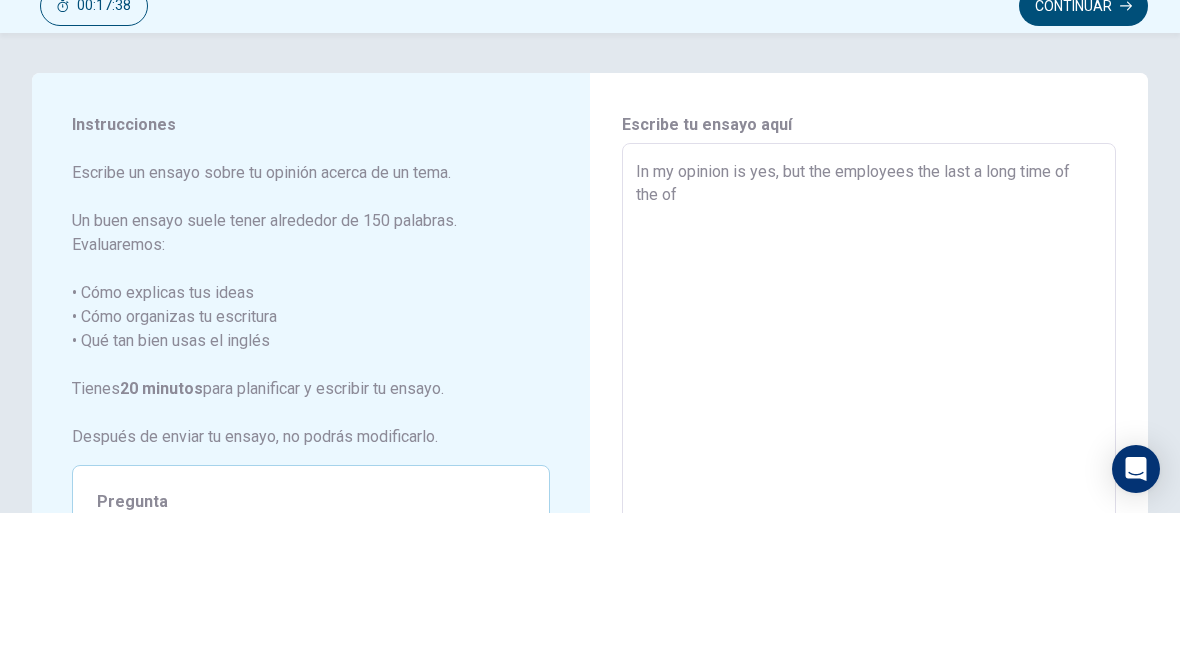 type on "In my opinion is yes, but the employees the last a long time of the ofi" 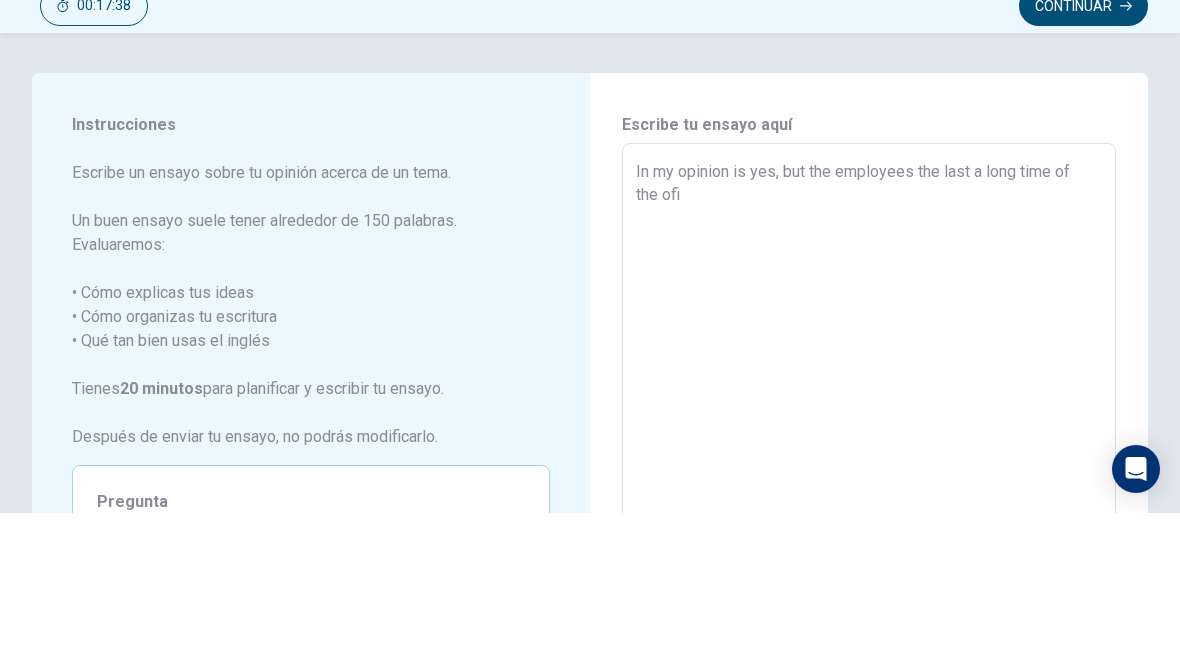 type on "x" 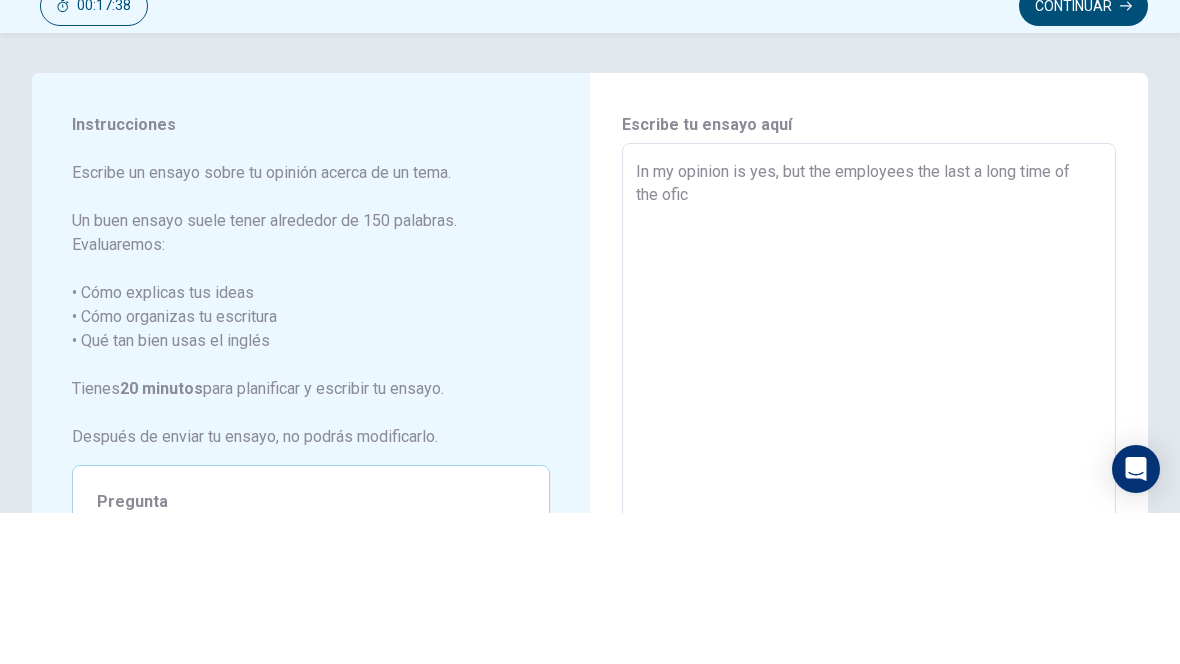 type on "x" 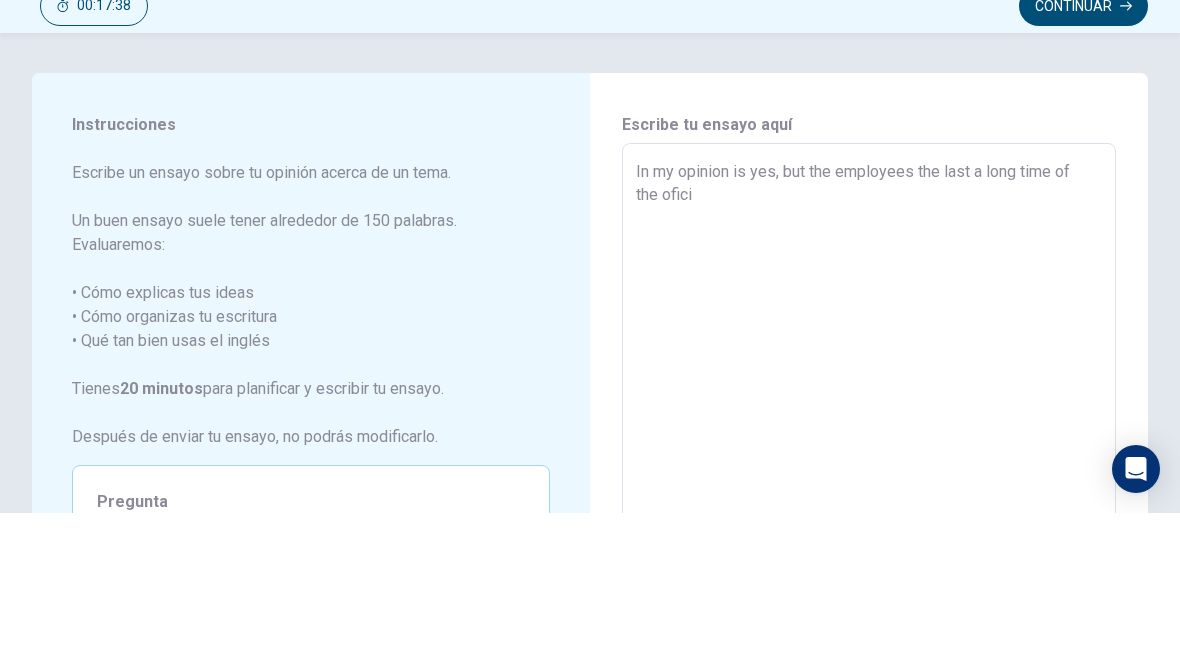 type on "x" 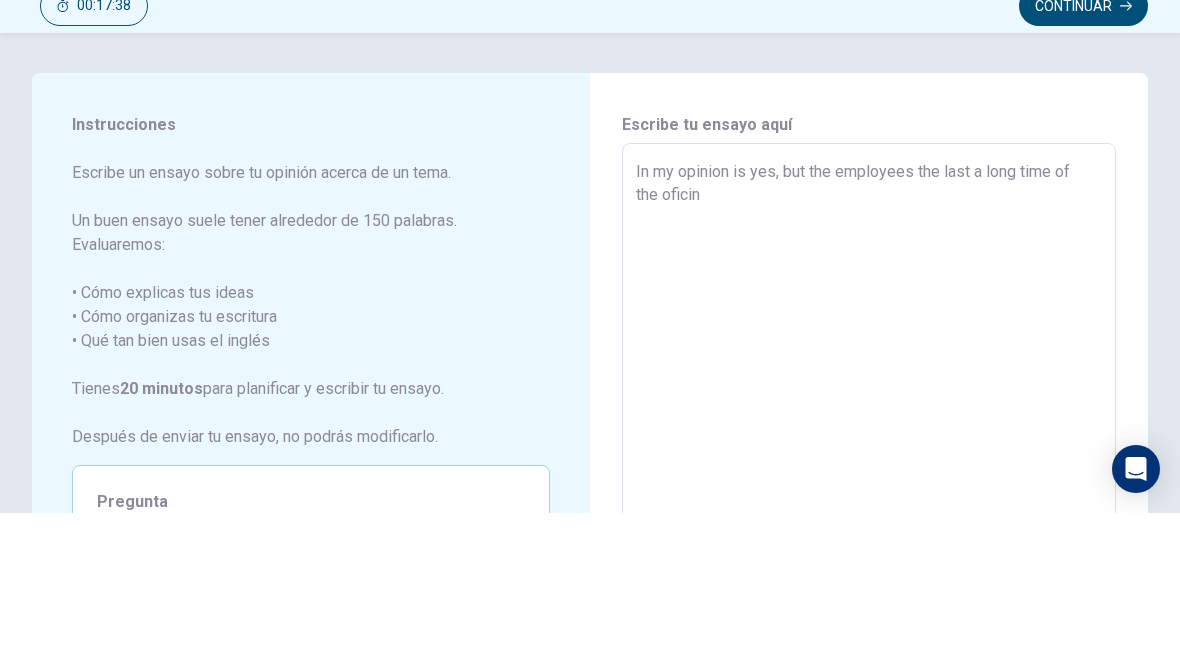 type on "x" 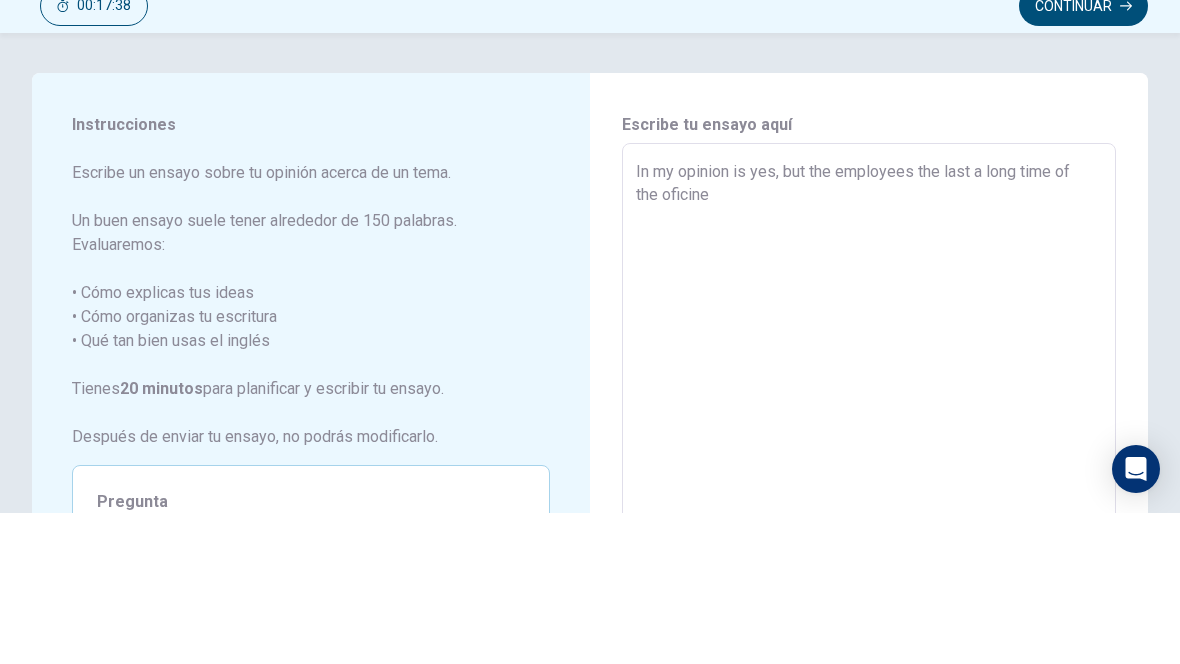 type on "x" 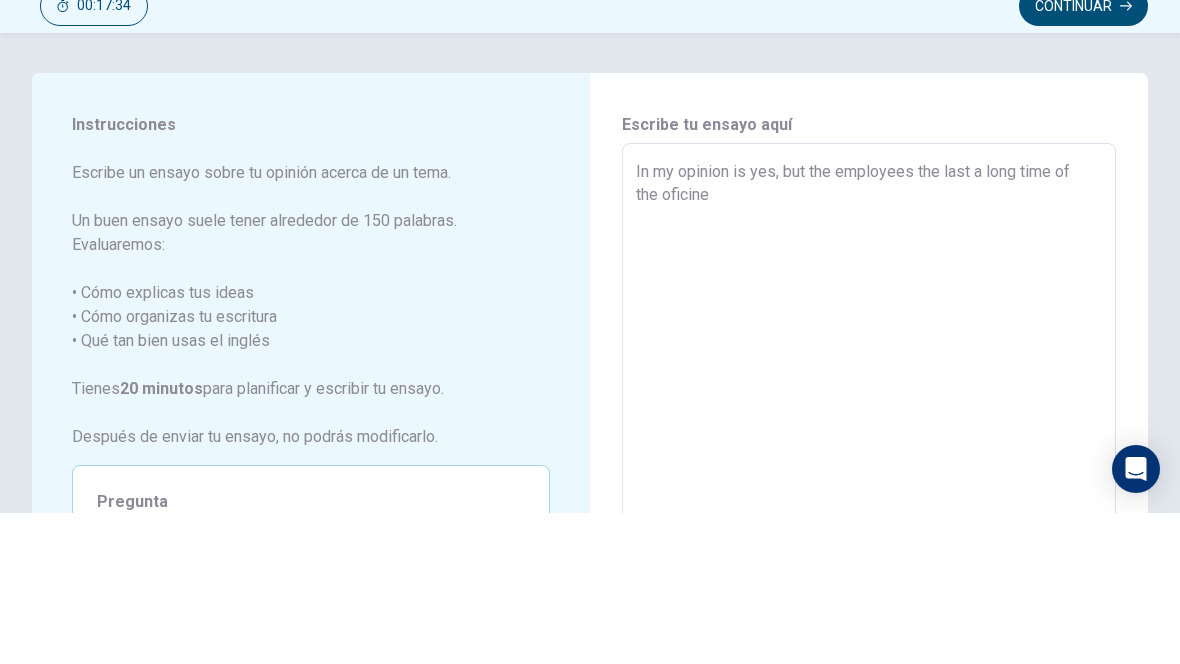 scroll, scrollTop: 0, scrollLeft: 0, axis: both 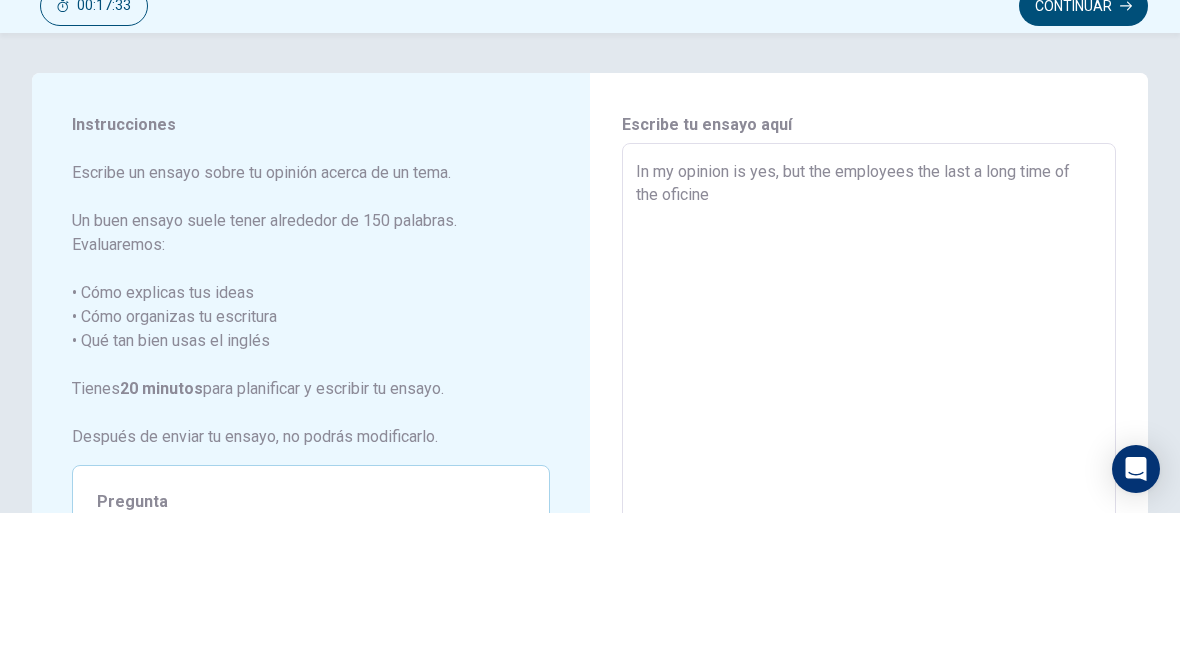 type on "In my opinion is yes, but the employees the last a long time of the oficine" 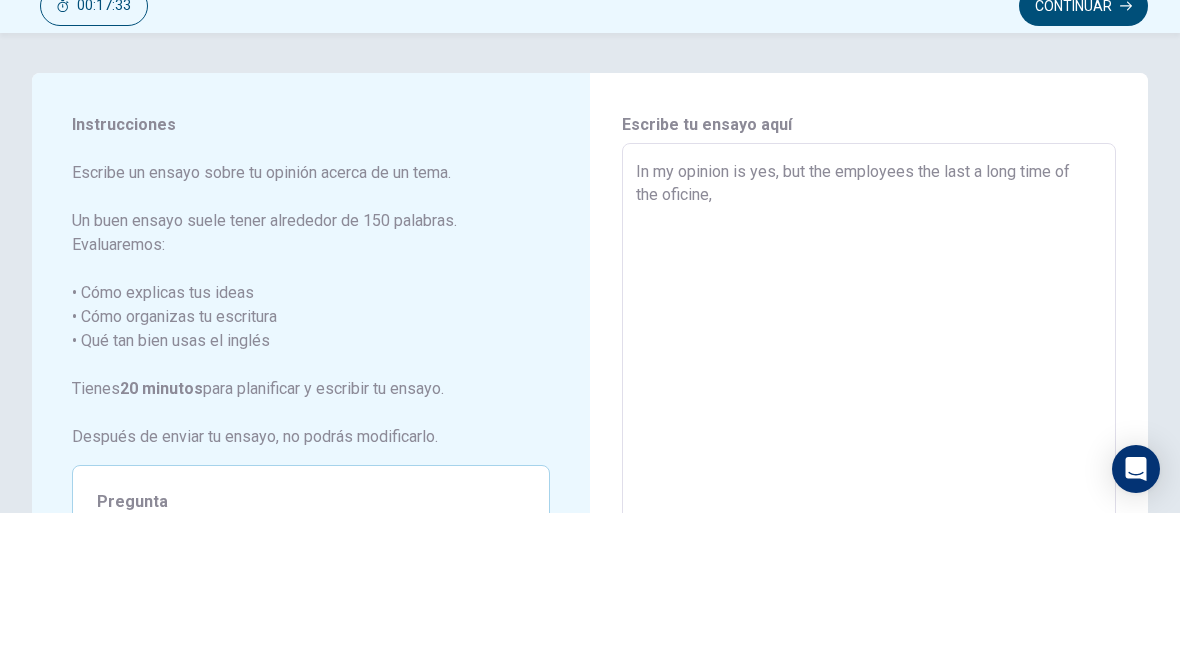 type on "x" 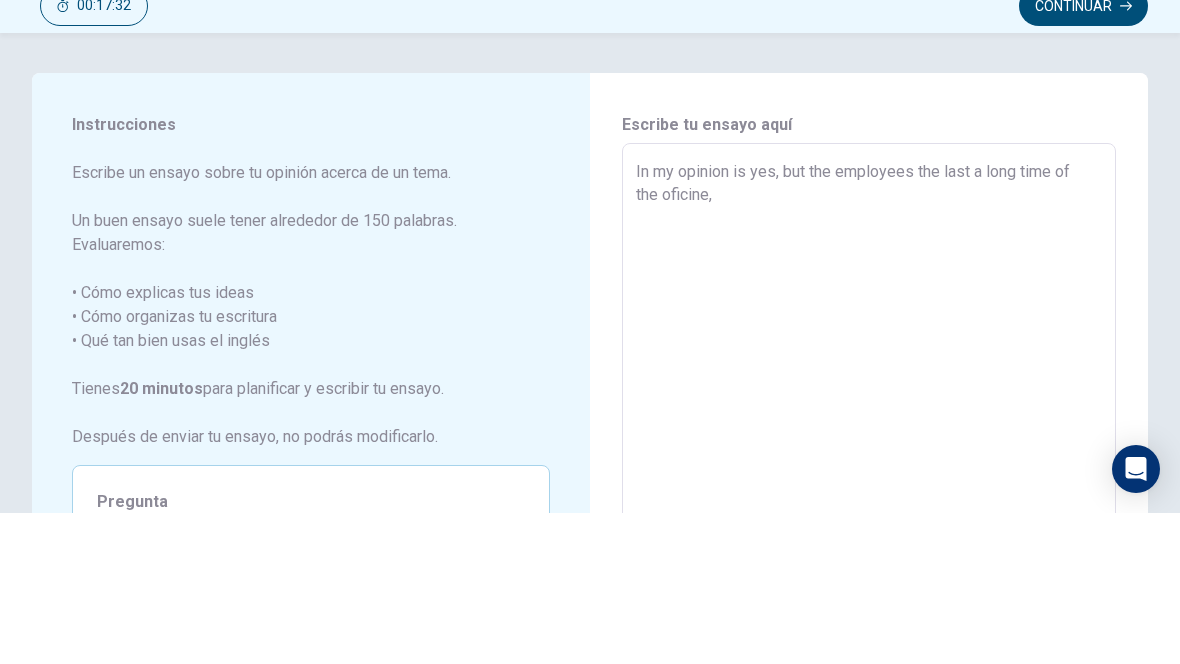 type on "In my opinion is yes, but the employees the last a long time of the oficine, a" 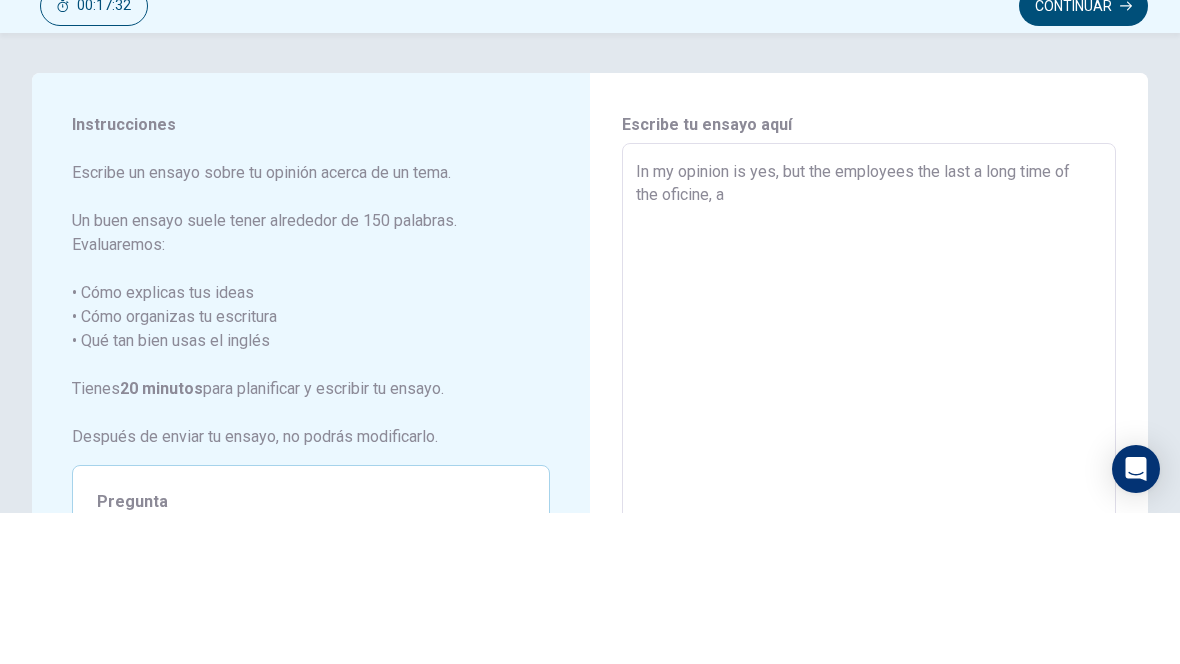 type on "x" 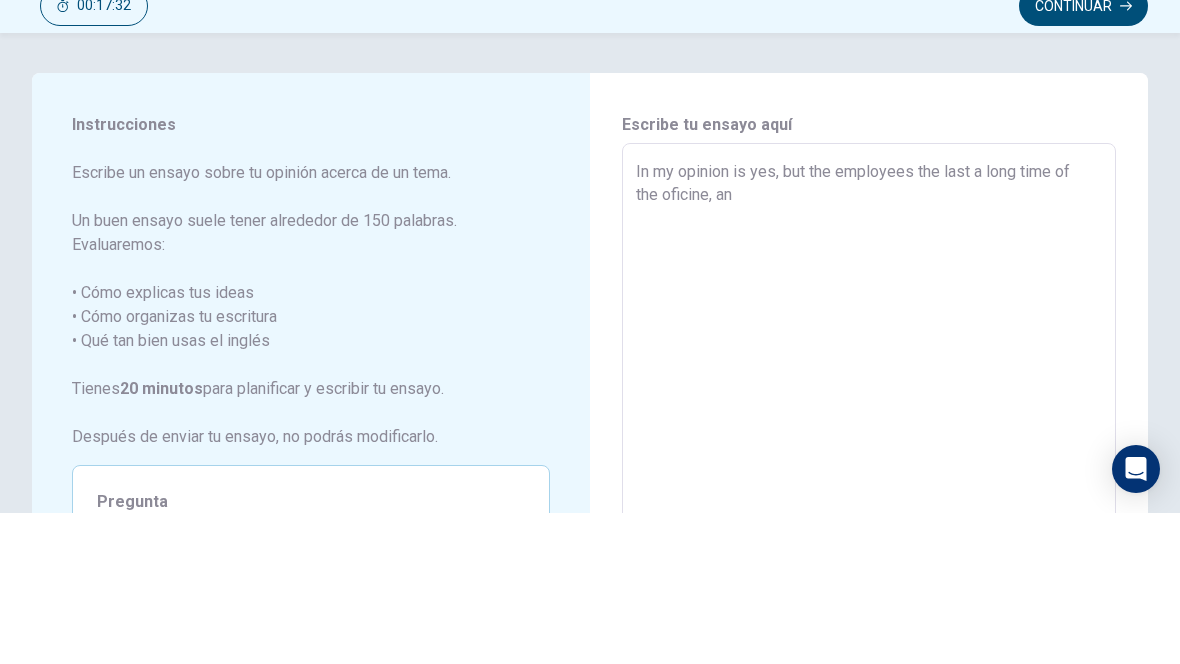 type on "x" 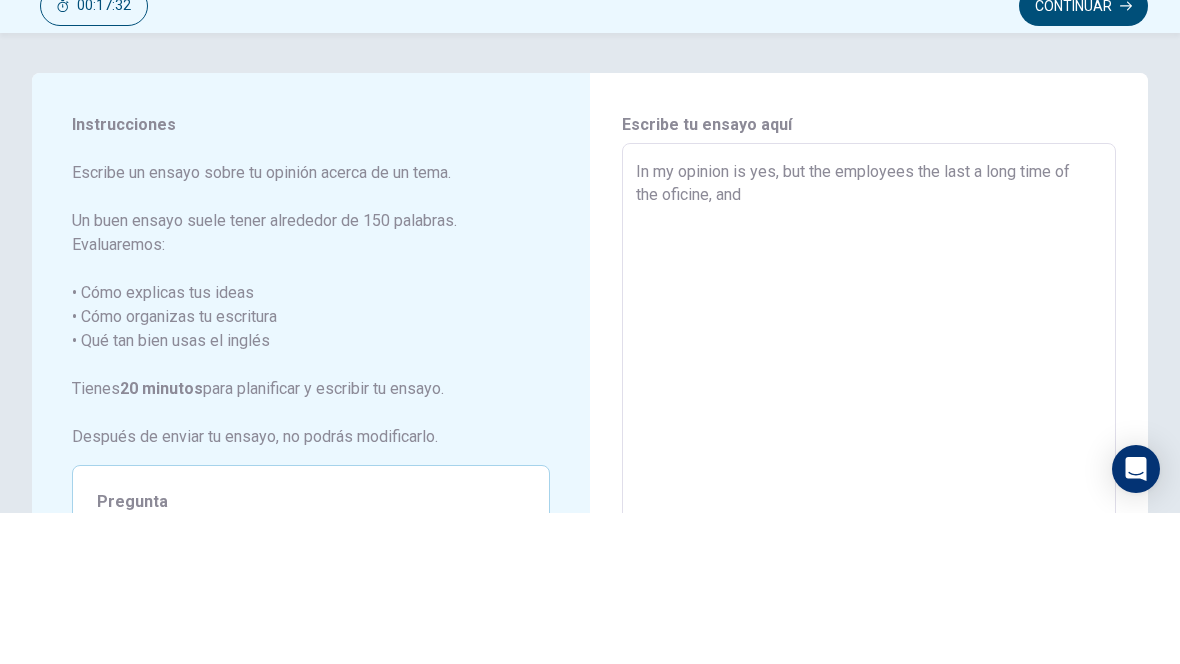 type on "x" 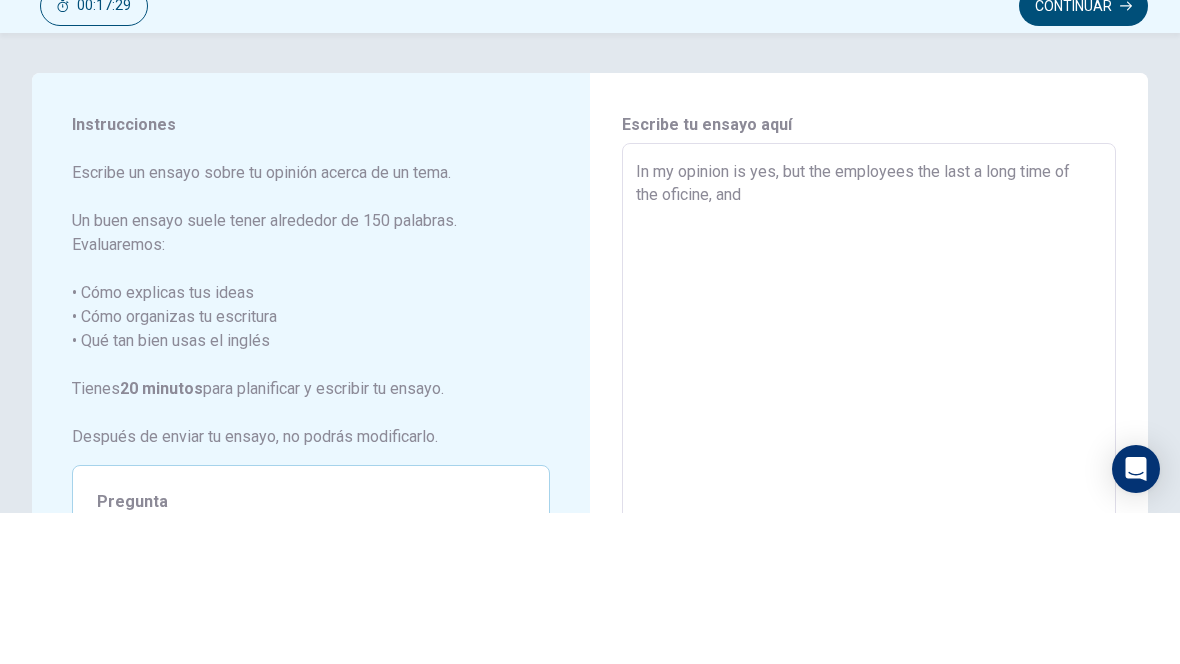 type on "x" 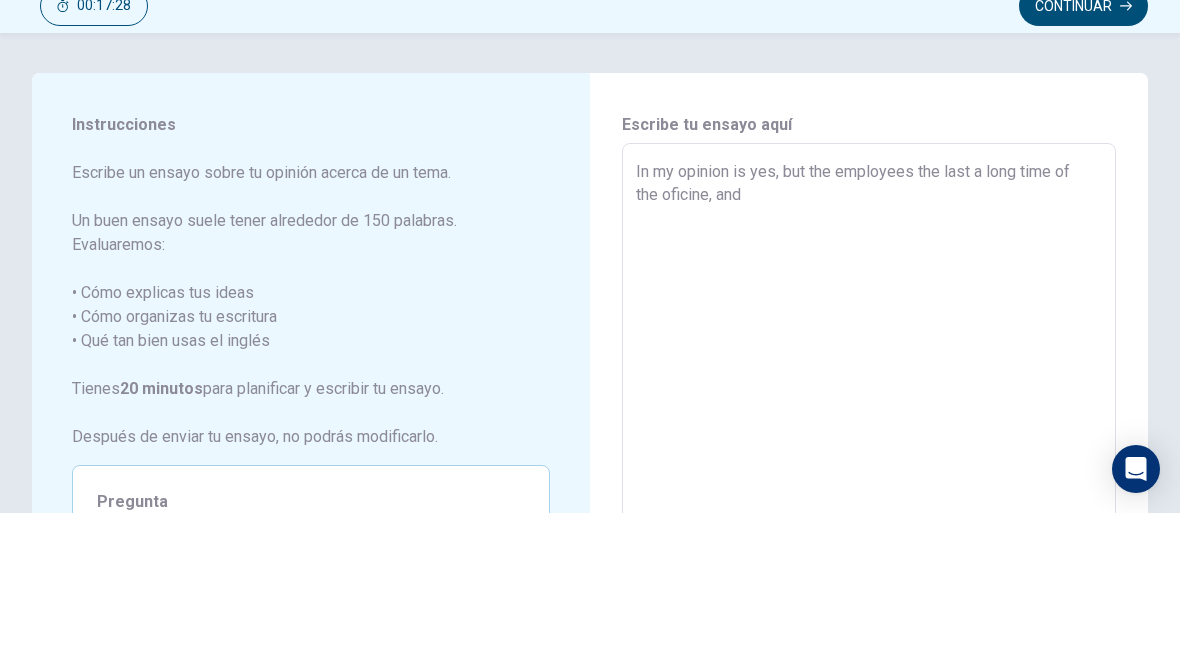 type on "In my opinion is yes, but the employees the last a long time of the oficine, and i" 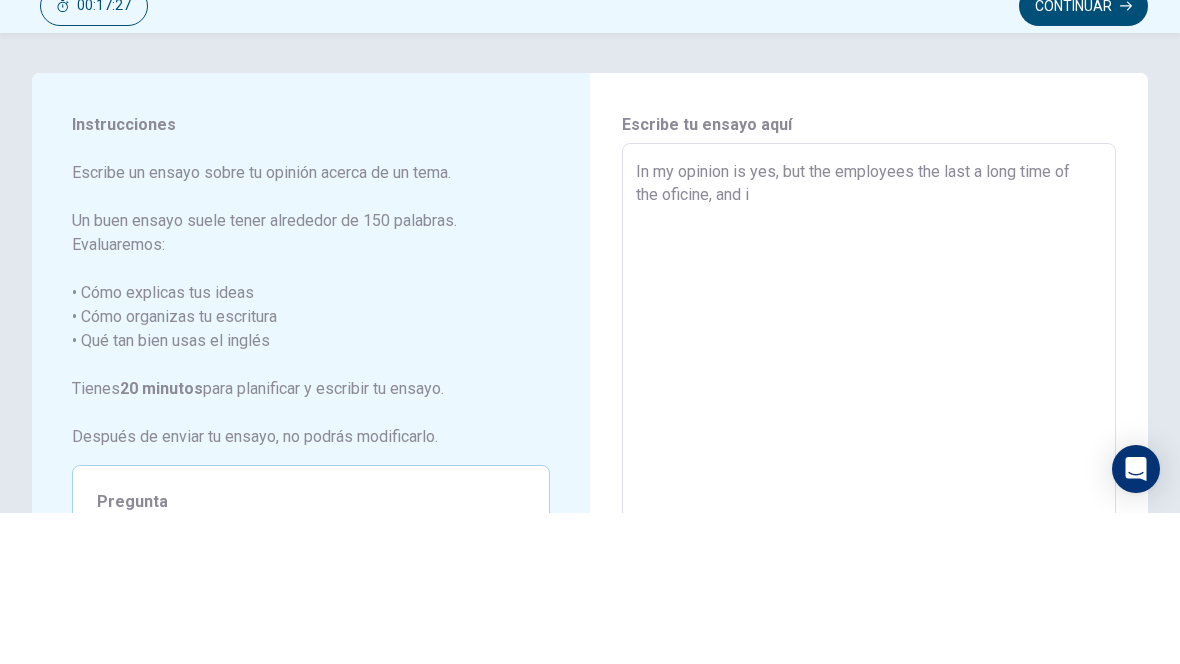 type on "x" 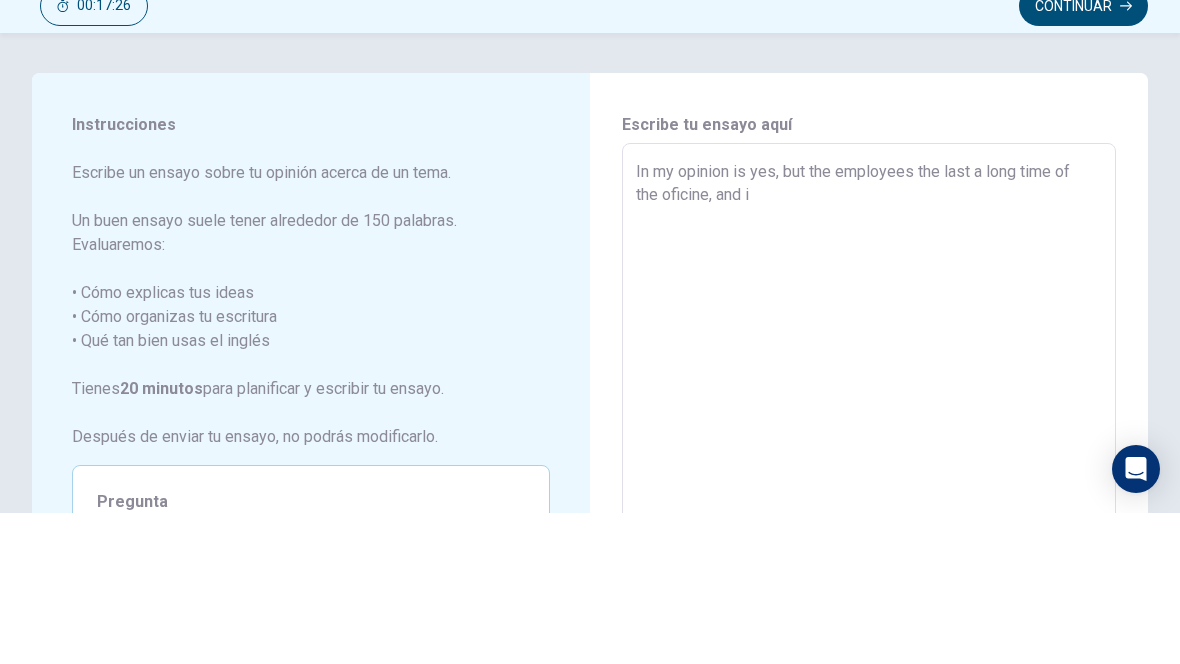 type on "In my opinion is yes, but the employees the last a long time of the oficine, and" 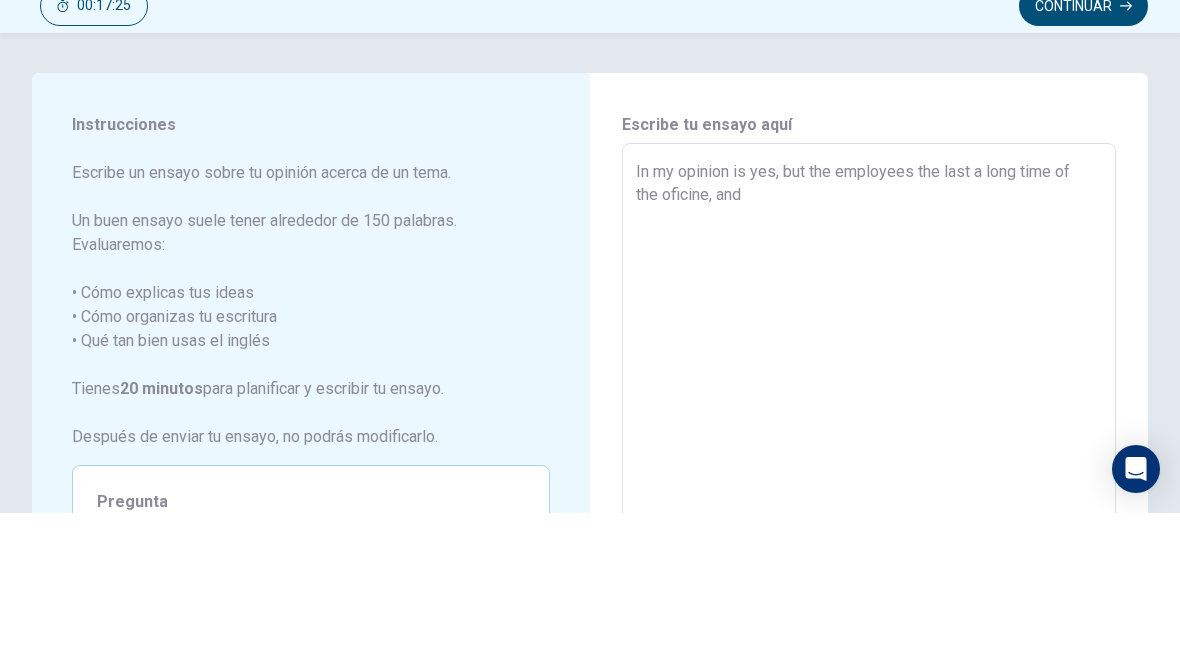 type on "x" 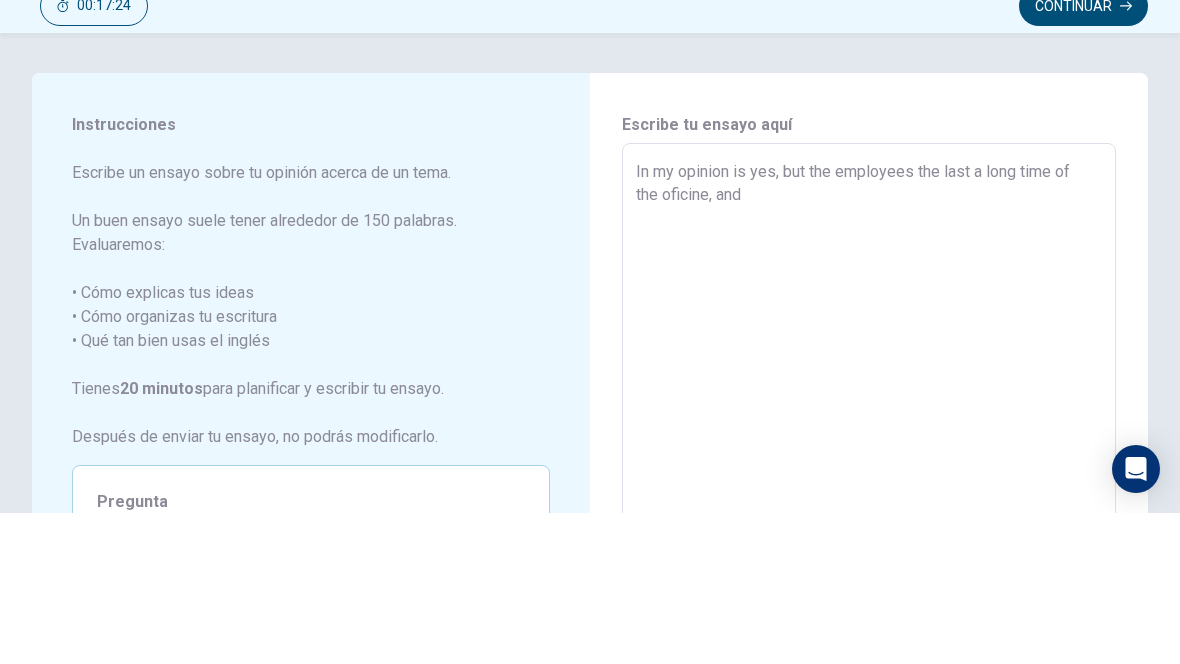 type on "In my opinion is yes, but the employees the last a long time of the oficine, and i" 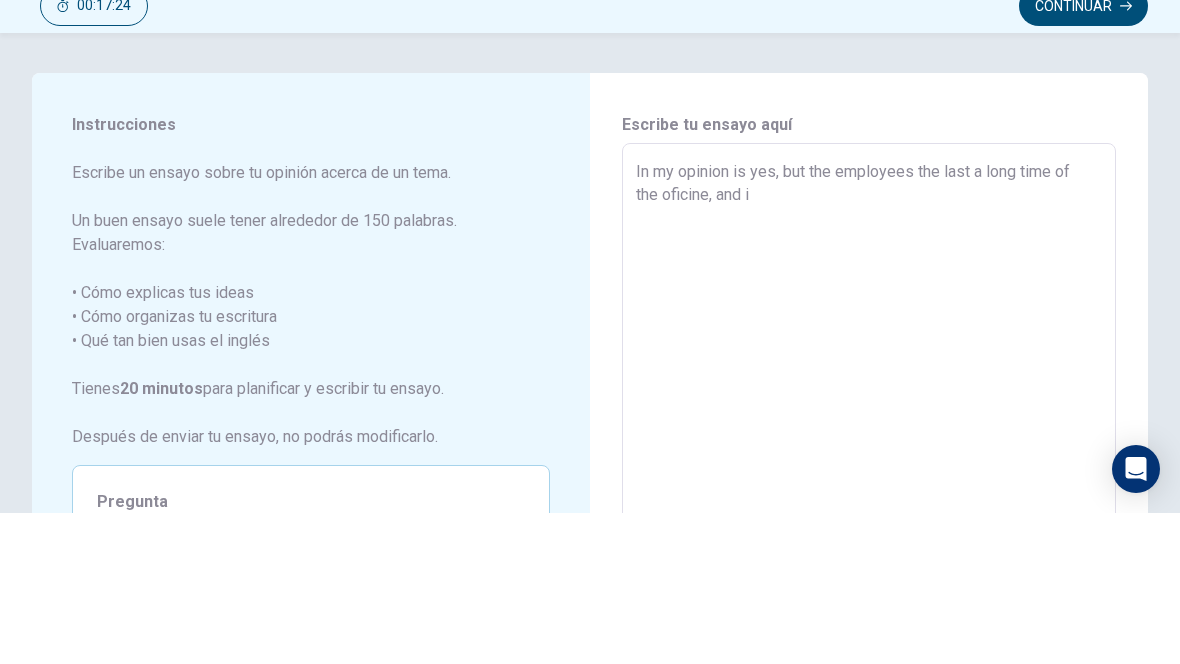 type 